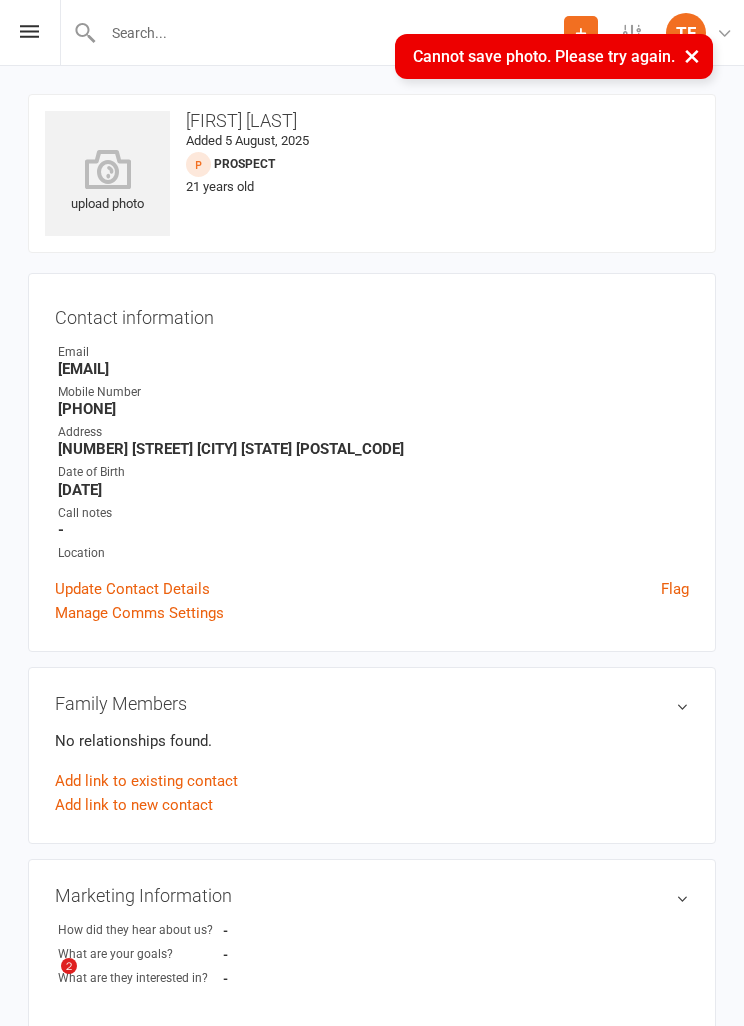 scroll, scrollTop: 64, scrollLeft: 0, axis: vertical 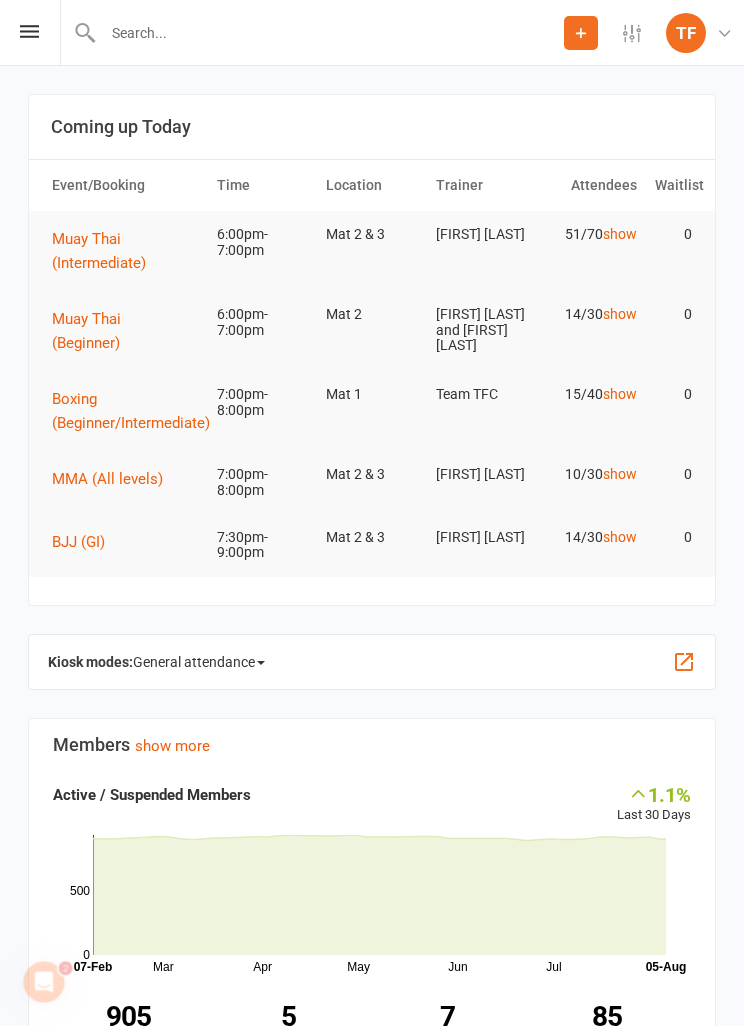 click at bounding box center [29, 31] 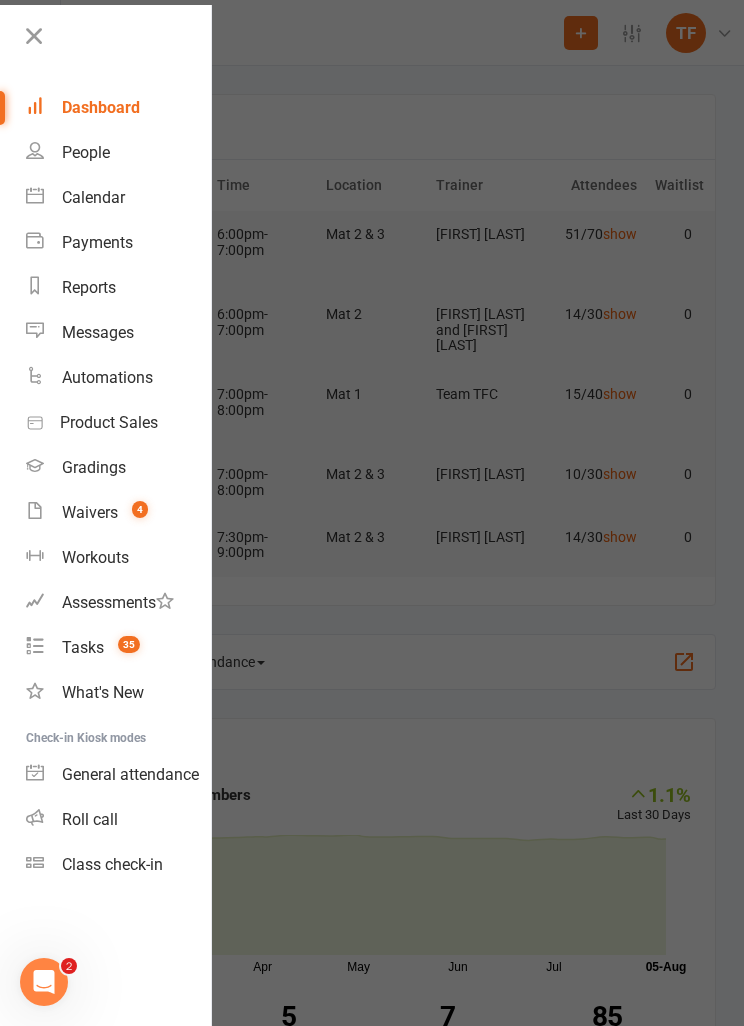 click on "People" at bounding box center [86, 152] 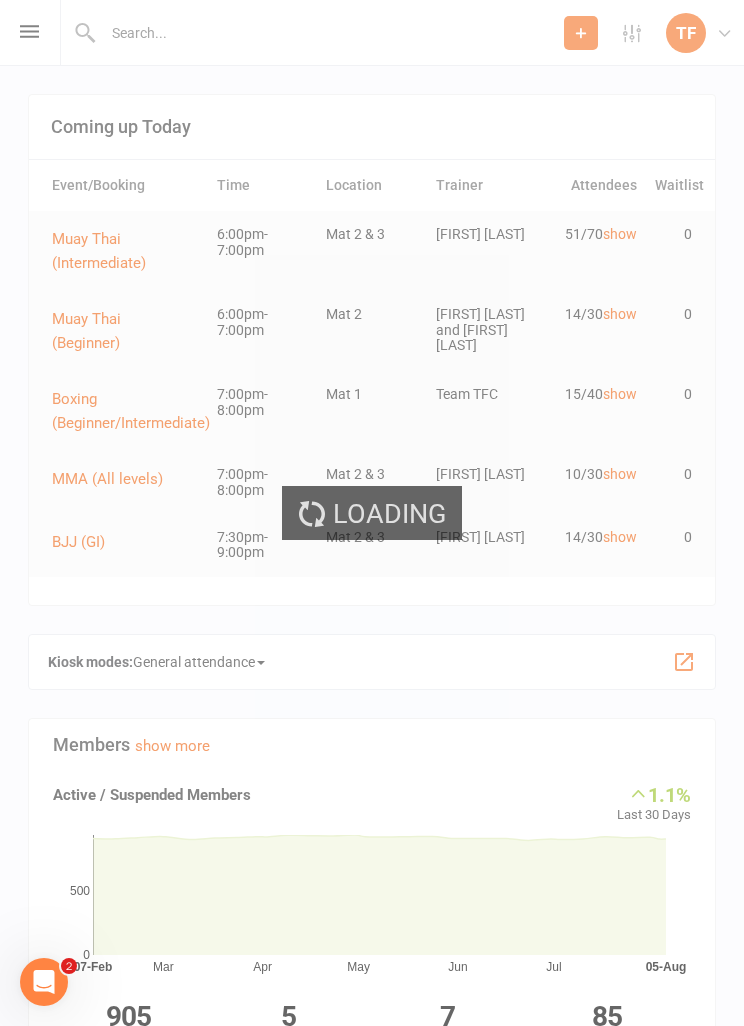 select on "25" 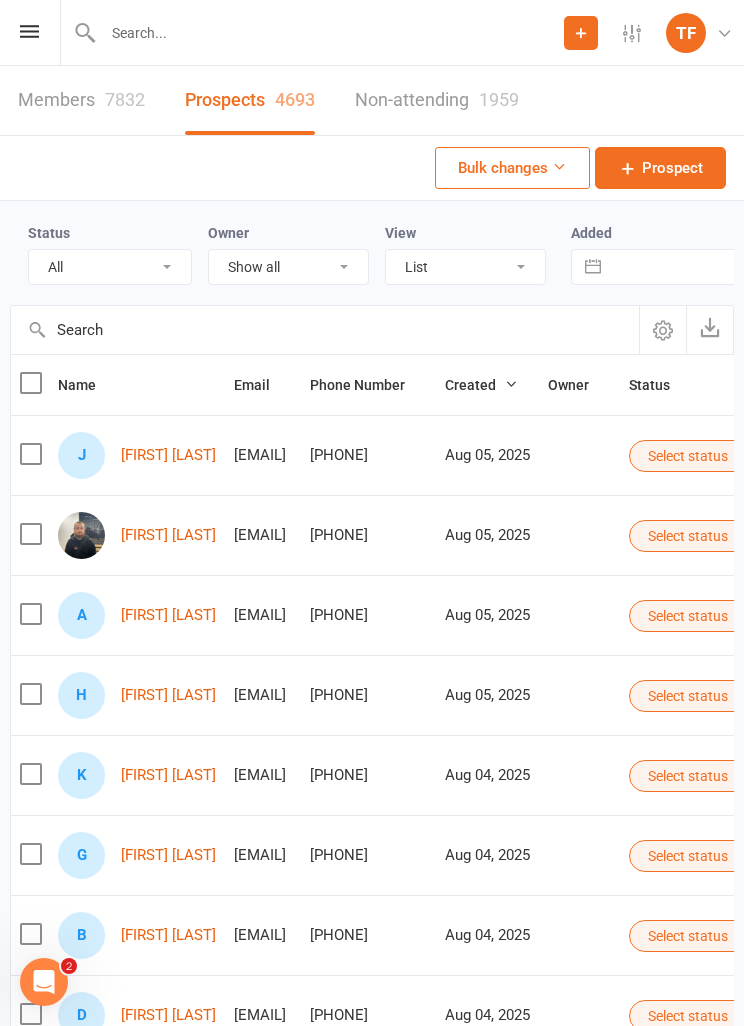 click on "[FIRST] [LAST]" at bounding box center (168, 455) 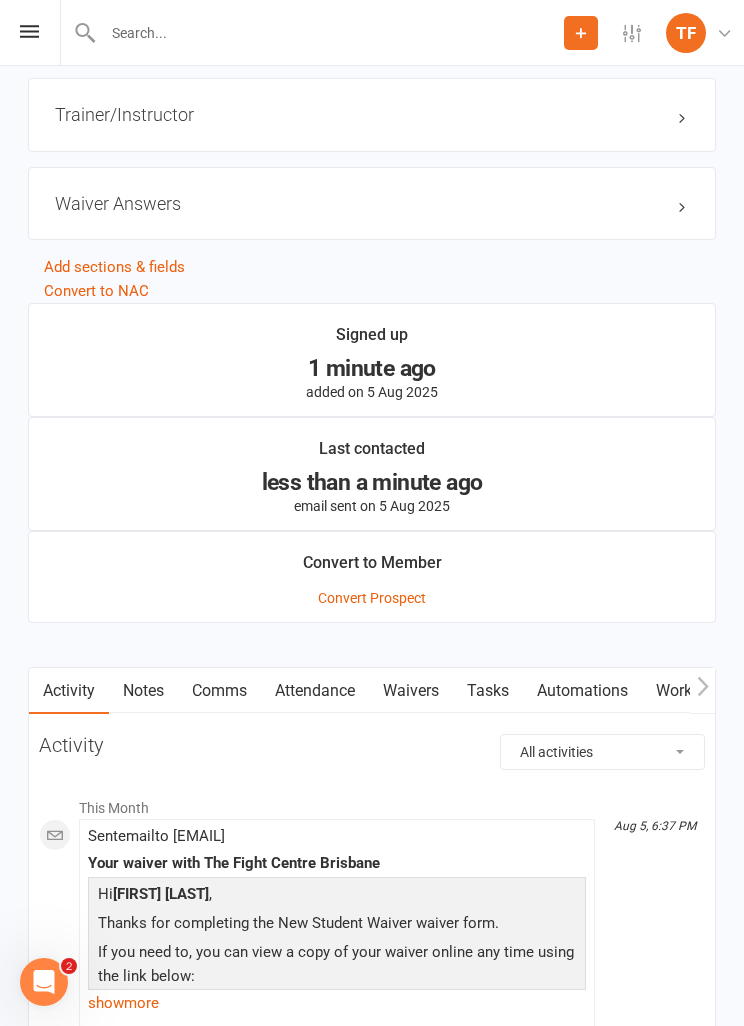 scroll, scrollTop: 1680, scrollLeft: 0, axis: vertical 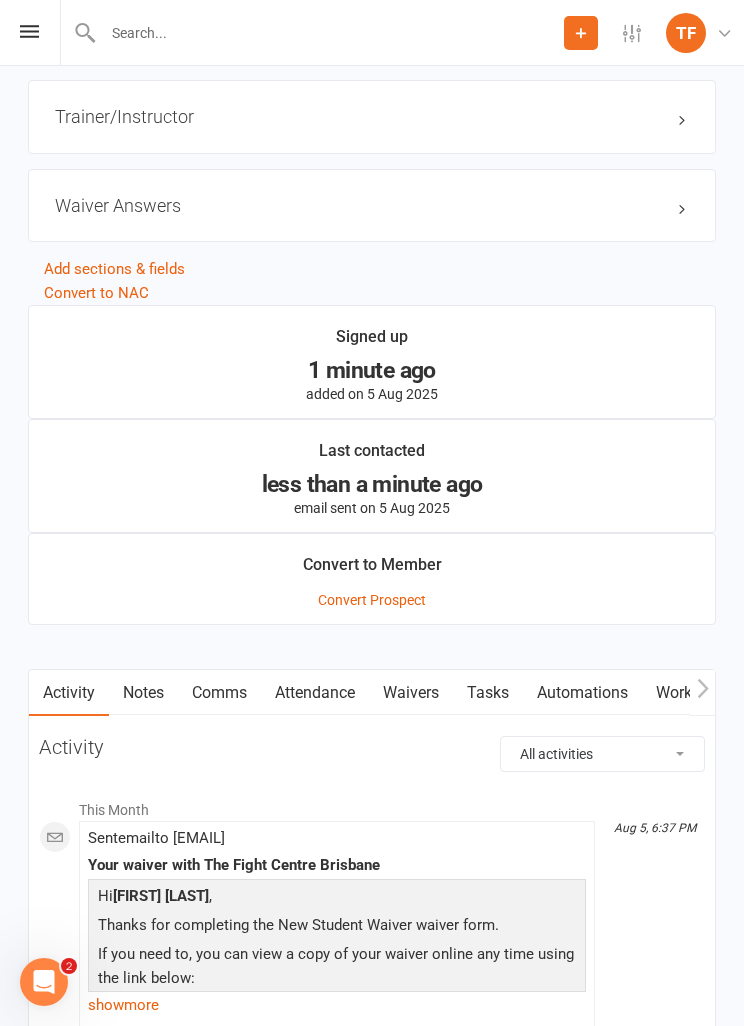 click on "Waivers" at bounding box center [411, 693] 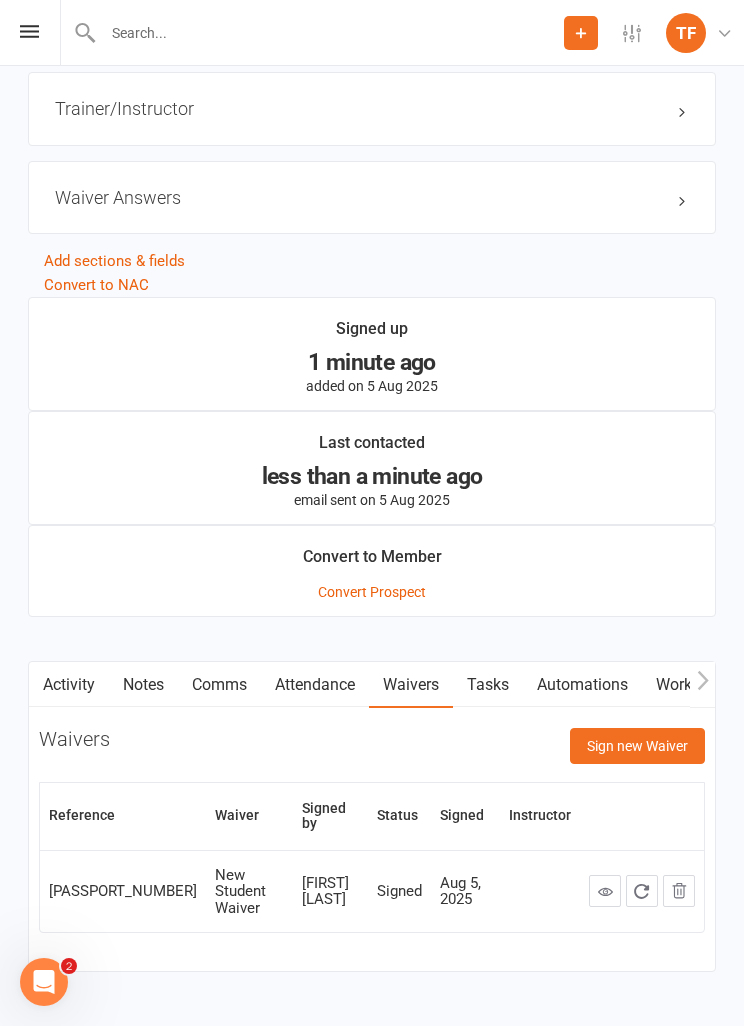 click on "Sign new Waiver" at bounding box center [637, 746] 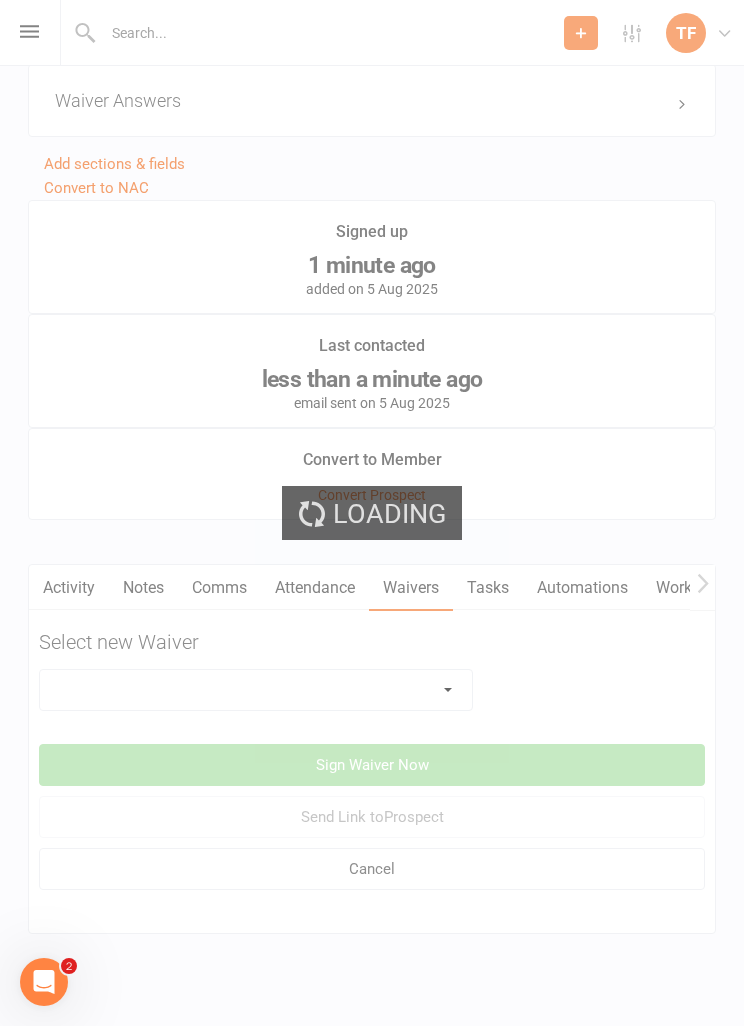 scroll, scrollTop: 1807, scrollLeft: 0, axis: vertical 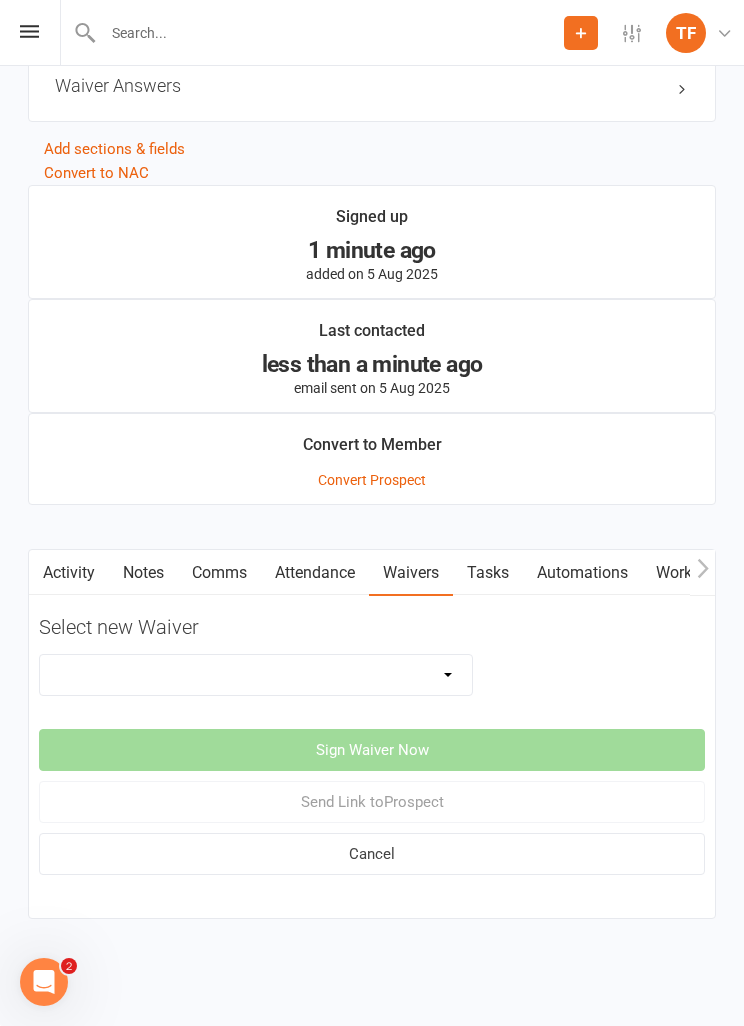 click on "Direct Debit Contract New Student Waiver Online - Adults - 12 Month DD Online - Adults - 6 Month DD Online - Adults - 6 Month UP FRONT Online - Adults - Flexi DD Online - Adults - Intro Pass Online - Student - 12 Month DD Online - Student - 6 Month DD Online - Student - 6 Month UP FRONT Online - Student - Flexi DD Online - Student - Intro Pass Online - Student - Limited Pass - 6 Month DD TFC Online Direct Debit Waiver Up front NO PAYMENT DETAILS Contract X-Pass Direct Debit Contract" at bounding box center (256, 675) 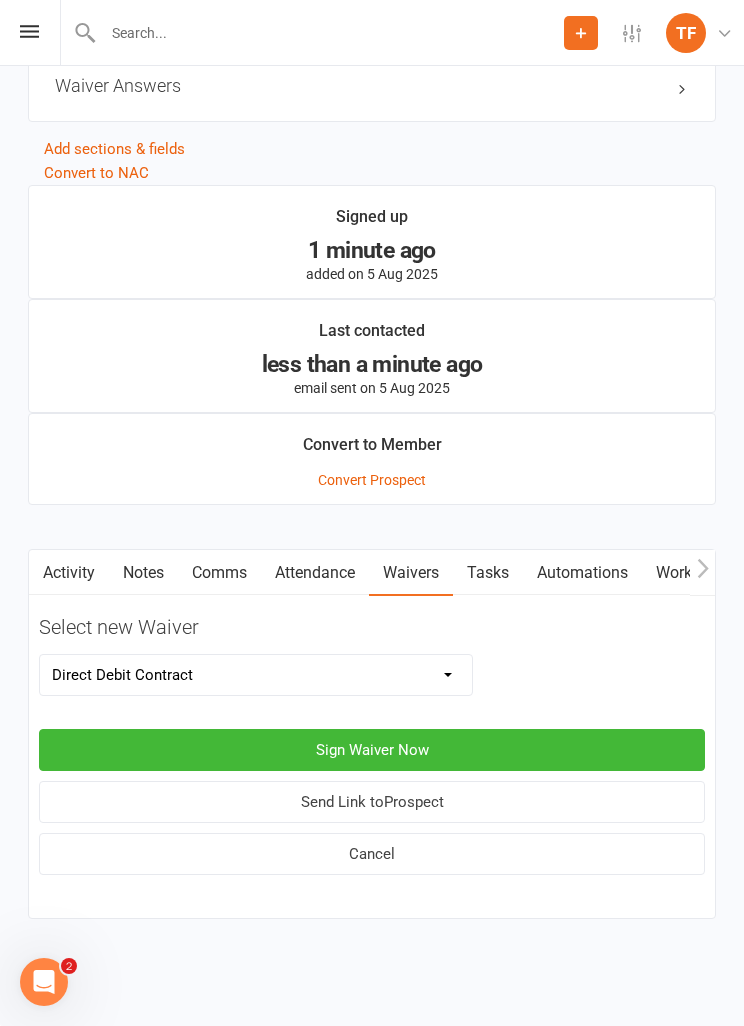 click on "Sign Waiver Now" at bounding box center [372, 750] 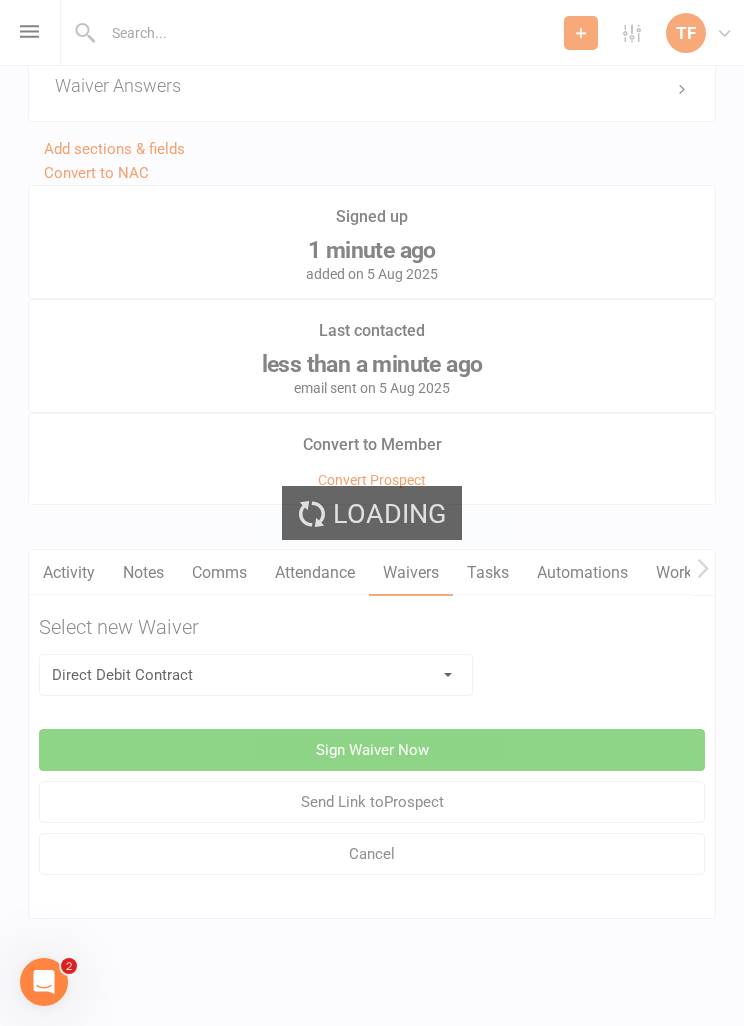 scroll, scrollTop: 0, scrollLeft: 0, axis: both 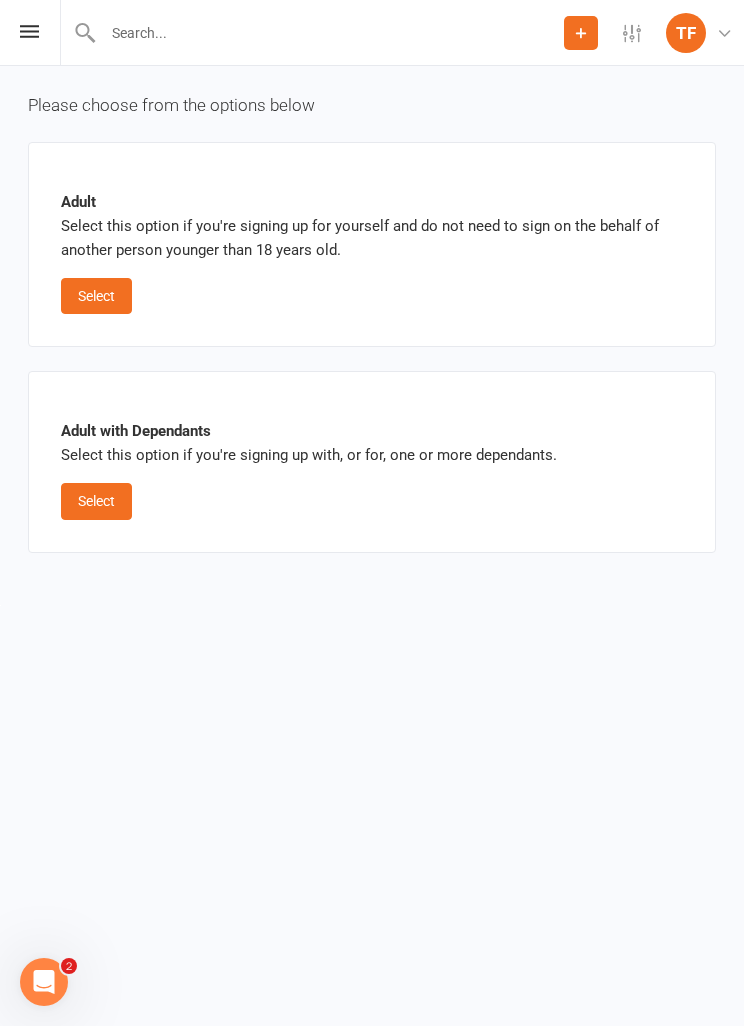 click on "Select" at bounding box center (96, 296) 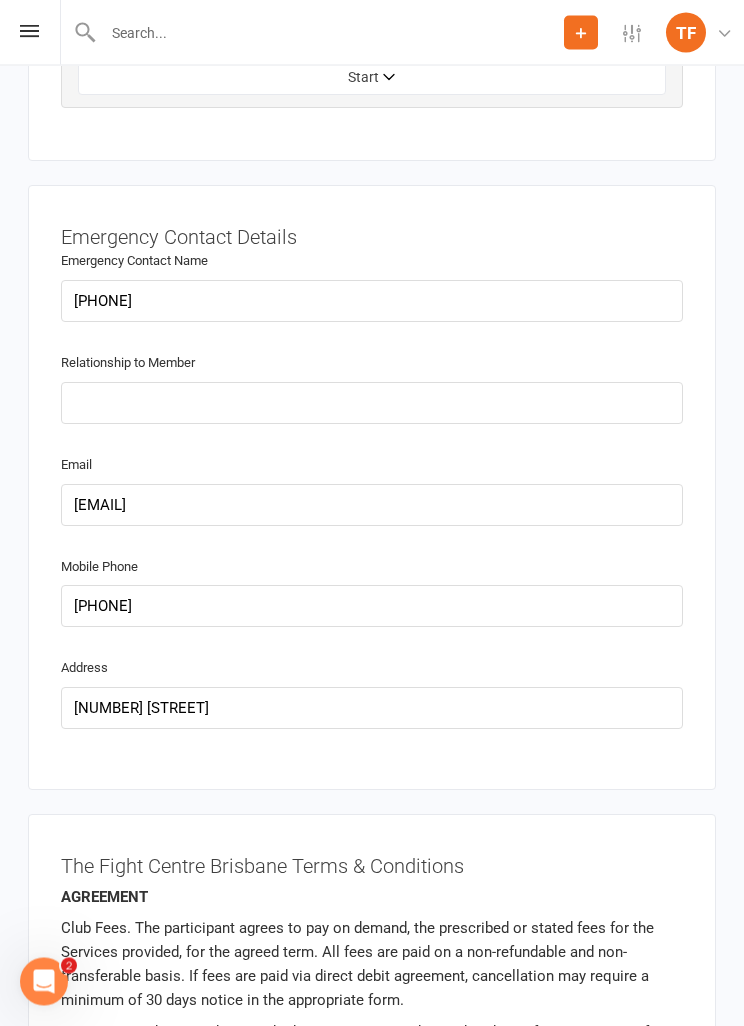 scroll, scrollTop: 1694, scrollLeft: 0, axis: vertical 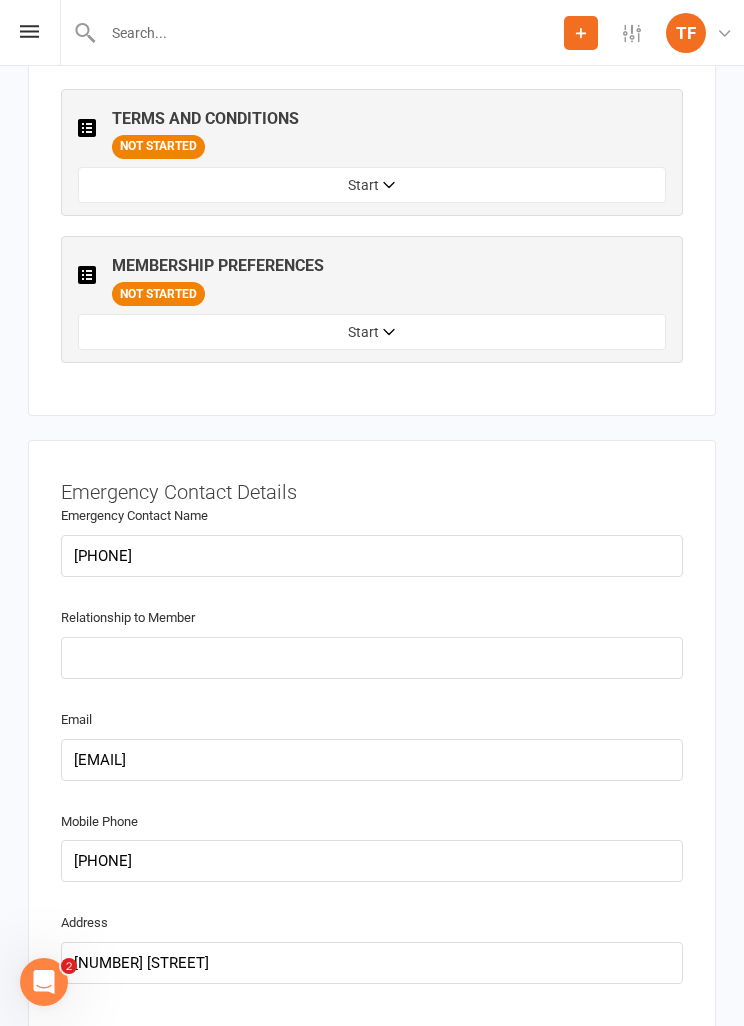 click on "Start" at bounding box center (372, 332) 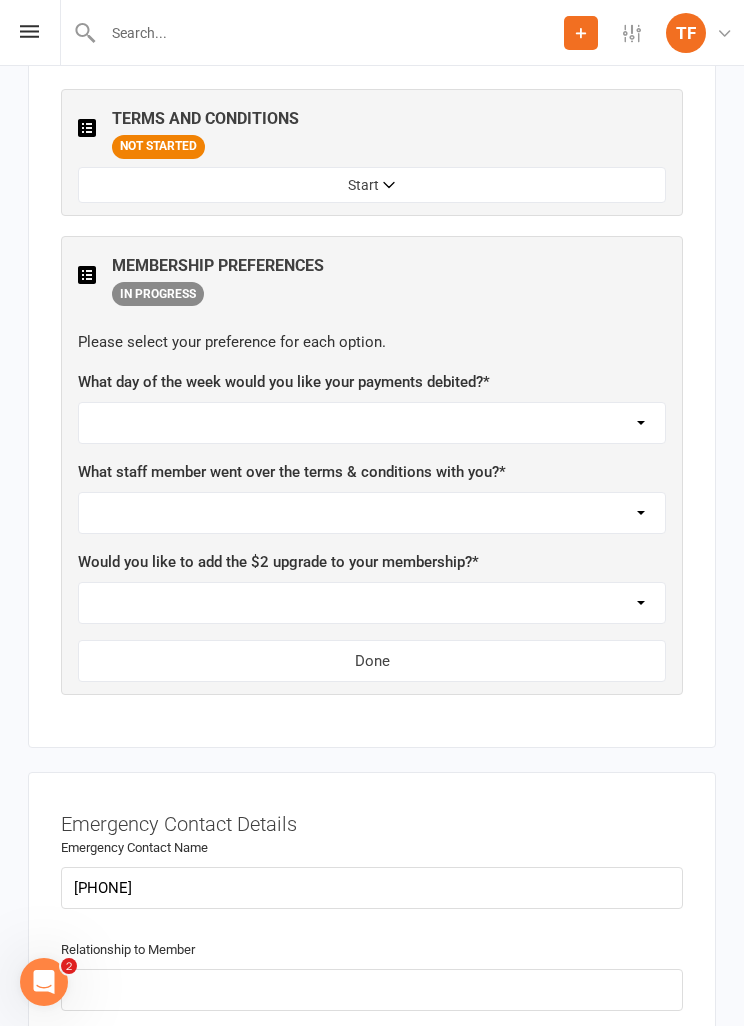 click on "Monday Tuesday Wednesday Thursday Friday" at bounding box center (372, 423) 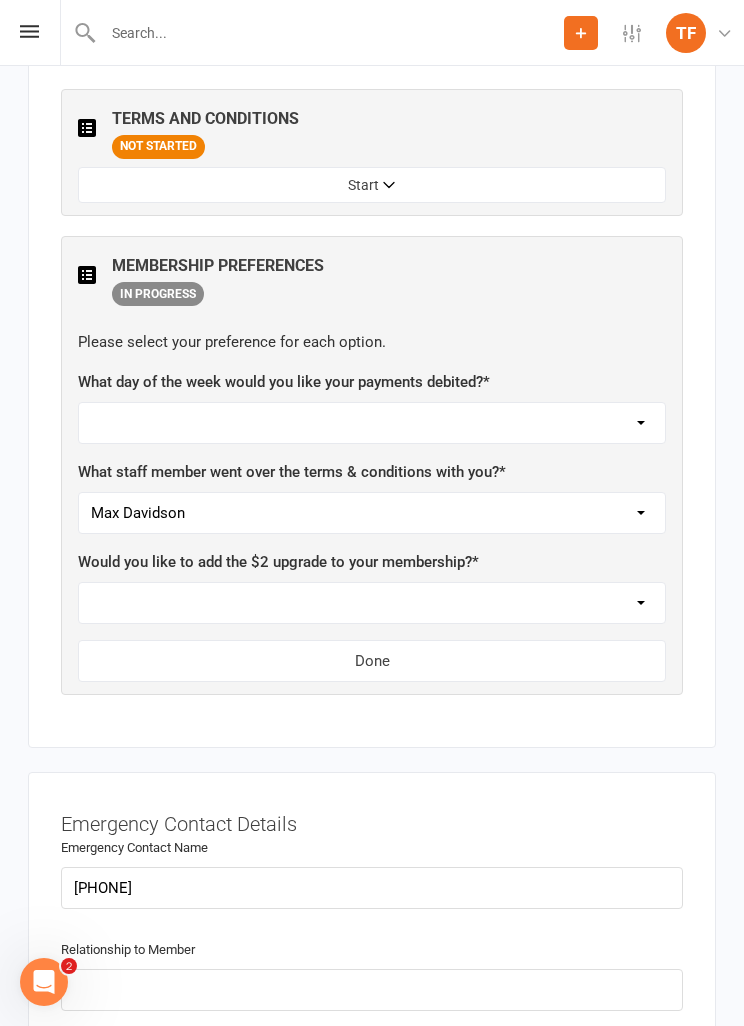 click on "Yes, please add Not at this time" at bounding box center (372, 603) 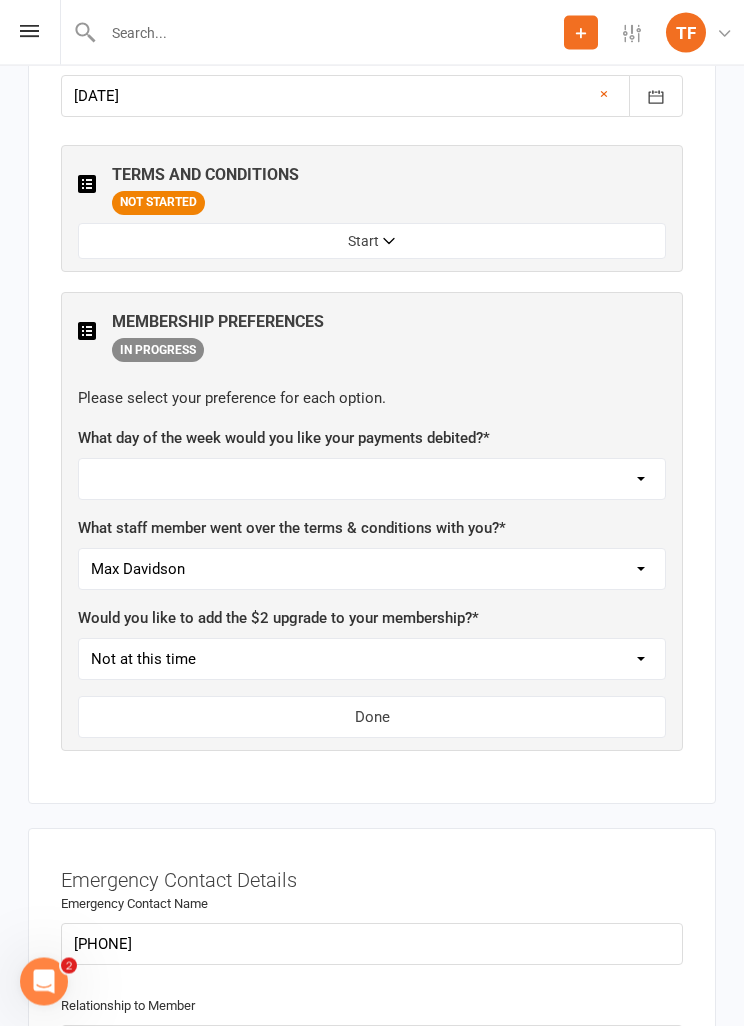 click on "Monday Tuesday Wednesday Thursday Friday" at bounding box center (372, 480) 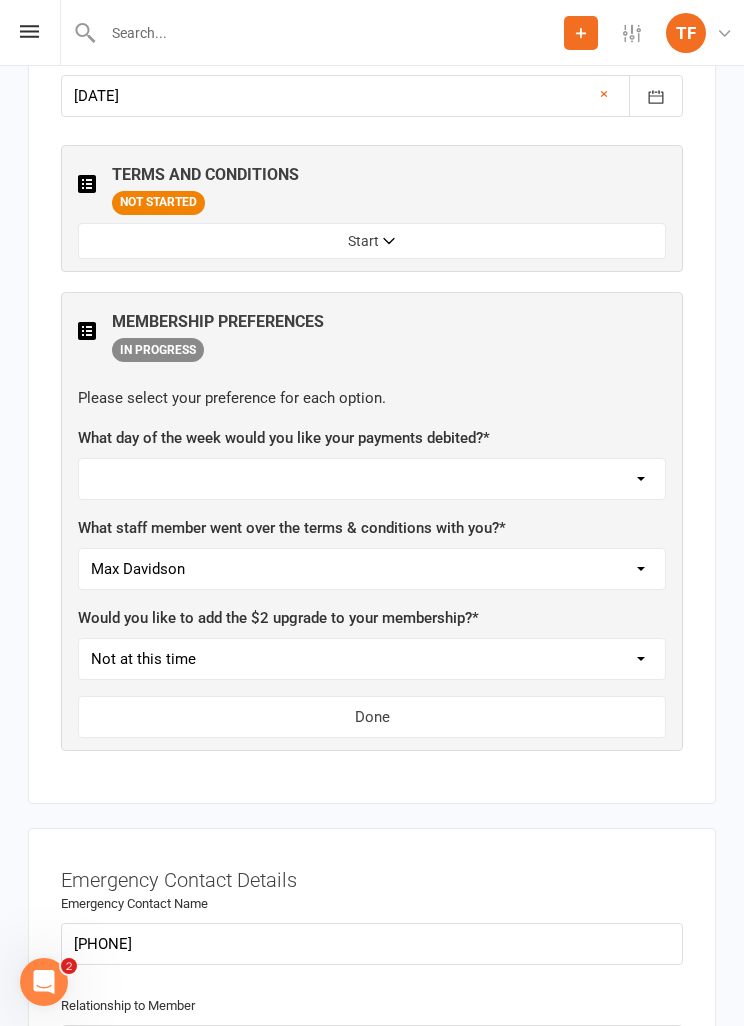 select on "Monday" 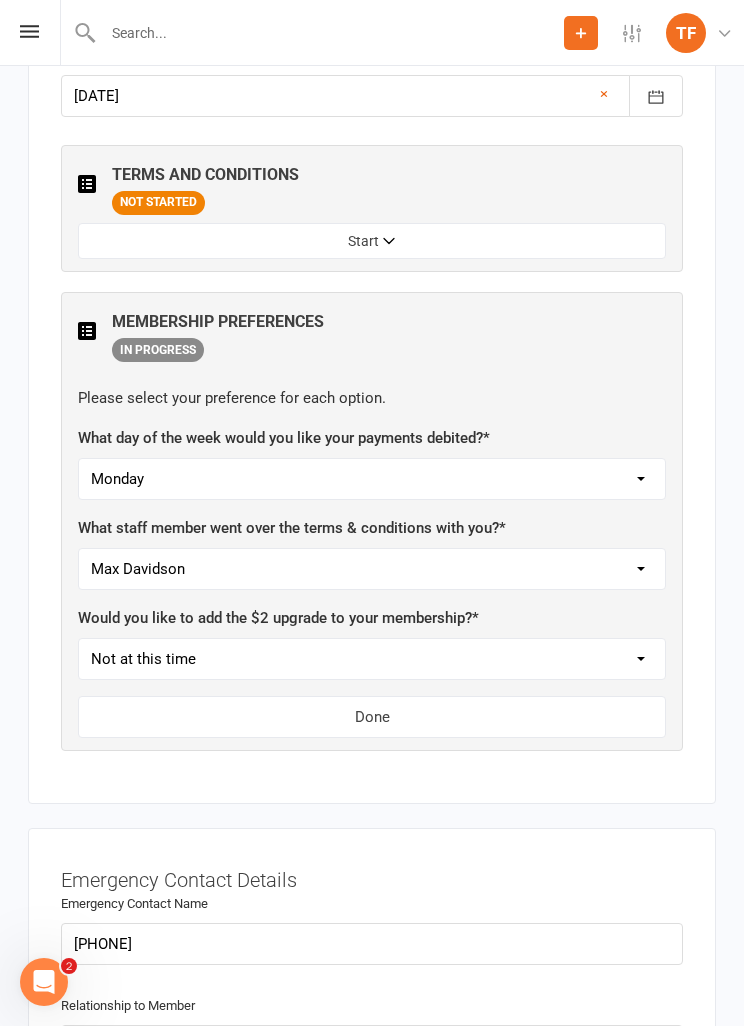 click on "Done" at bounding box center (372, 717) 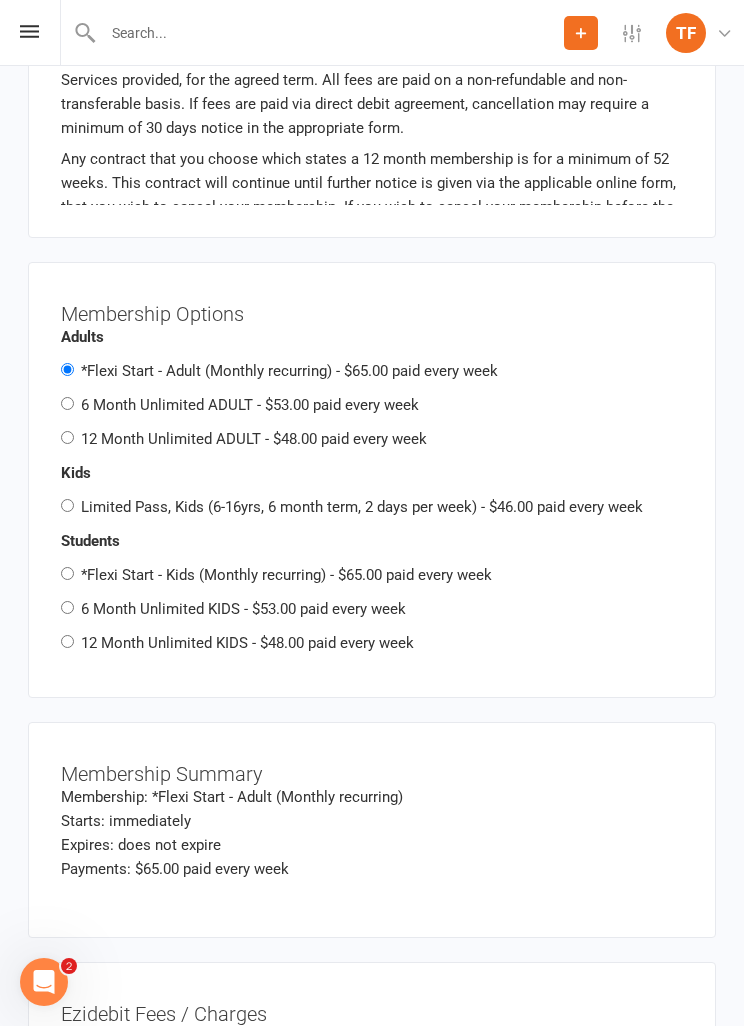 click on "12 Month Unlimited ADULT - $48.00 paid every week" at bounding box center [254, 439] 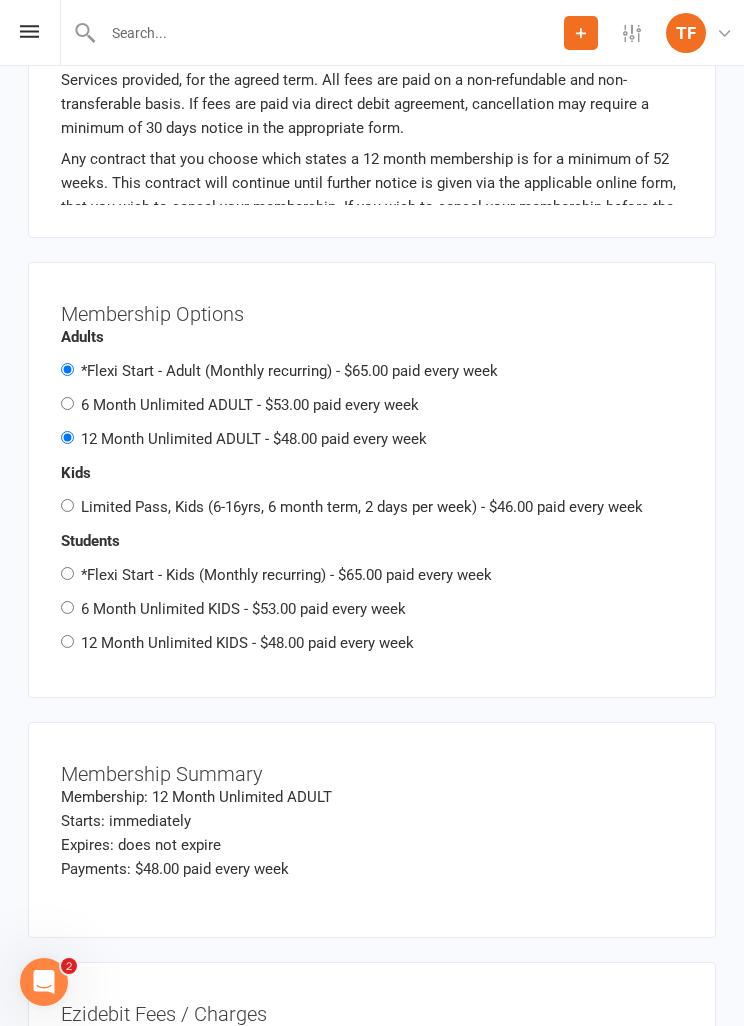 radio on "false" 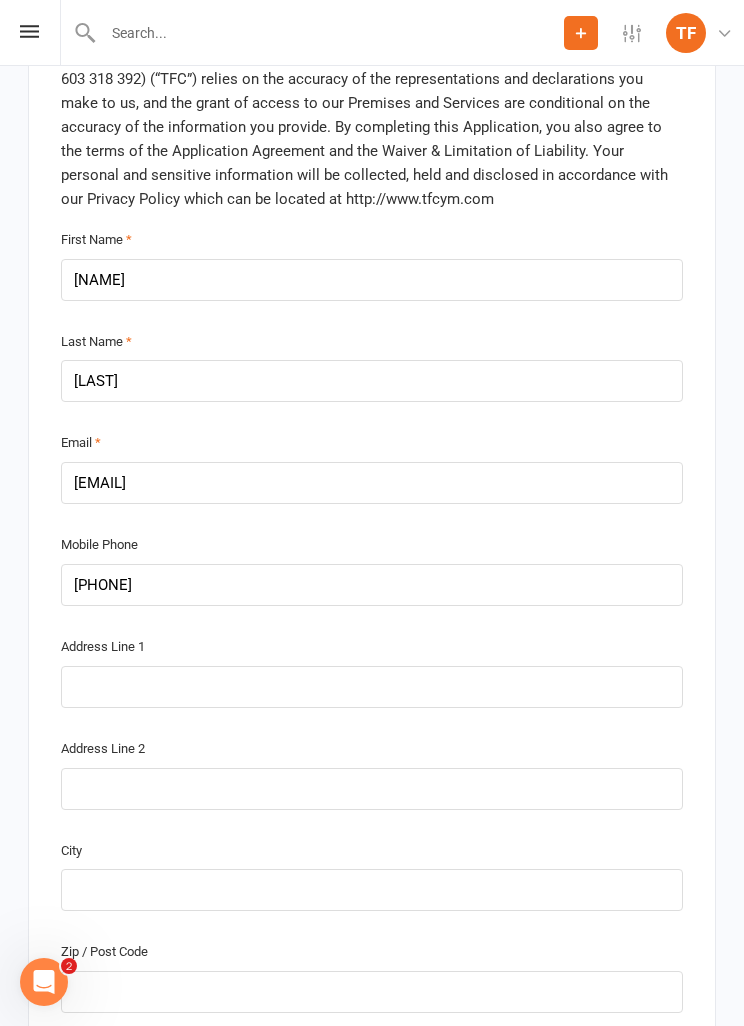 scroll, scrollTop: 537, scrollLeft: 0, axis: vertical 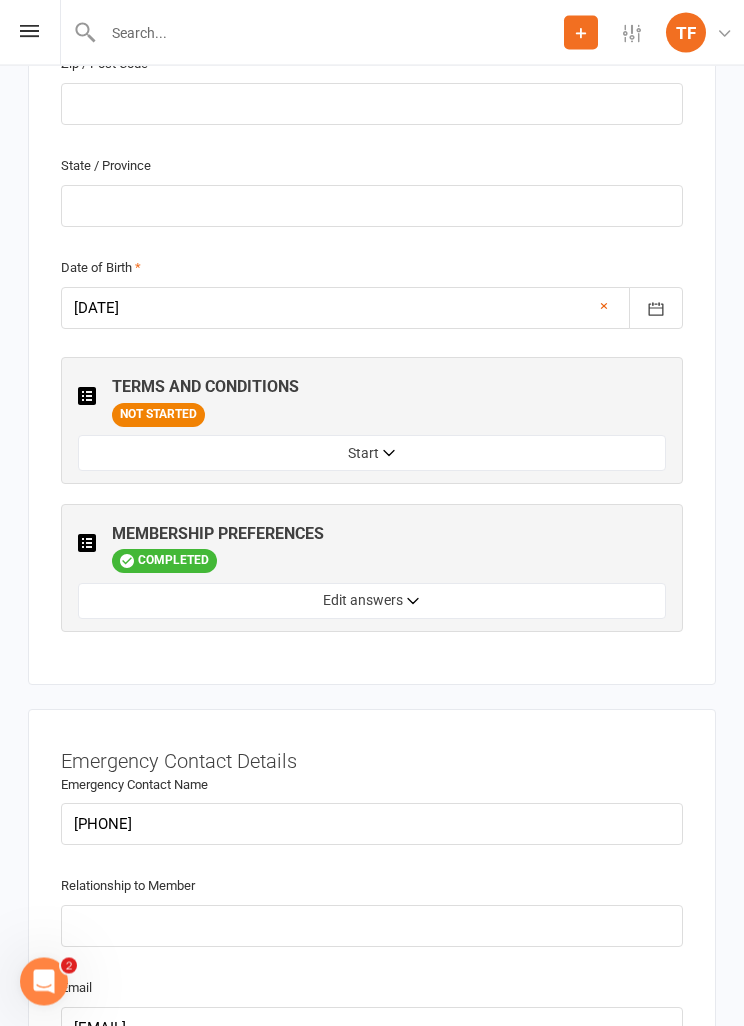 click on "Start" at bounding box center (372, 454) 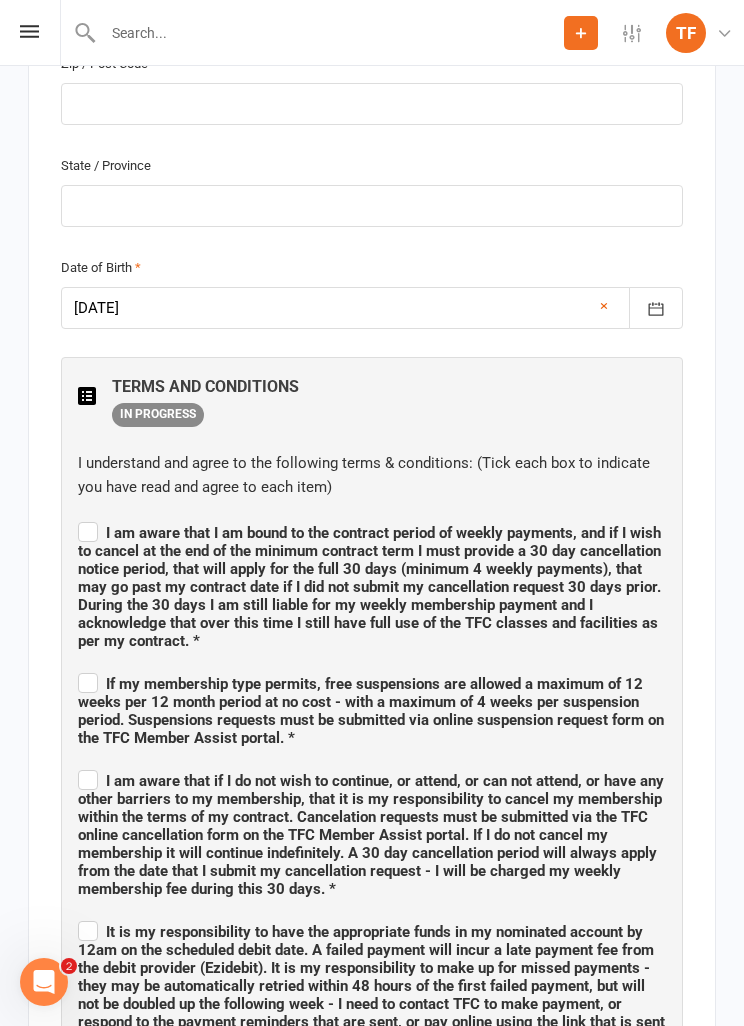click on "I am aware that I am bound to the contract period of weekly payments, and if I wish to cancel at the end of the minimum contract term I must provide a 30 day cancellation notice period, that will apply for the full 30 days (minimum 4 weekly payments), that may go past my contract date if I did not submit my cancellation request 30 days prior.   During the 30 days I am still liable for my weekly membership payment and I acknowledge that over this time I still have full use of the TFC classes and facilities as per my contract.   *" at bounding box center [369, 587] 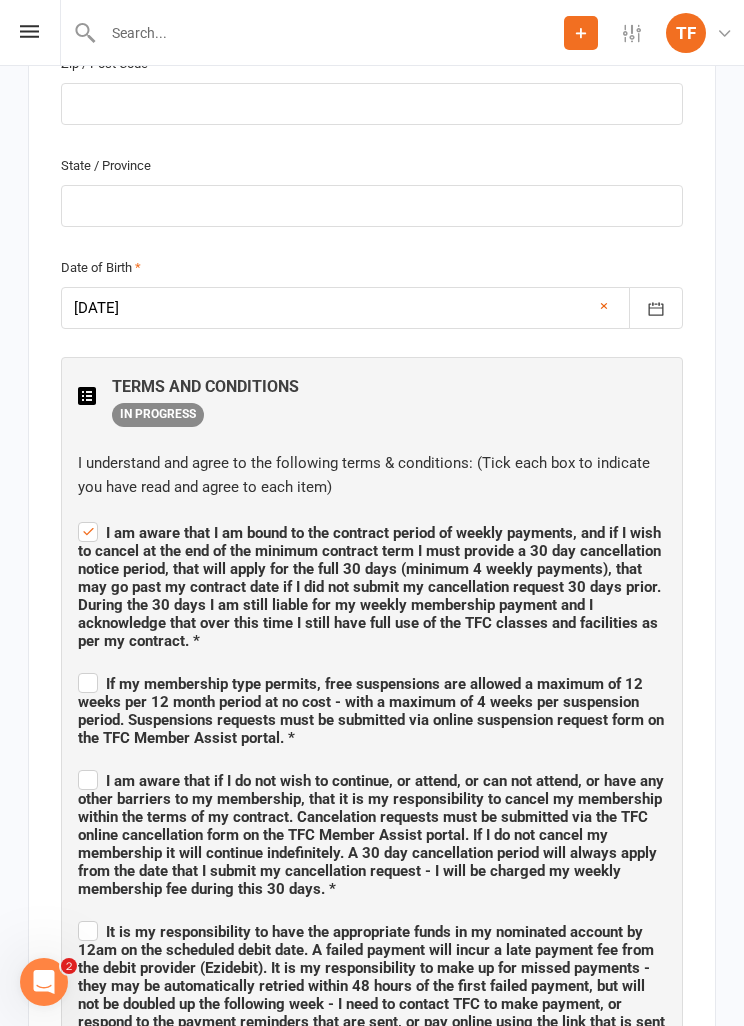 click on "If my membership type permits, free suspensions are allowed a maximum of 12 weeks per 12 month period at no cost - with a maximum of 4 weeks per suspension period. Suspensions requests must be submitted via online suspension request form on the TFC Member Assist portal.   *" at bounding box center [371, 711] 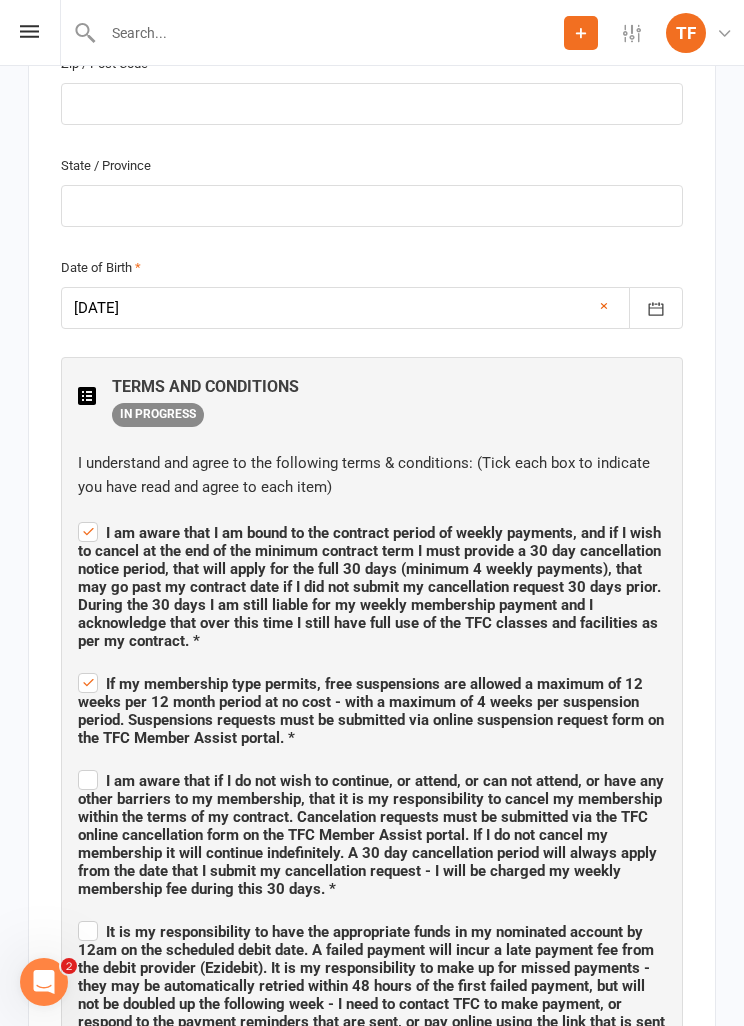 checkbox on "true" 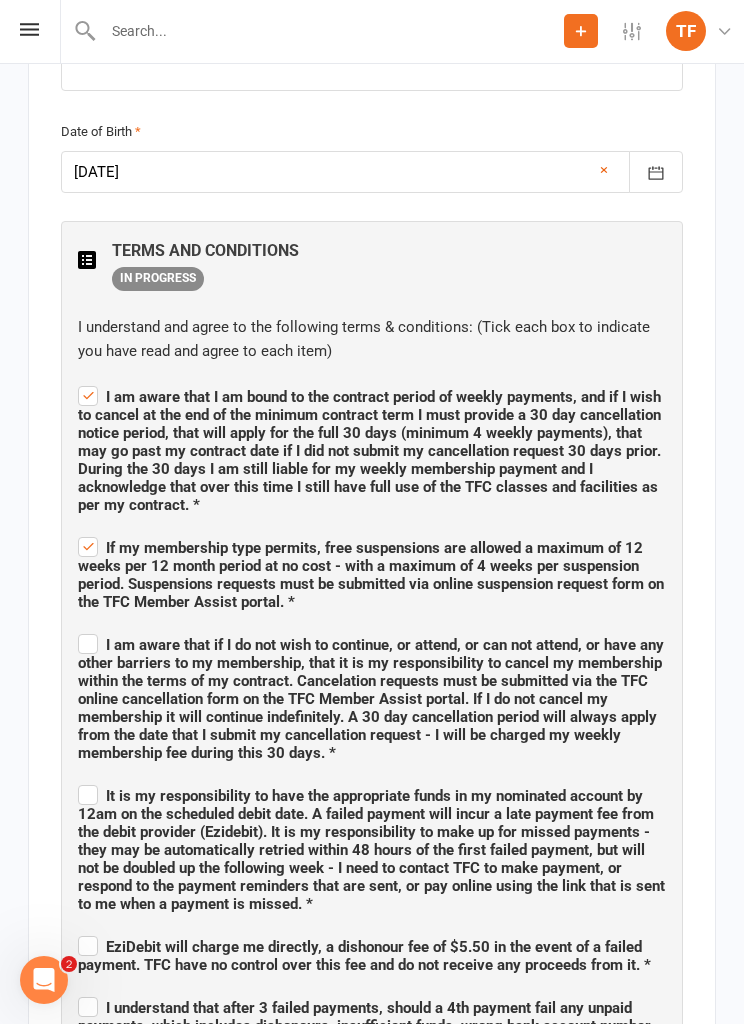click on "I am aware that if I do not wish to continue, or attend, or can not attend, or have any other barriers to my membership, that it is my responsibility to cancel my membership within the terms of my contract.  Cancelation requests must be submitted via the TFC online cancellation form on the TFC Member Assist portal. If I do not cancel my membership it will continue indefinitely.  A 30 day cancellation period will always apply from the date that I submit my cancellation request - I will be charged my weekly membership fee during this 30 days.   *" at bounding box center (371, 701) 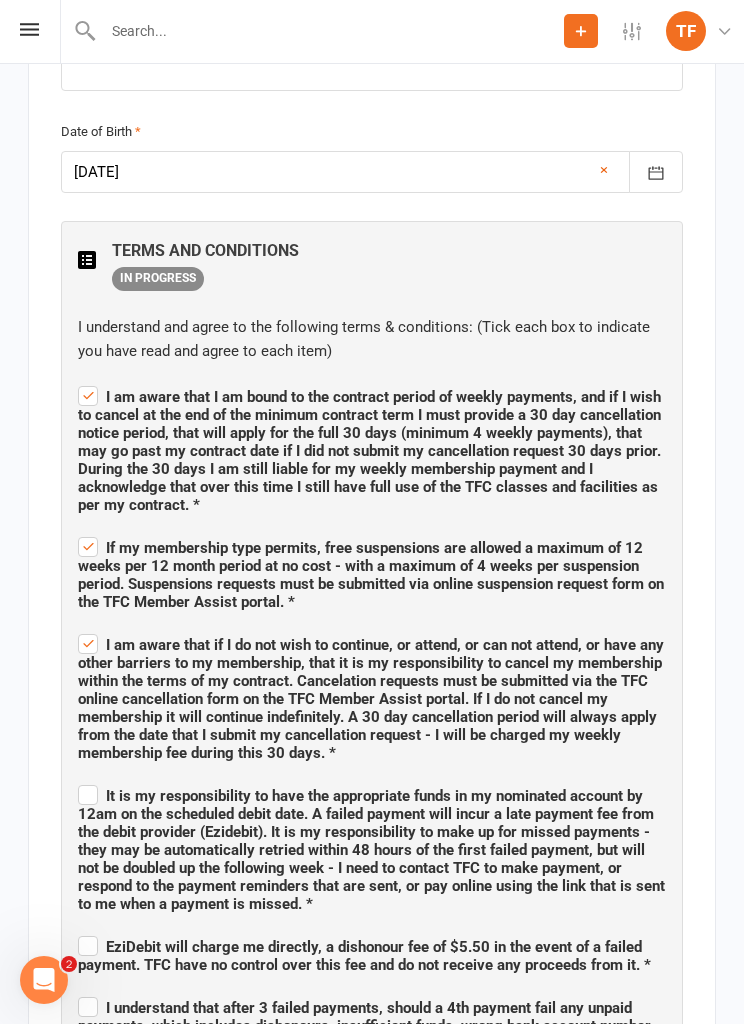 checkbox on "true" 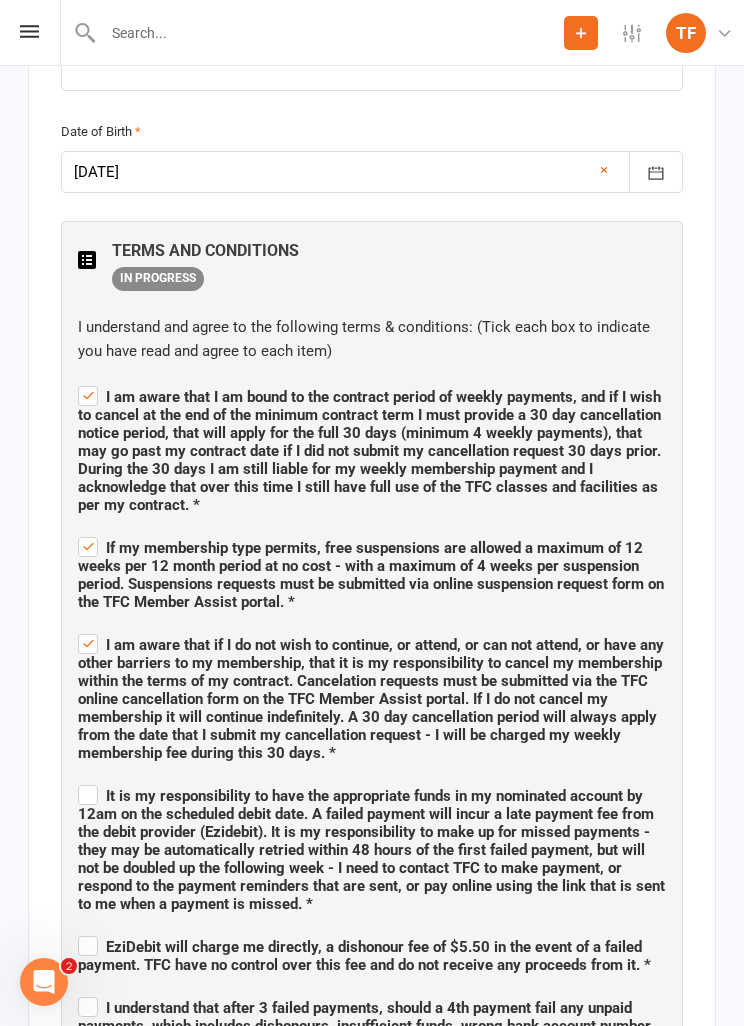 click on "It is my responsibility to have the appropriate funds in my nominated account by 12am on the scheduled debit date.  A failed payment will incur a late payment fee from the debit provider (Ezidebit). It is my responsibility to make up for missed payments - they may be automatically retried within 48 hours of the first failed payment, but will not be doubled up the following week - I need to contact TFC to make payment, or respond to the payment reminders that are sent, or pay online using the link that is sent to me when a payment is missed.   *" at bounding box center [372, 847] 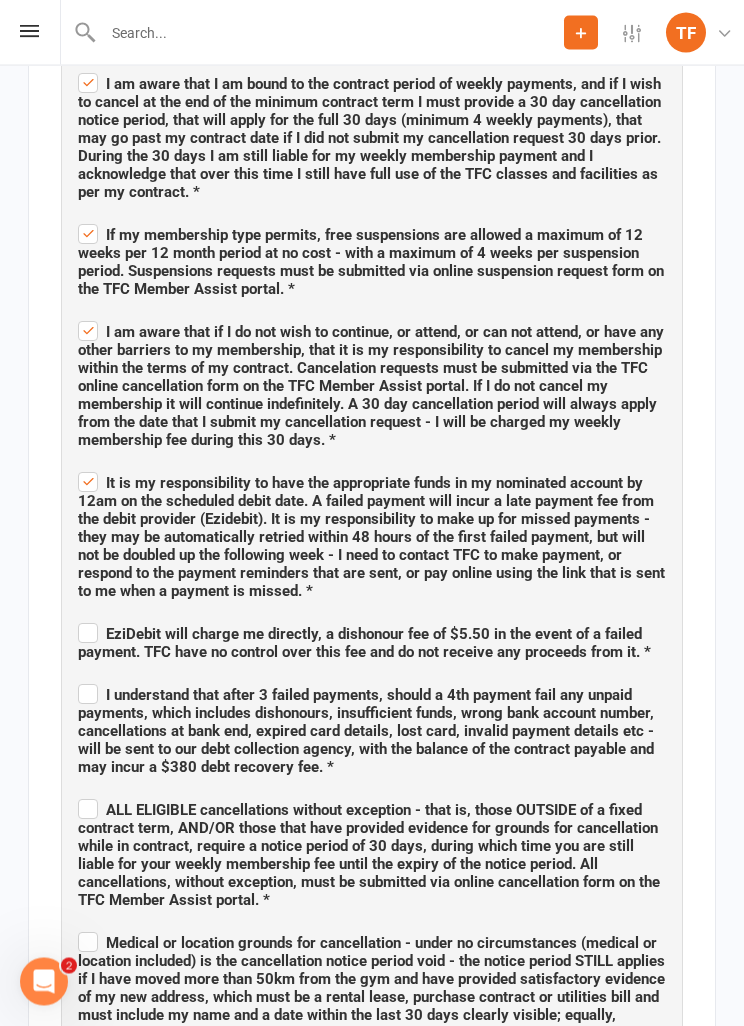 scroll, scrollTop: 1911, scrollLeft: 0, axis: vertical 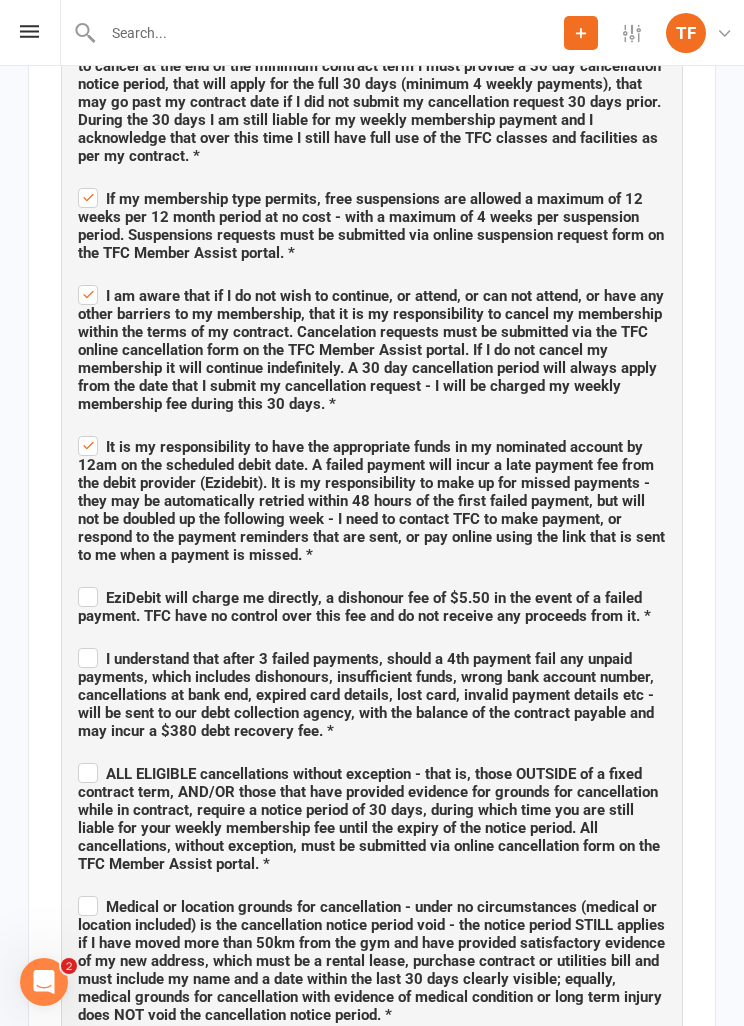 click on "EziDebit will charge me directly, a dishonour fee of $5.50 in the event of a failed payment. TFC have no control over this fee and do not receive any proceeds from it.   *" at bounding box center (364, 607) 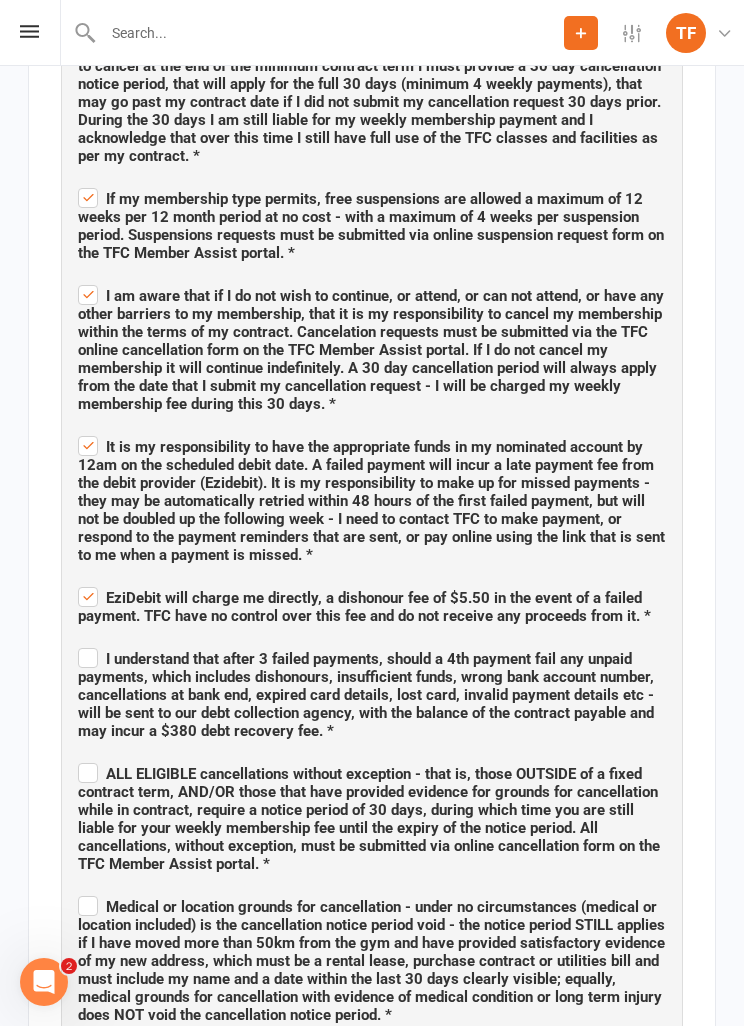 checkbox on "true" 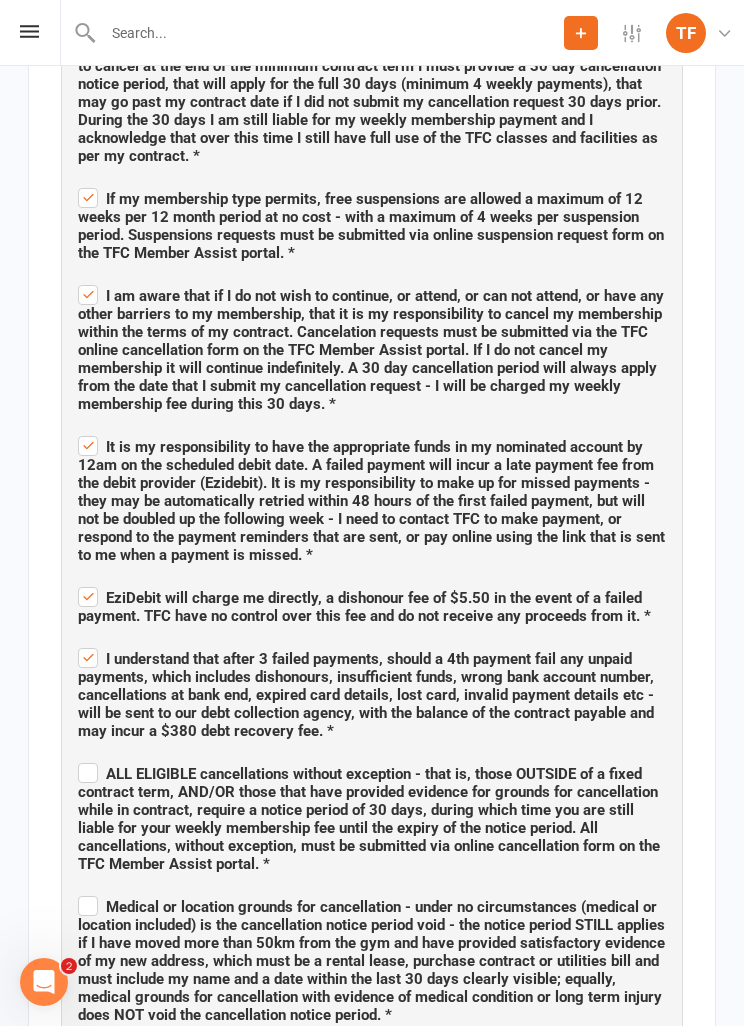 checkbox on "true" 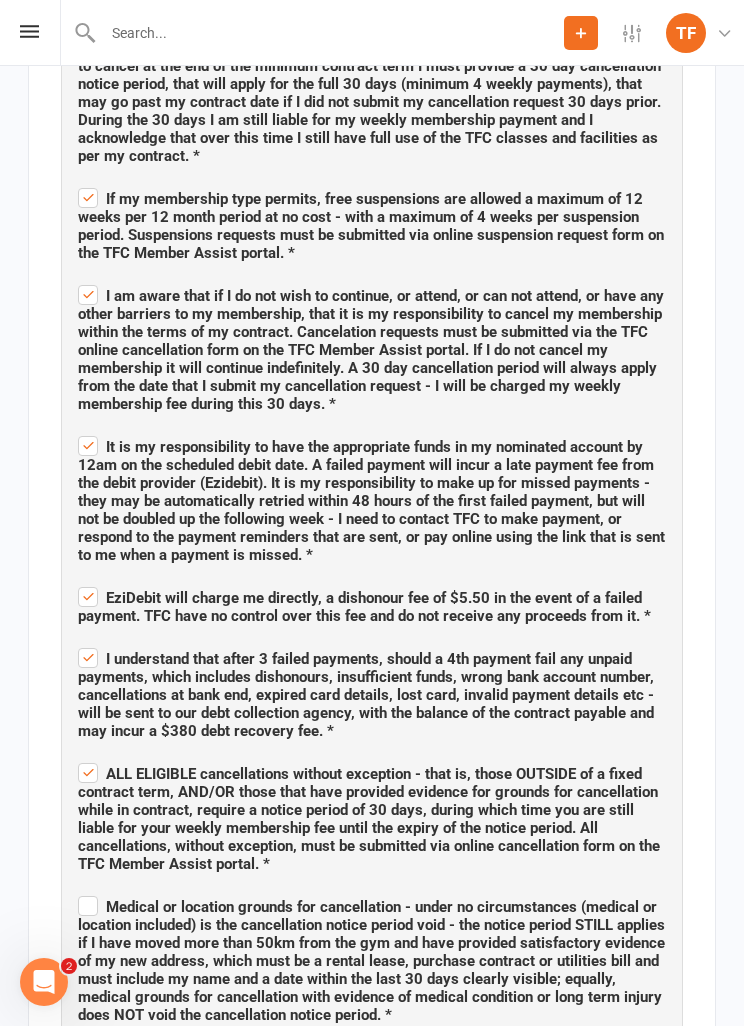 click on "ALL ELIGIBLE cancellations without exception - that is, those OUTSIDE of a fixed contract term, AND/OR those that have provided evidence for grounds for cancellation while in contract, require a notice period of 30 days, during which time you are still liable for your weekly membership fee until the expiry of the notice period.  All cancellations, without exception, must be submitted via online cancellation form on the TFC Member Assist portal.   *" at bounding box center (372, 816) 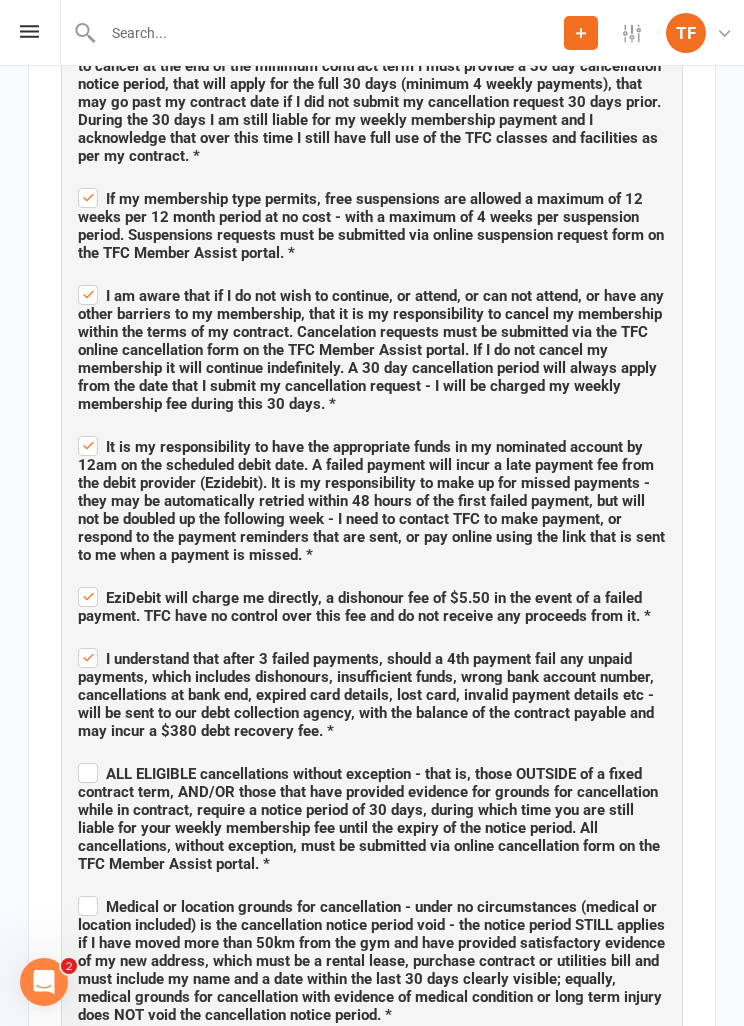 click on "I understand that after 3 failed payments, should a 4th payment fail any unpaid payments, which includes dishonours, insufficient funds, wrong bank account number, cancellations at bank end, expired card details, lost card, invalid payment details etc -  will be sent to our debt collection agency, with the balance of the contract payable and may incur a $380 debt recovery fee.   *" at bounding box center (366, 695) 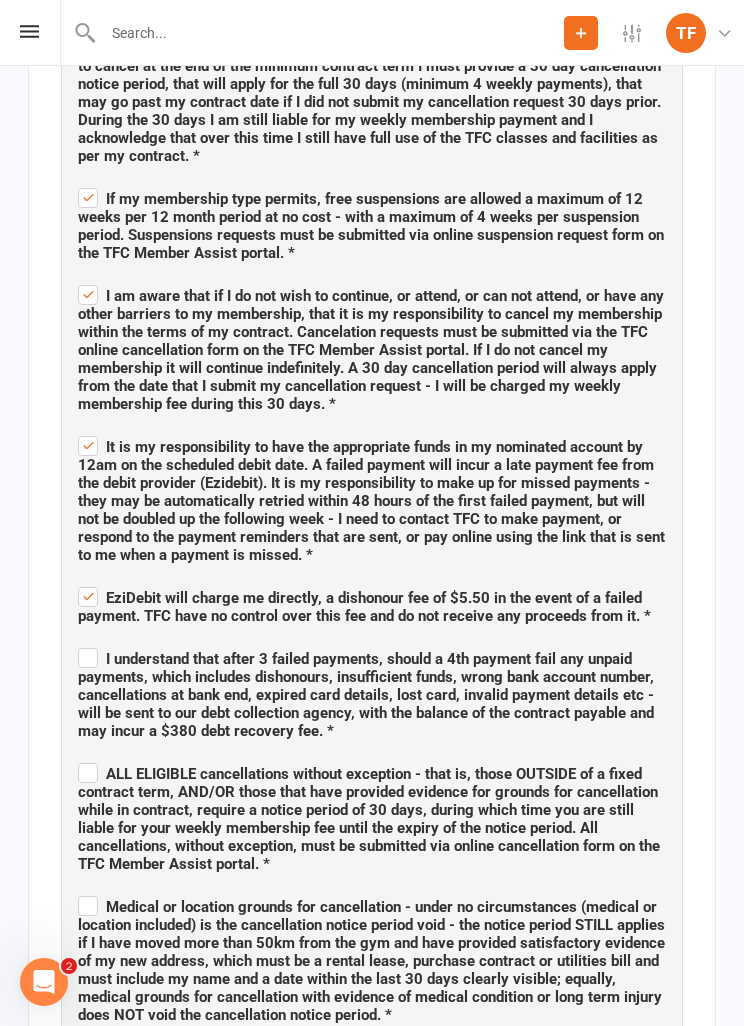 click on "ALL ELIGIBLE cancellations without exception - that is, those OUTSIDE of a fixed contract term, AND/OR those that have provided evidence for grounds for cancellation while in contract, require a notice period of 30 days, during which time you are still liable for your weekly membership fee until the expiry of the notice period.  All cancellations, without exception, must be submitted via online cancellation form on the TFC Member Assist portal.   *" at bounding box center (372, 816) 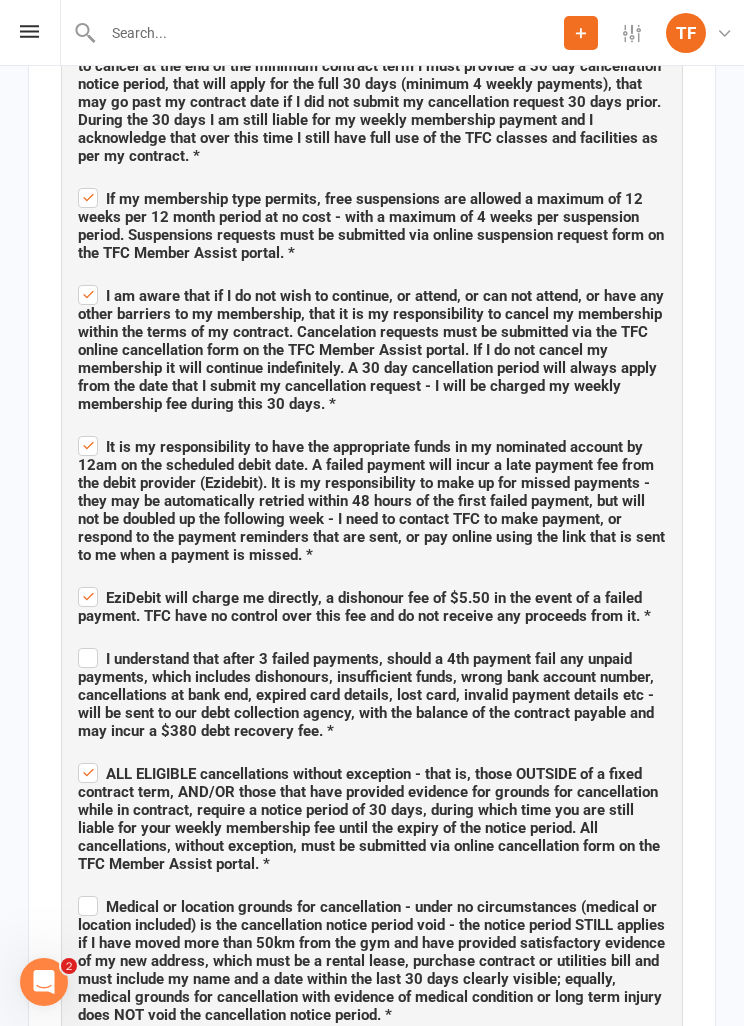 click on "I understand that after 3 failed payments, should a 4th payment fail any unpaid payments, which includes dishonours, insufficient funds, wrong bank account number, cancellations at bank end, expired card details, lost card, invalid payment details etc -  will be sent to our debt collection agency, with the balance of the contract payable and may incur a $380 debt recovery fee.   *" at bounding box center (372, 692) 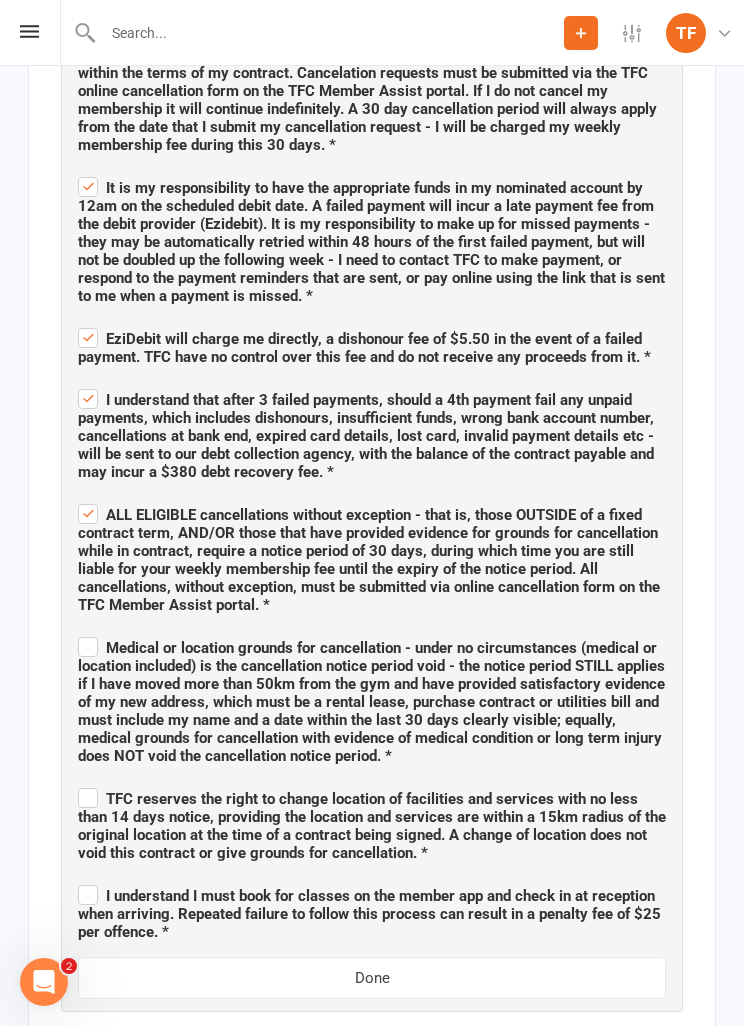 scroll, scrollTop: 2209, scrollLeft: 0, axis: vertical 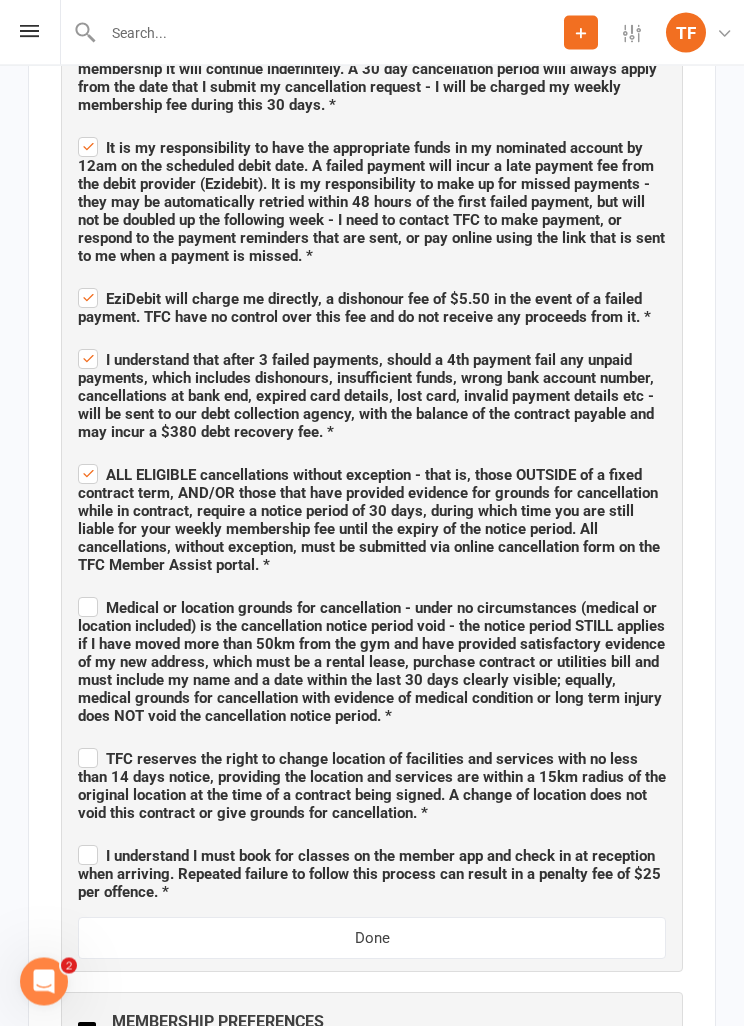 click on "Medical or location grounds for cancellation - under no circumstances (medical or location included) is the cancellation notice period void - the notice period STILL applies if I have moved more than 50km from the gym and have provided satisfactory evidence of my new address, which must be a rental lease, purchase contract or utilities bill and must include my name and a date within the last 30 days clearly visible; equally, medical grounds for cancellation with evidence of medical condition or long term injury does NOT void the cancellation notice period.   *" at bounding box center (372, 660) 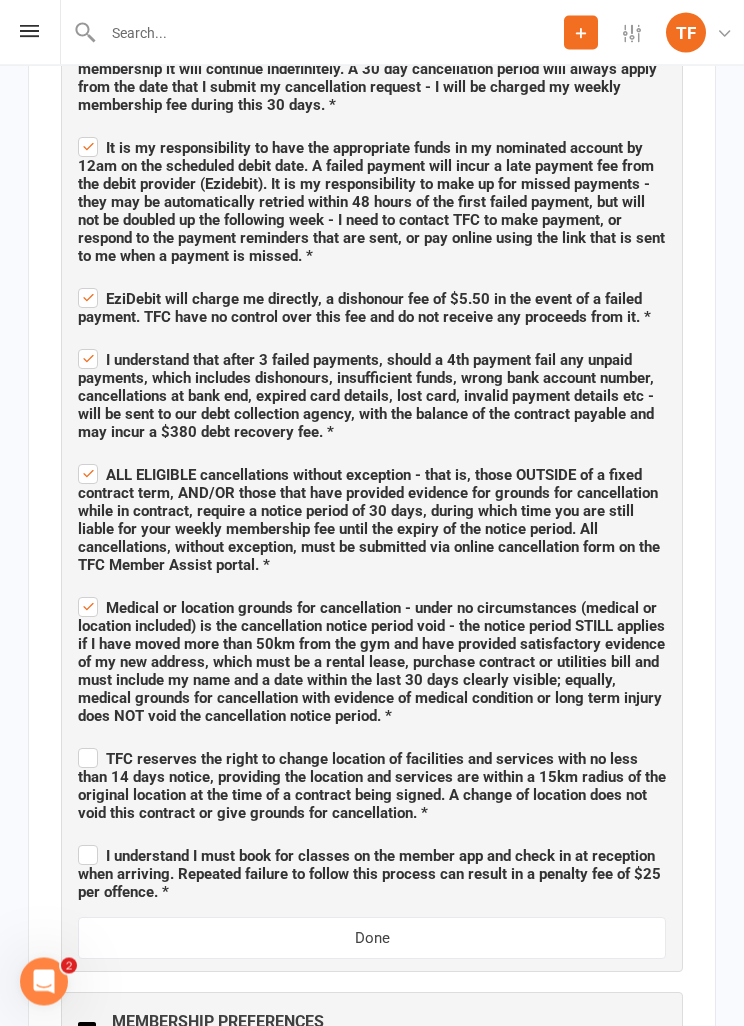 scroll, scrollTop: 2210, scrollLeft: 0, axis: vertical 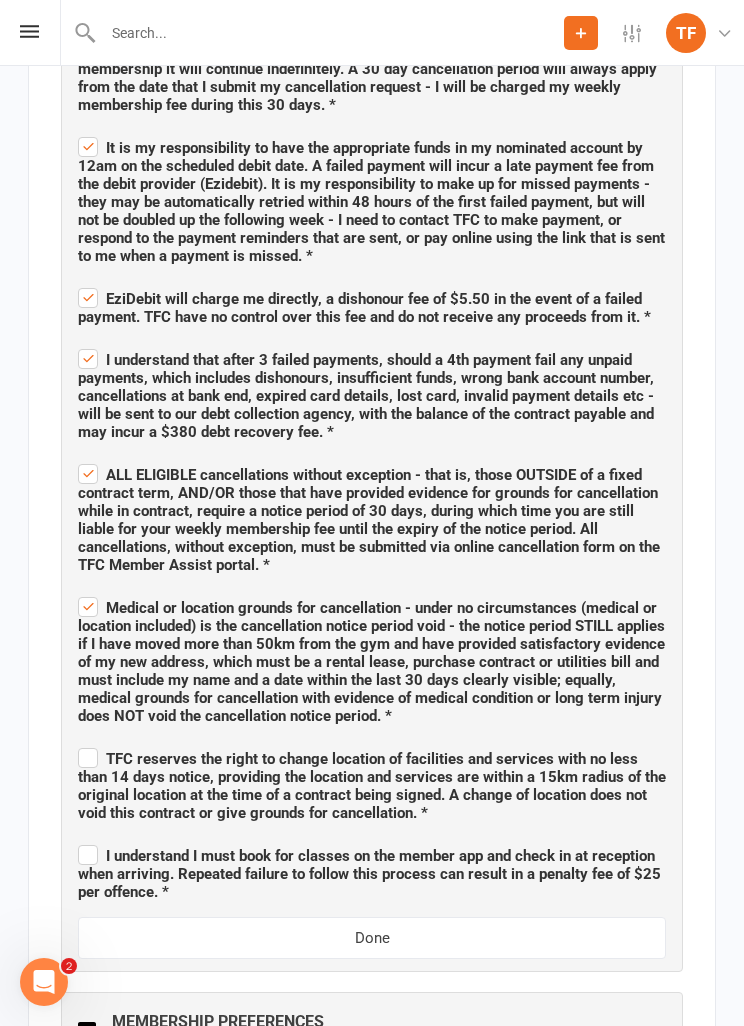 click on "TFC reserves the right to change location of facilities and services with no less than 14 days notice, providing the location and services are within a 15km radius of the original location at the time of a contract being signed.  A change of location does not void this contract or give grounds for cancellation.   *" at bounding box center (372, 783) 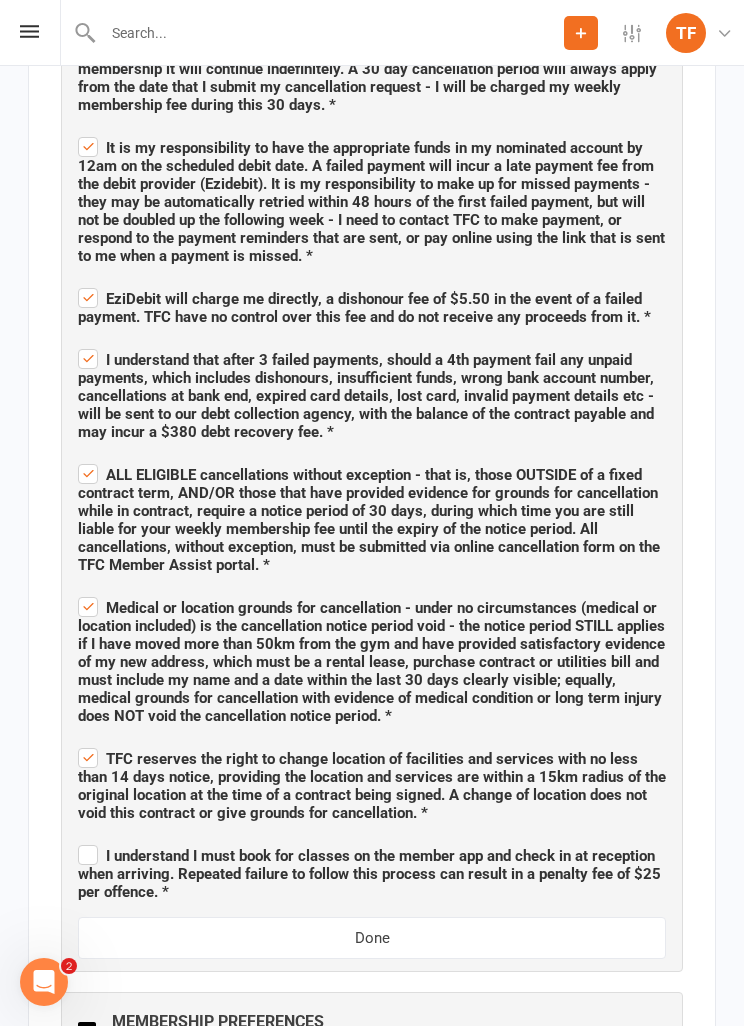 checkbox on "true" 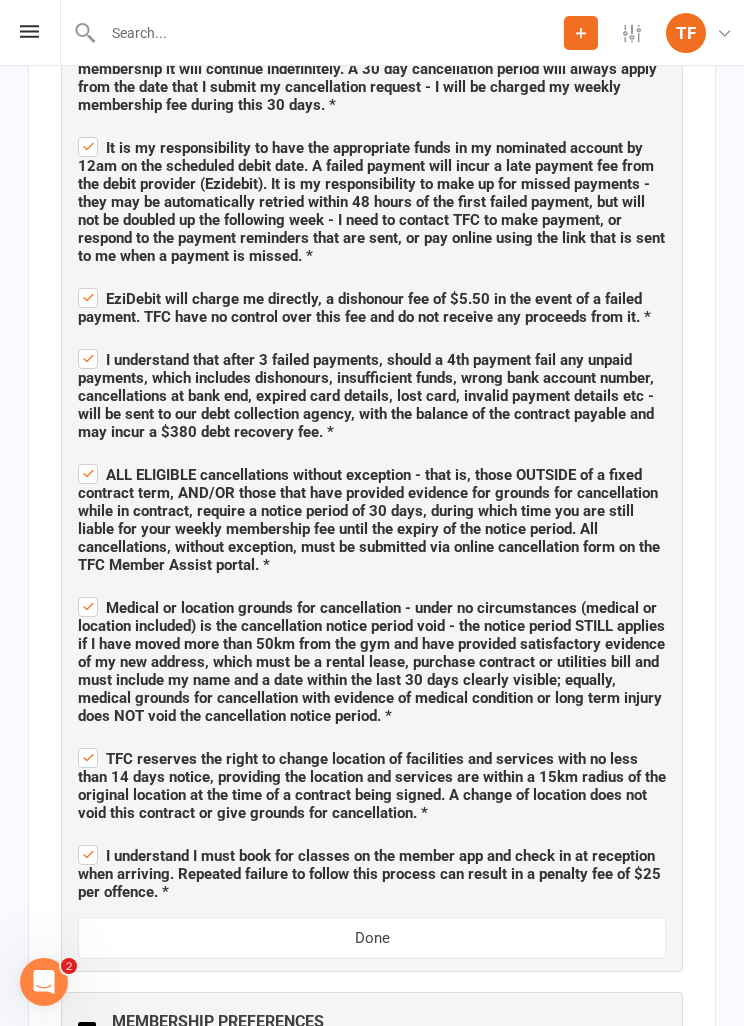 checkbox on "true" 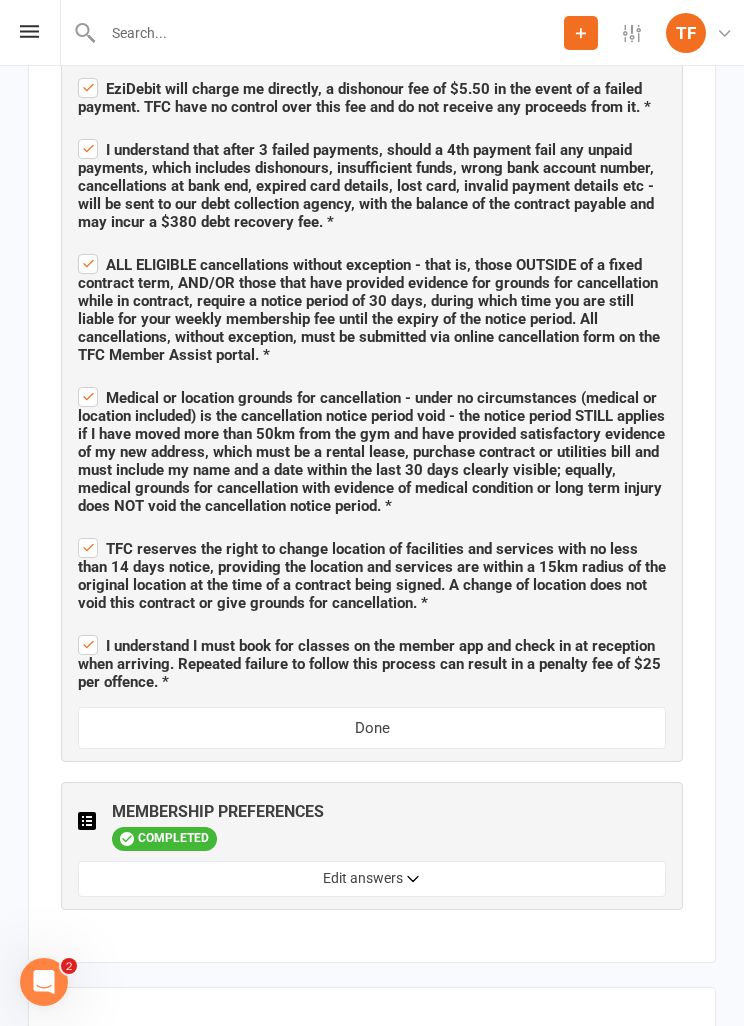 scroll, scrollTop: 2402, scrollLeft: 0, axis: vertical 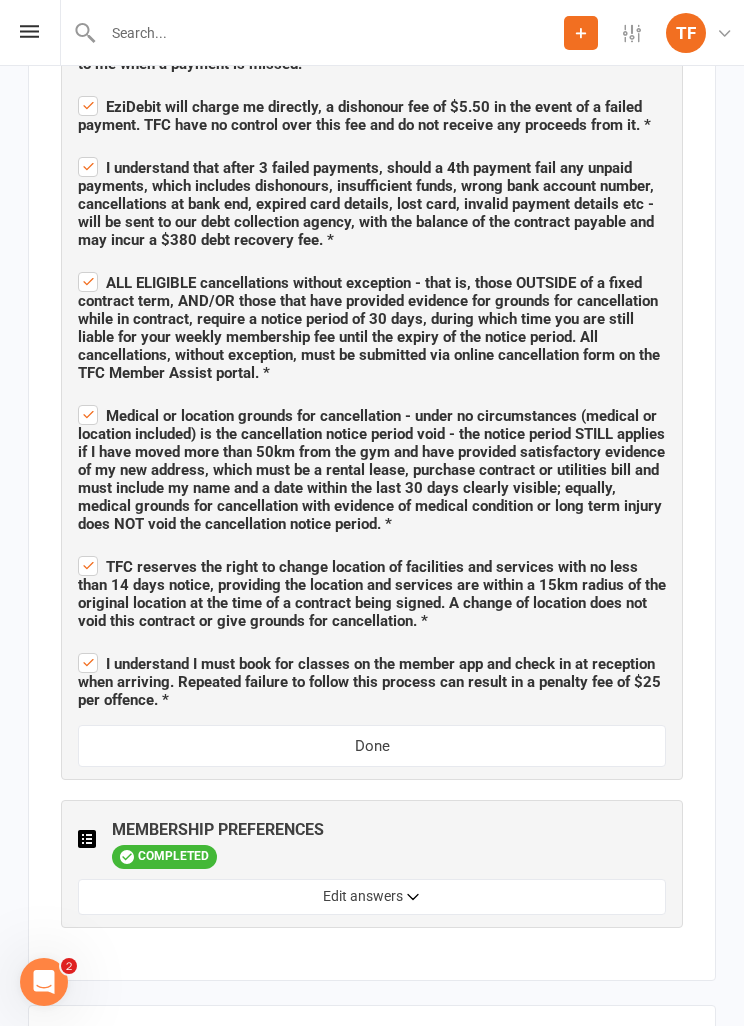 click on "Done" at bounding box center [372, 746] 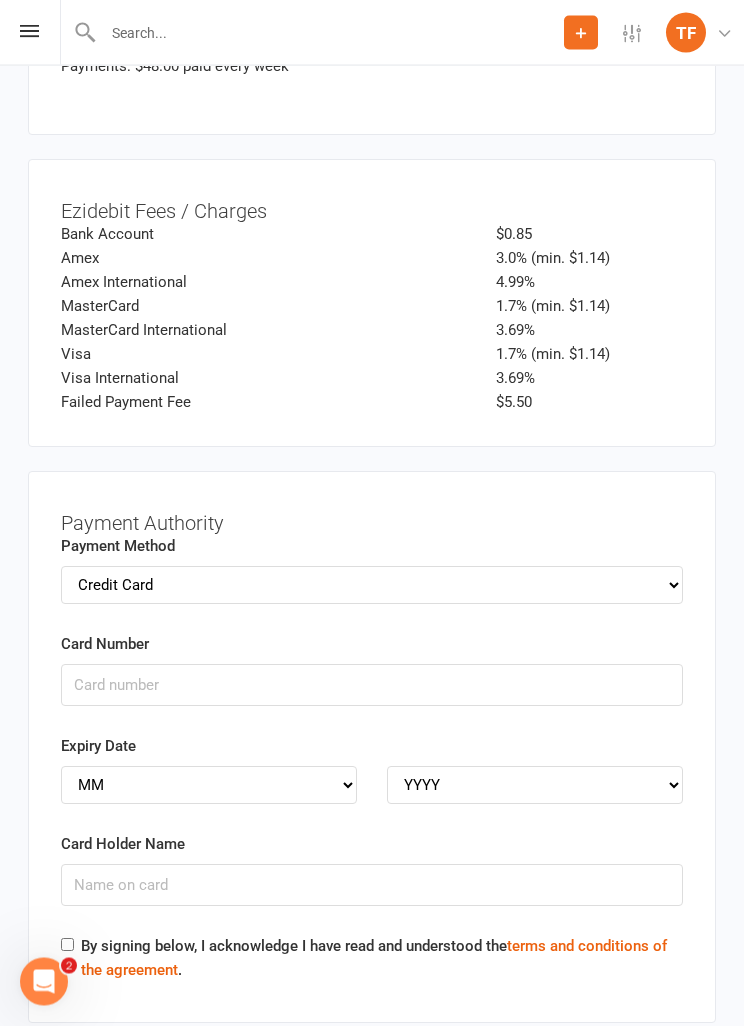 scroll, scrollTop: 3627, scrollLeft: 0, axis: vertical 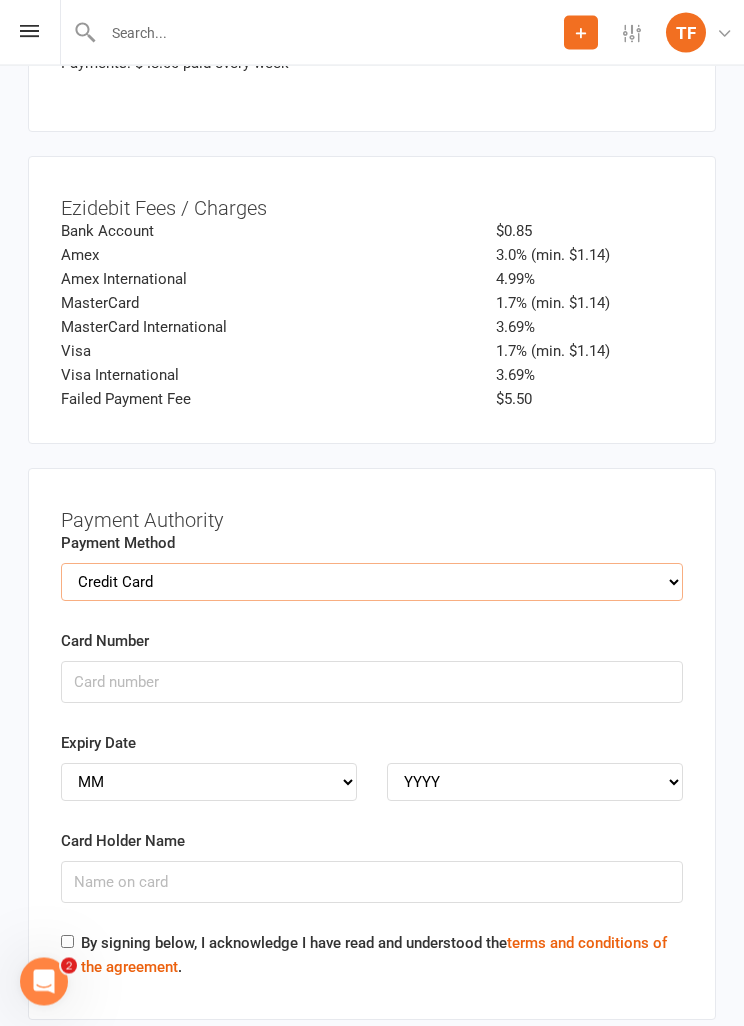 click on "Credit Card Bank Account" at bounding box center [372, 583] 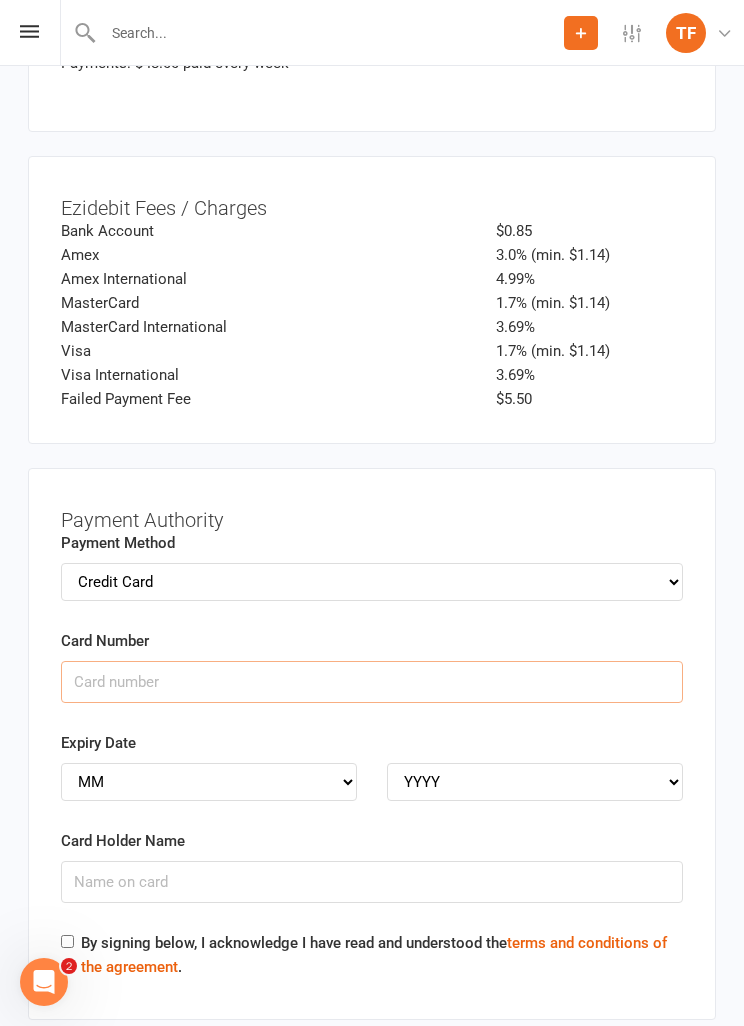 click on "Card Number" at bounding box center (372, 682) 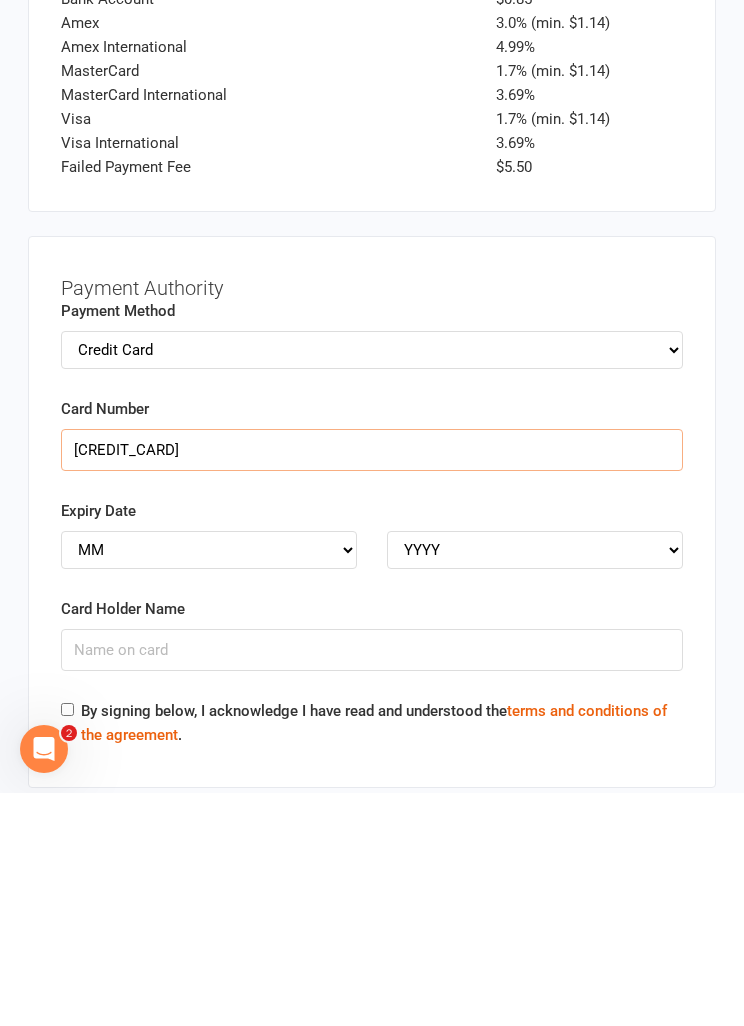 click on "[CREDIT_CARD]" at bounding box center (372, 683) 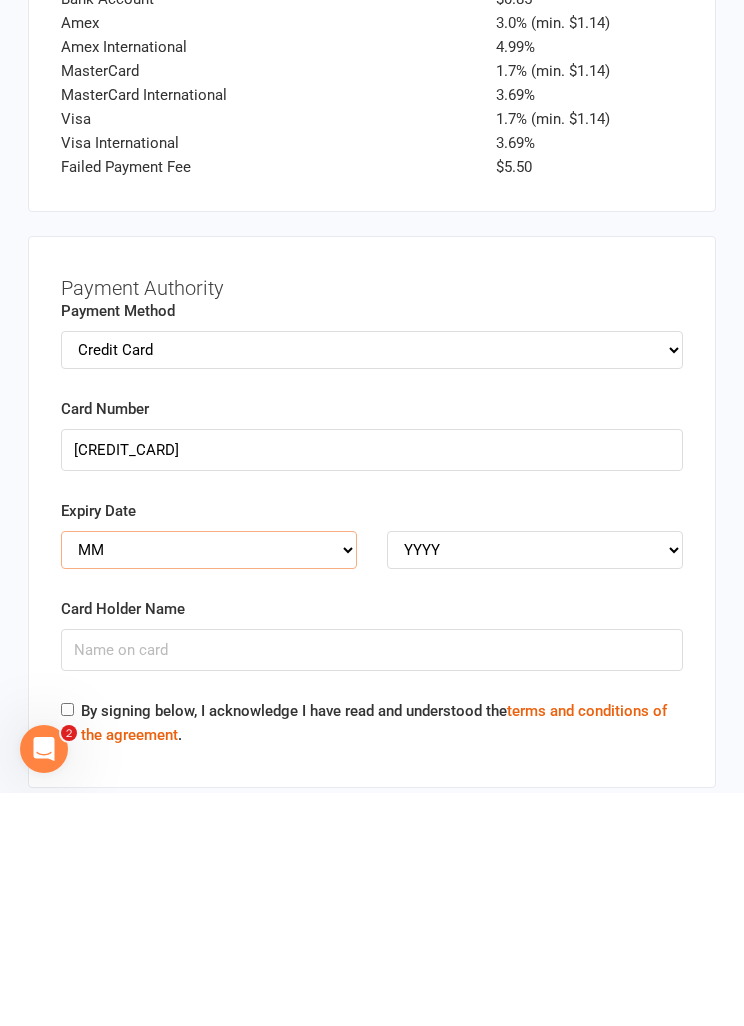click on "MM 01 02 03 04 05 06 07 08 09 10 11 12" at bounding box center [209, 783] 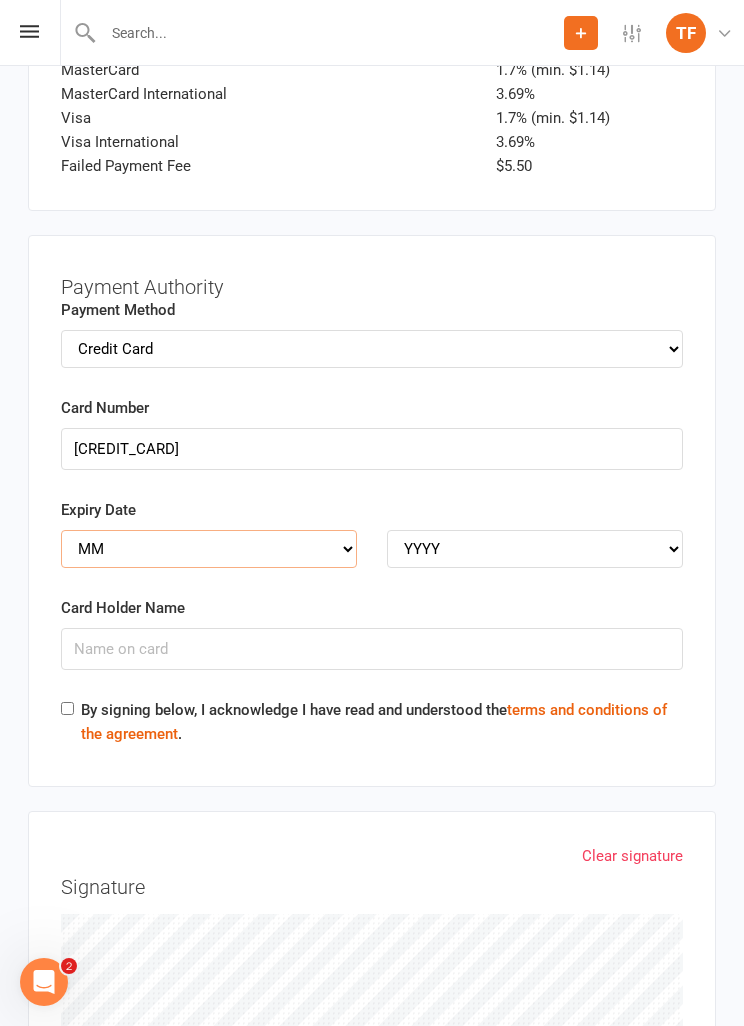 select on "11" 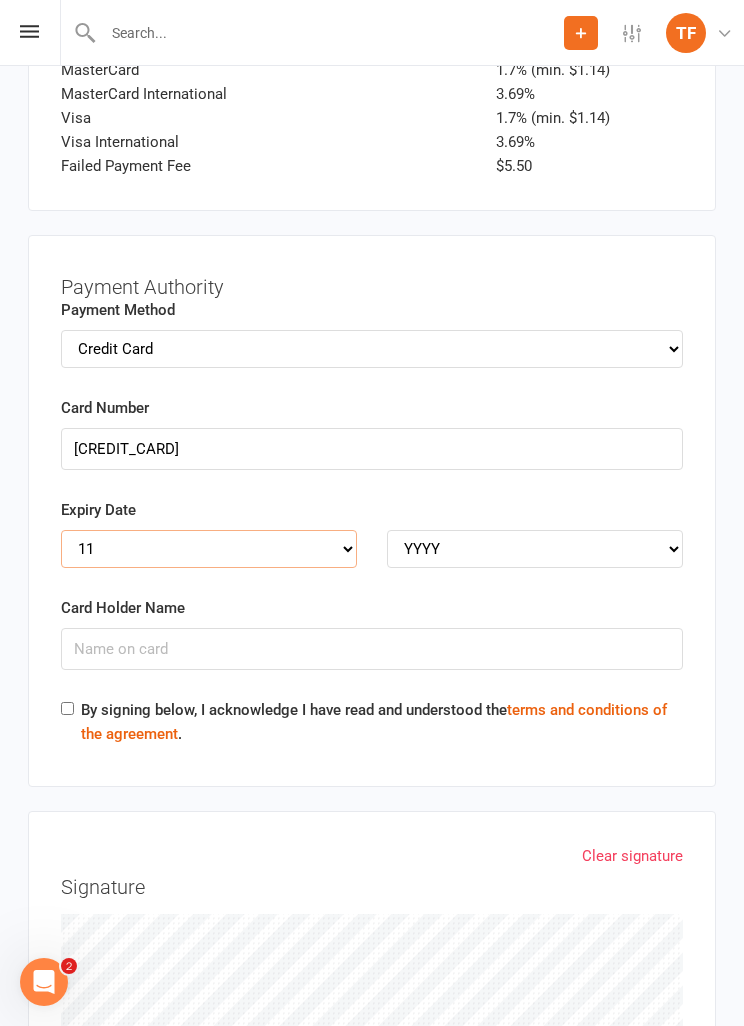 click on "MM 01 02 03 04 05 06 07 08 09 10 11 12" at bounding box center [209, 549] 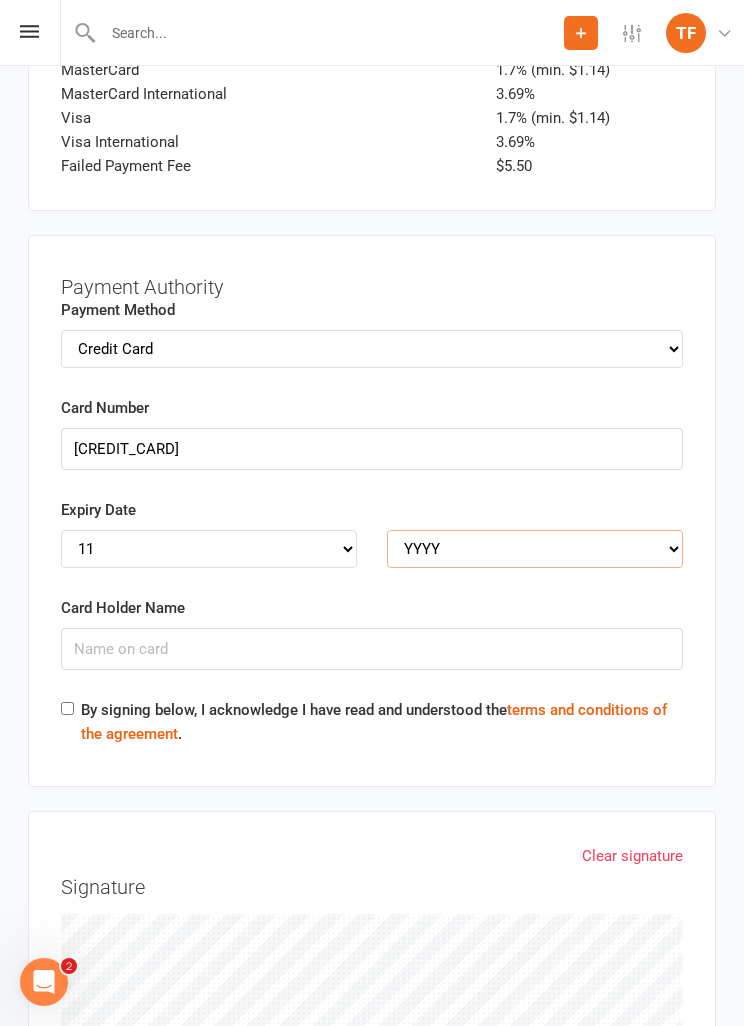 click on "YYYY 2025 2026 2027 2028 2029 2030 2031 2032 2033 2034" at bounding box center (535, 549) 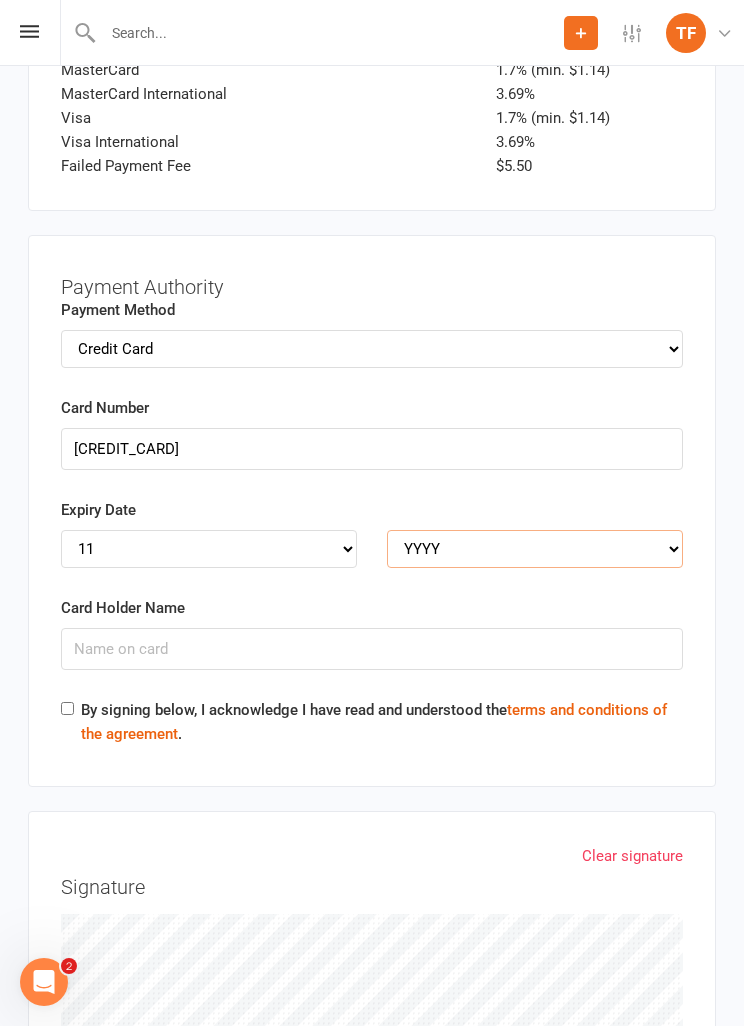 select on "2028" 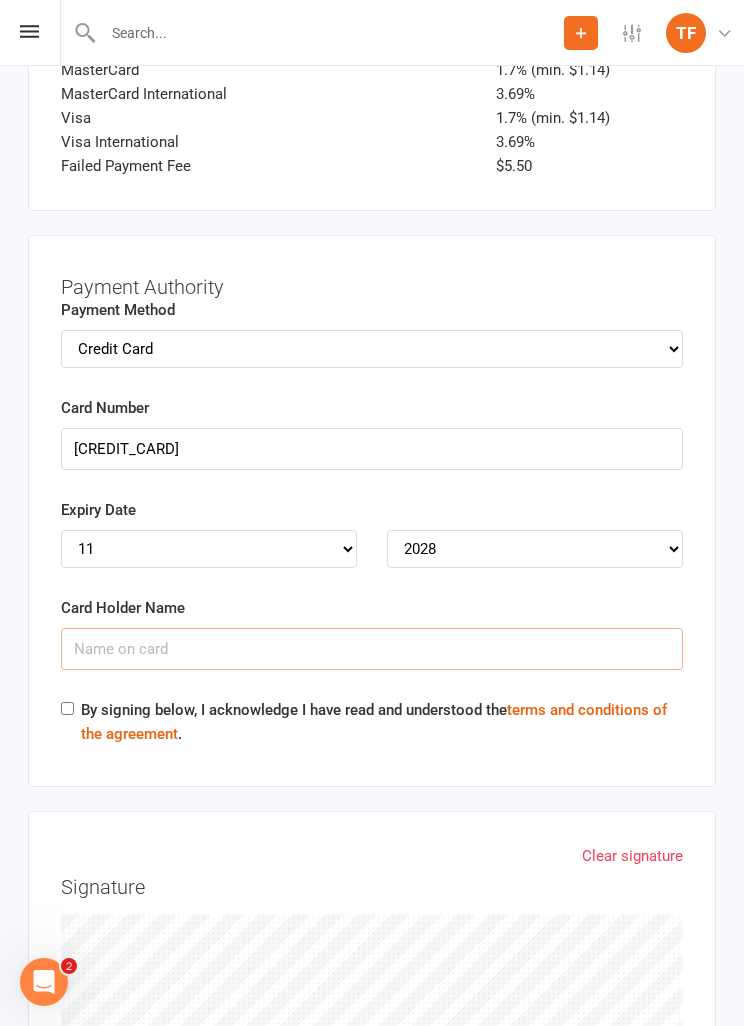 click on "Card Holder Name" at bounding box center [372, 649] 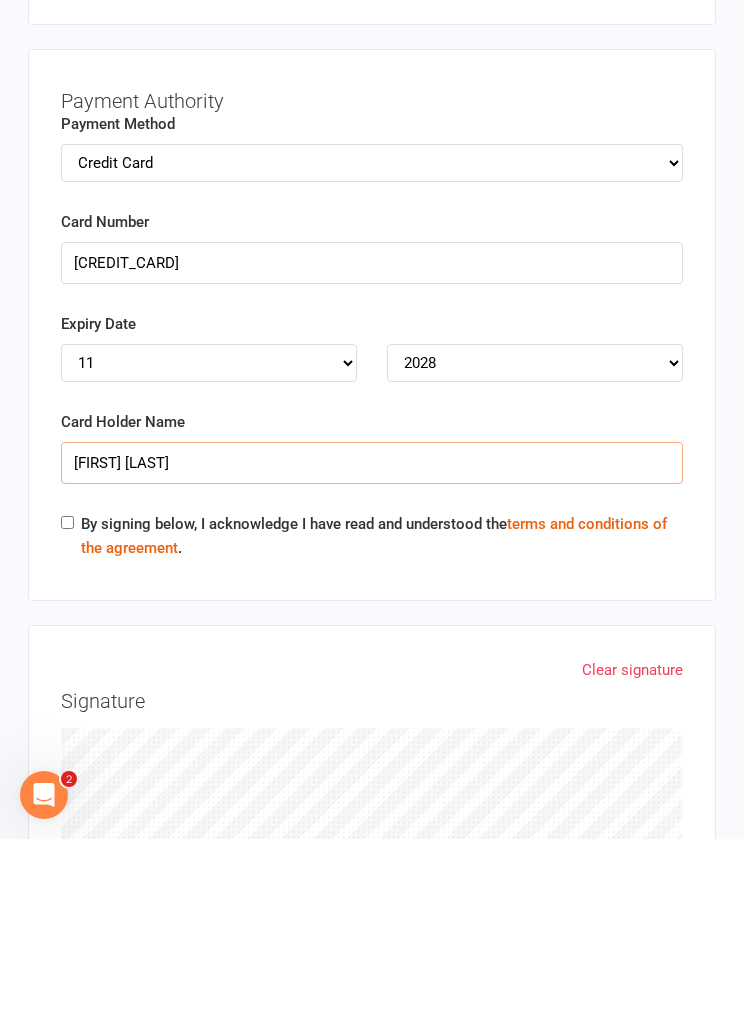 type on "[FIRST] [LAST]" 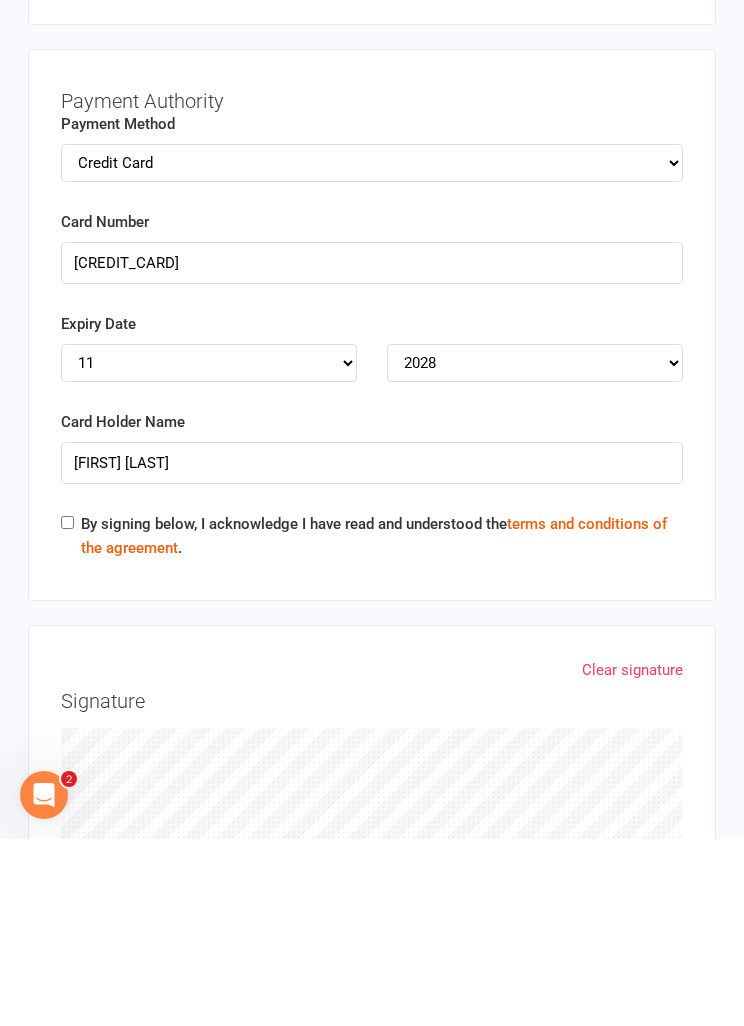 click on "By signing below, I acknowledge I have read and understood the  terms and conditions of the agreement ." at bounding box center (67, 709) 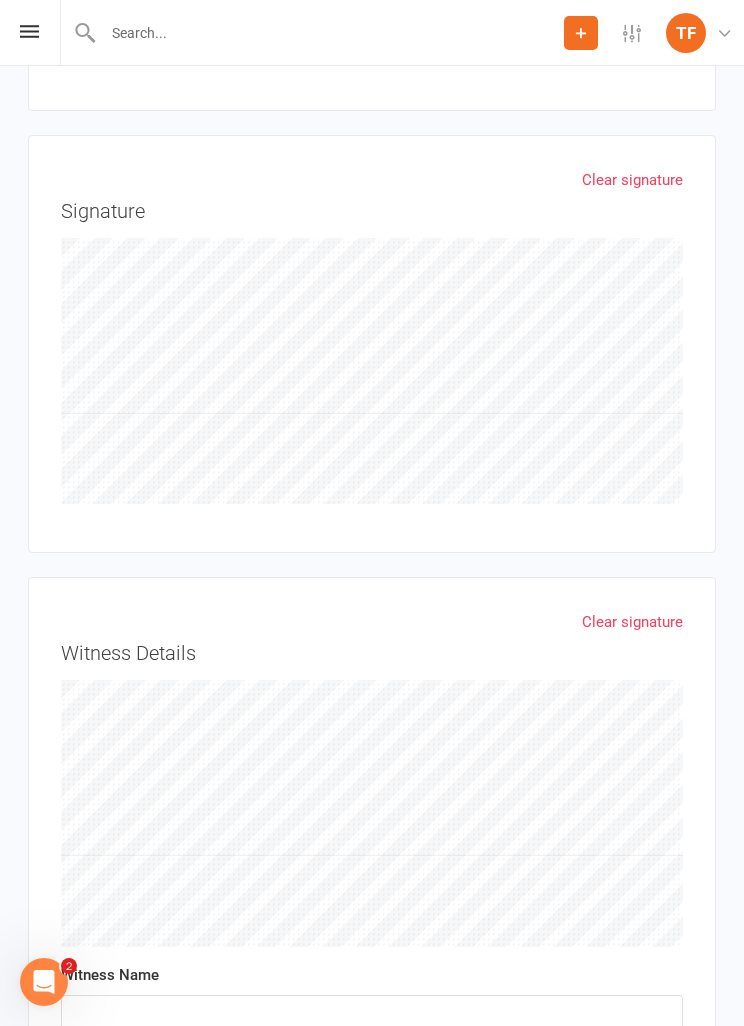 scroll, scrollTop: 4726, scrollLeft: 0, axis: vertical 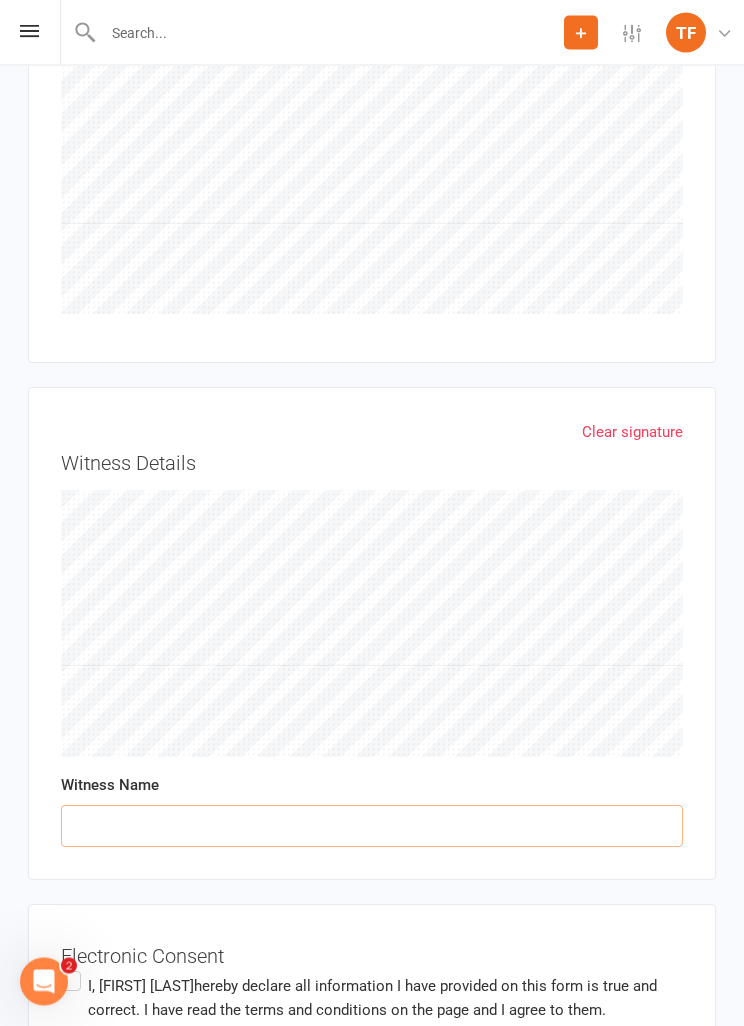 click at bounding box center (372, 827) 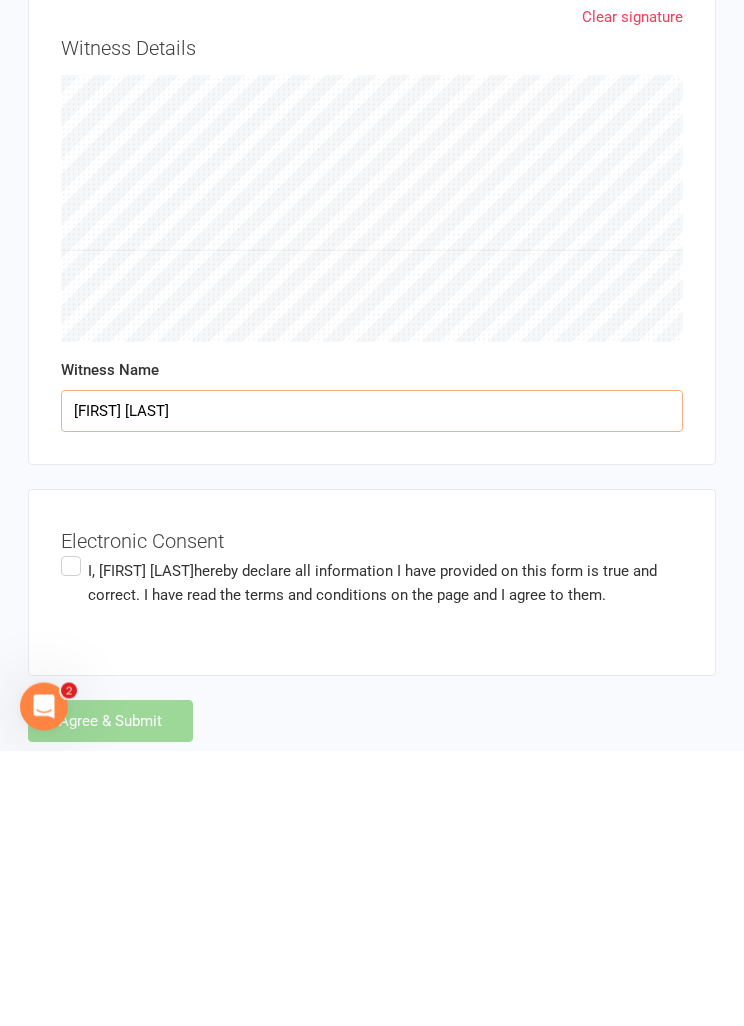 type on "[FIRST] [LAST]" 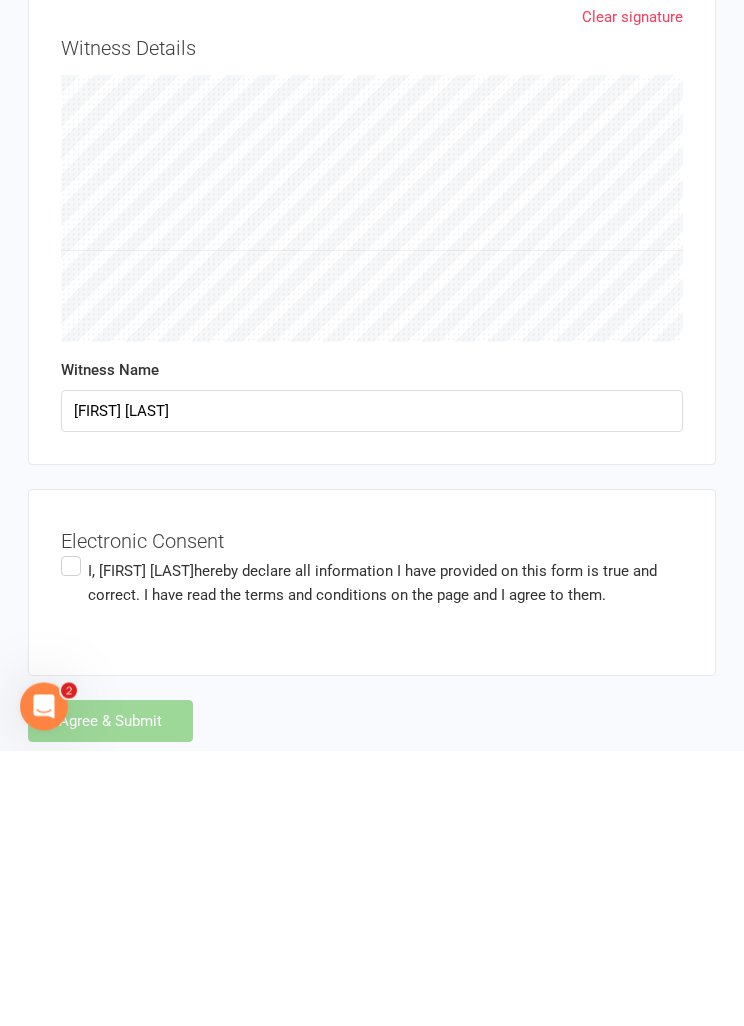 click on "hereby declare all information I have provided on this form is true and correct. I have read the terms and conditions on the page and I agree to them." at bounding box center (372, 859) 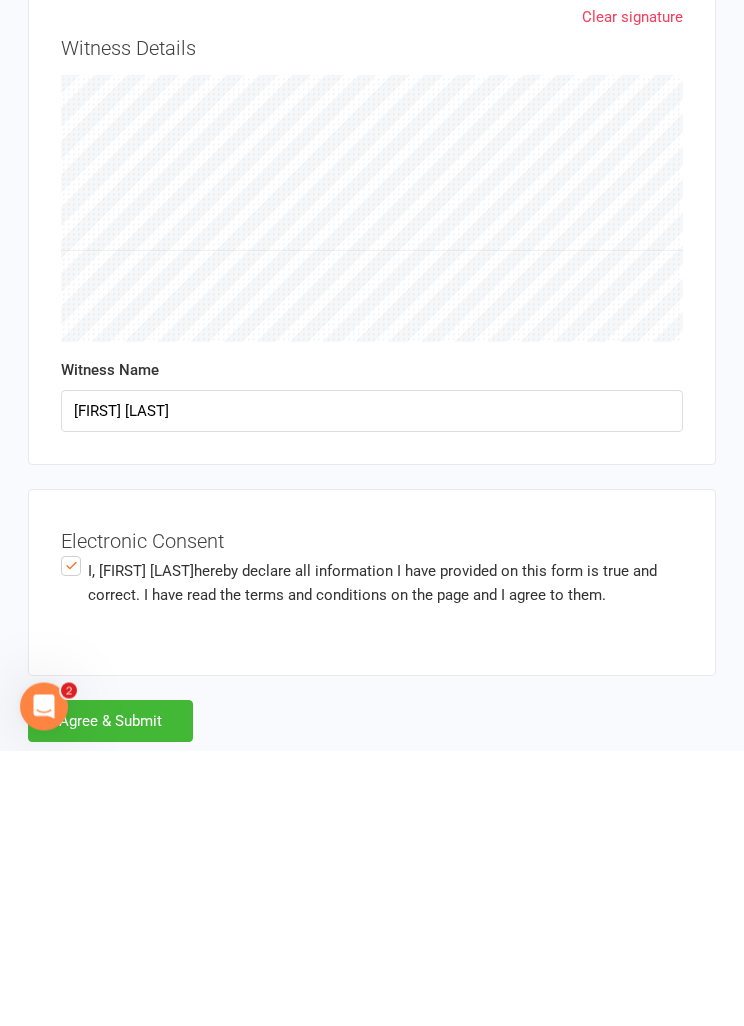 scroll, scrollTop: 4836, scrollLeft: 0, axis: vertical 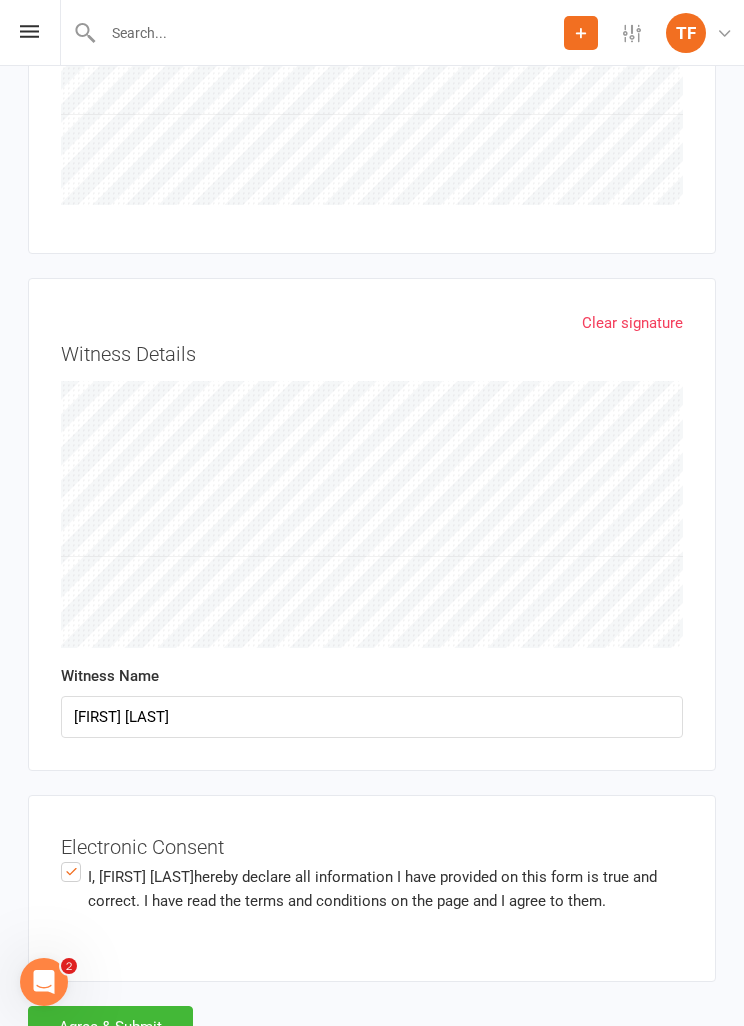 click on "Agree & Submit" at bounding box center [110, 1027] 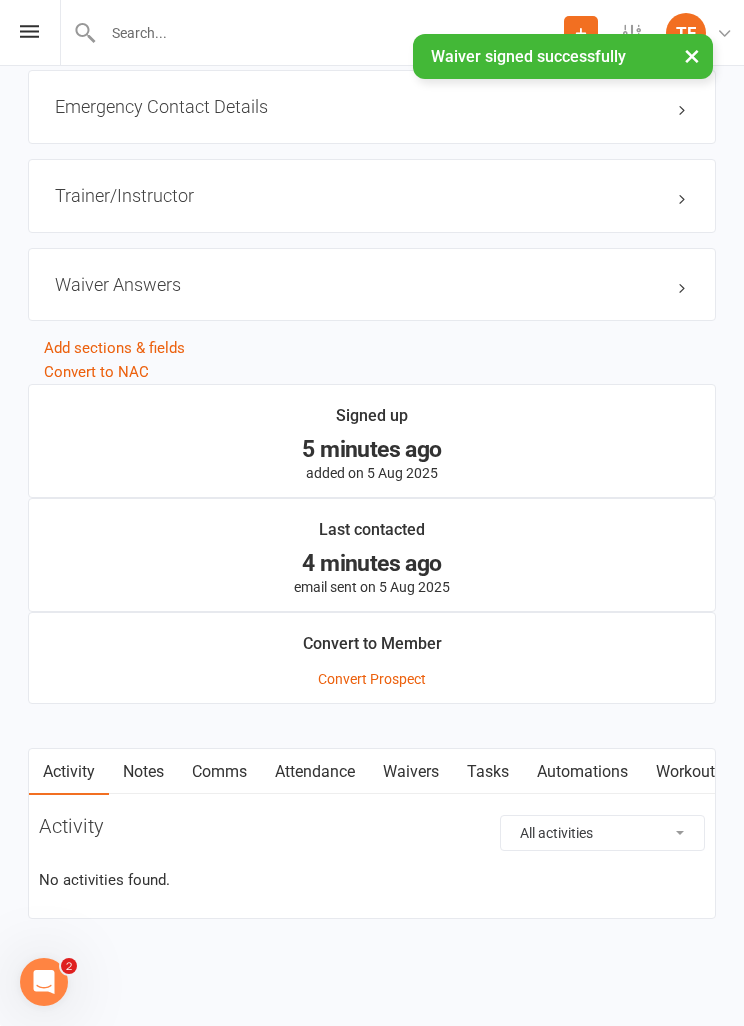 scroll, scrollTop: 0, scrollLeft: 0, axis: both 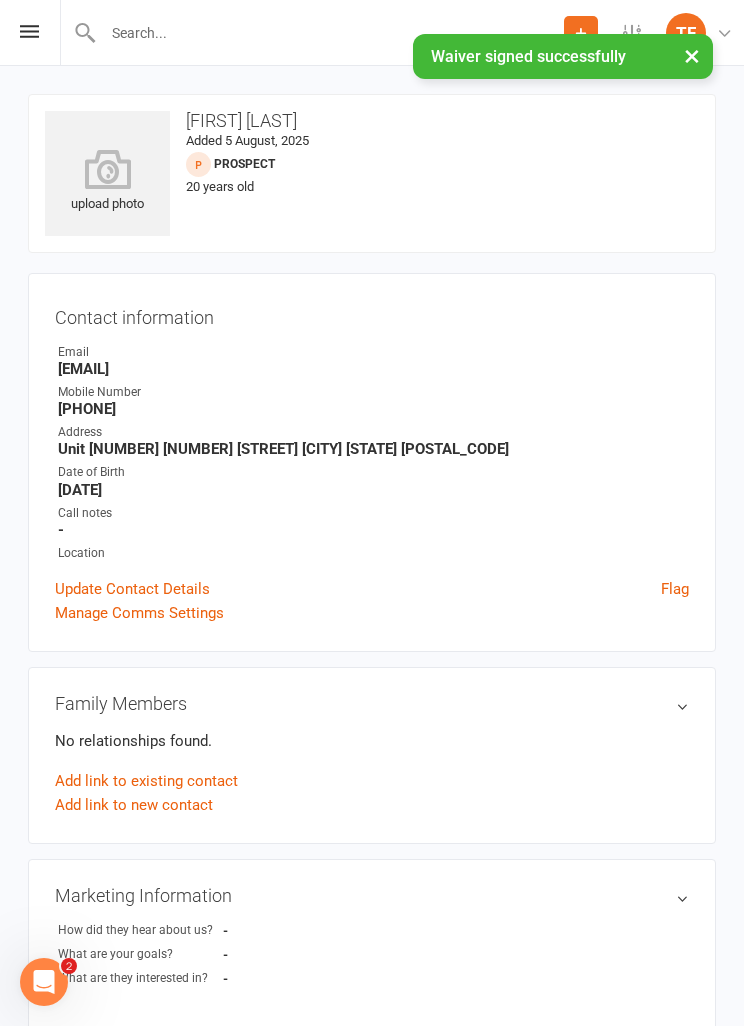 click on "upload photo" at bounding box center (107, 182) 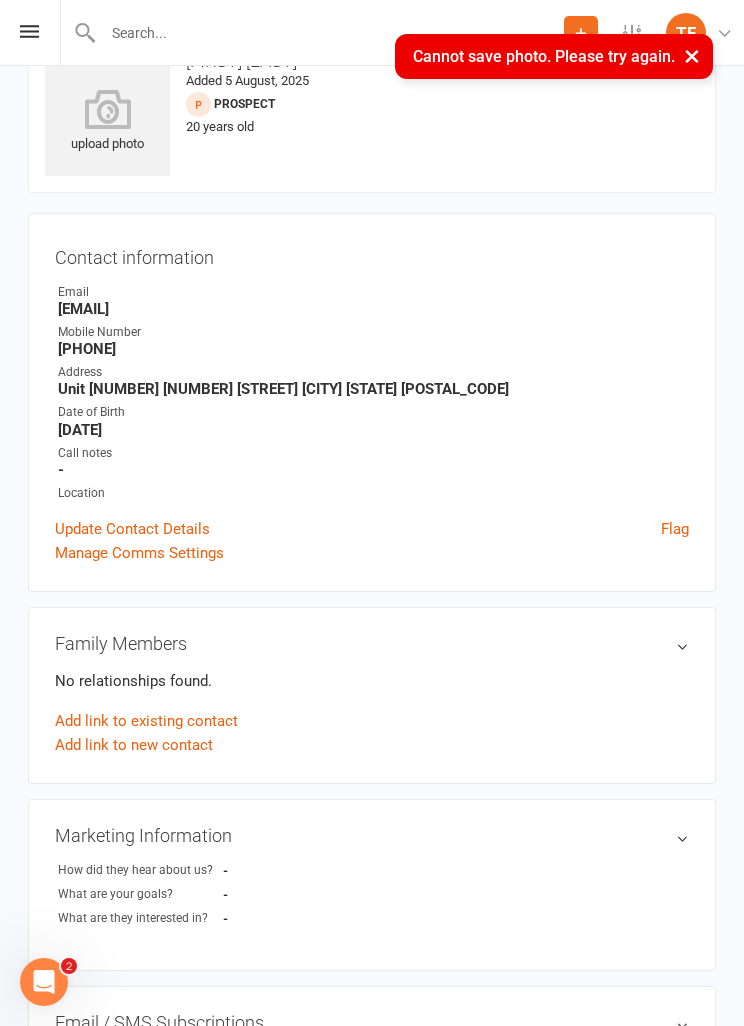 scroll, scrollTop: 64, scrollLeft: 0, axis: vertical 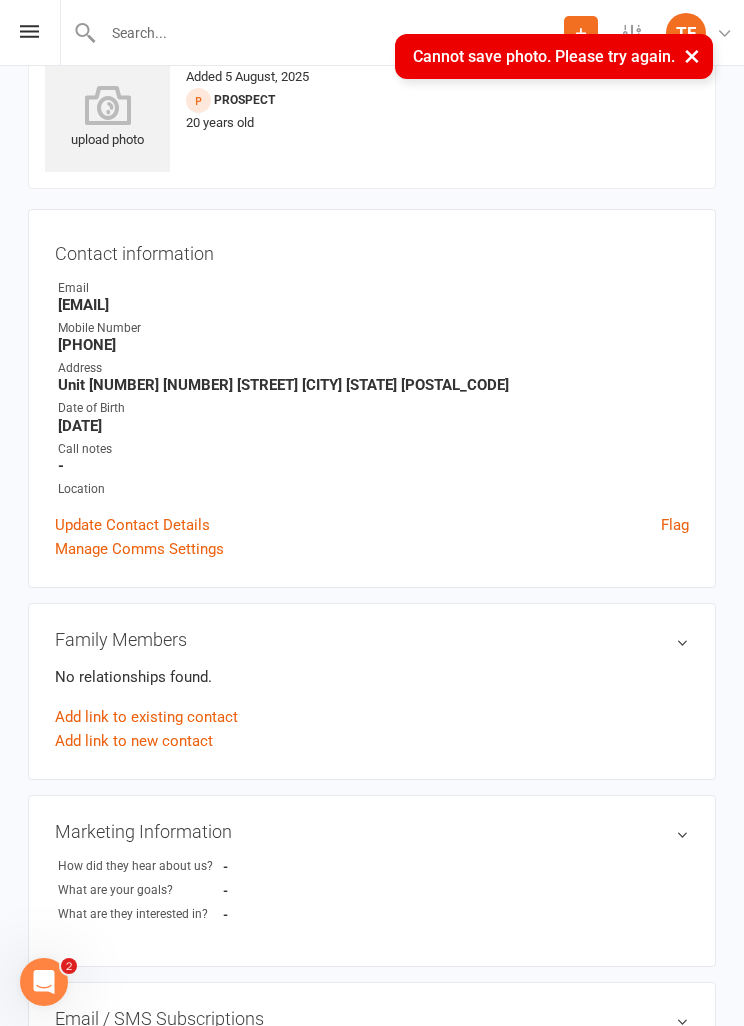 click at bounding box center [29, 31] 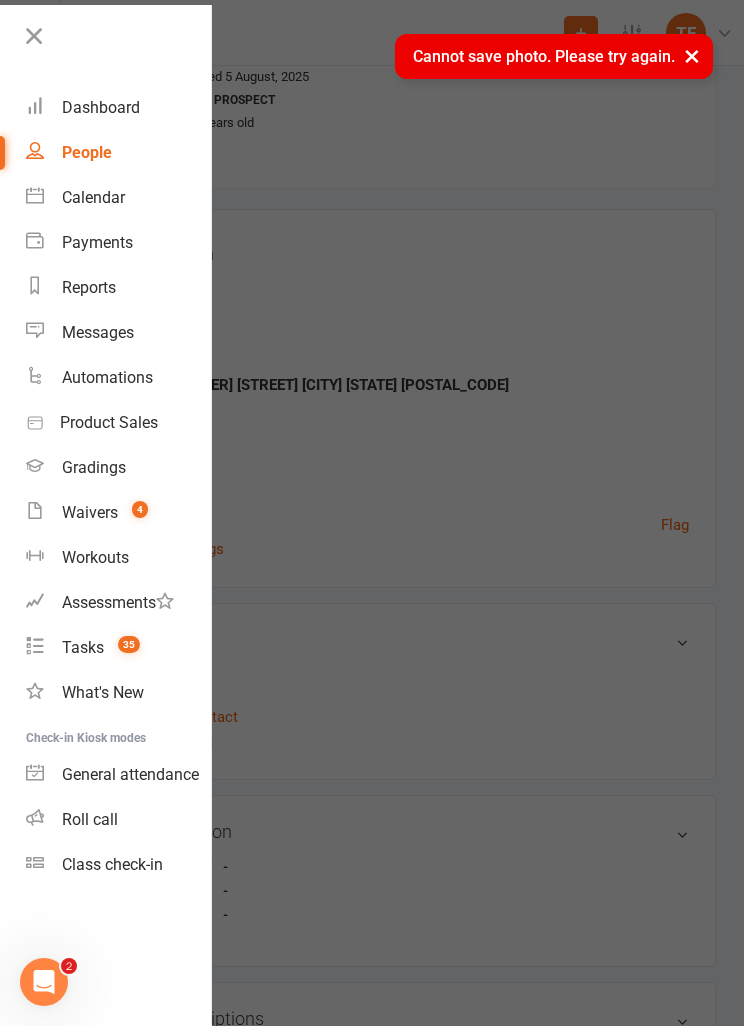 click on "People" at bounding box center [118, 152] 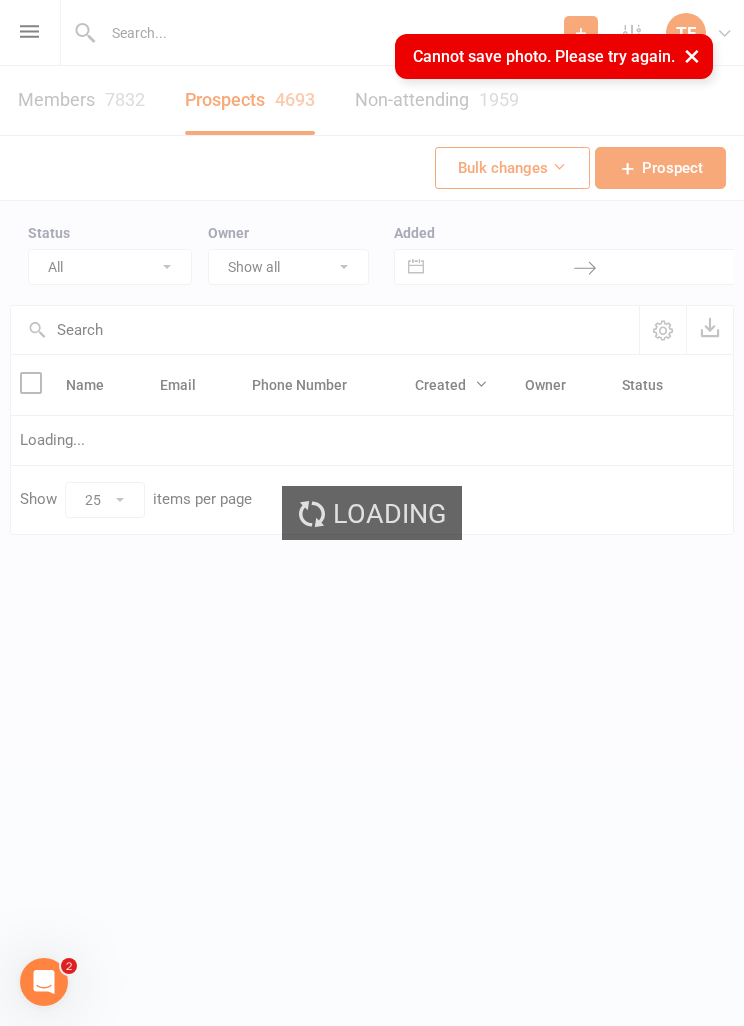 scroll, scrollTop: 0, scrollLeft: 0, axis: both 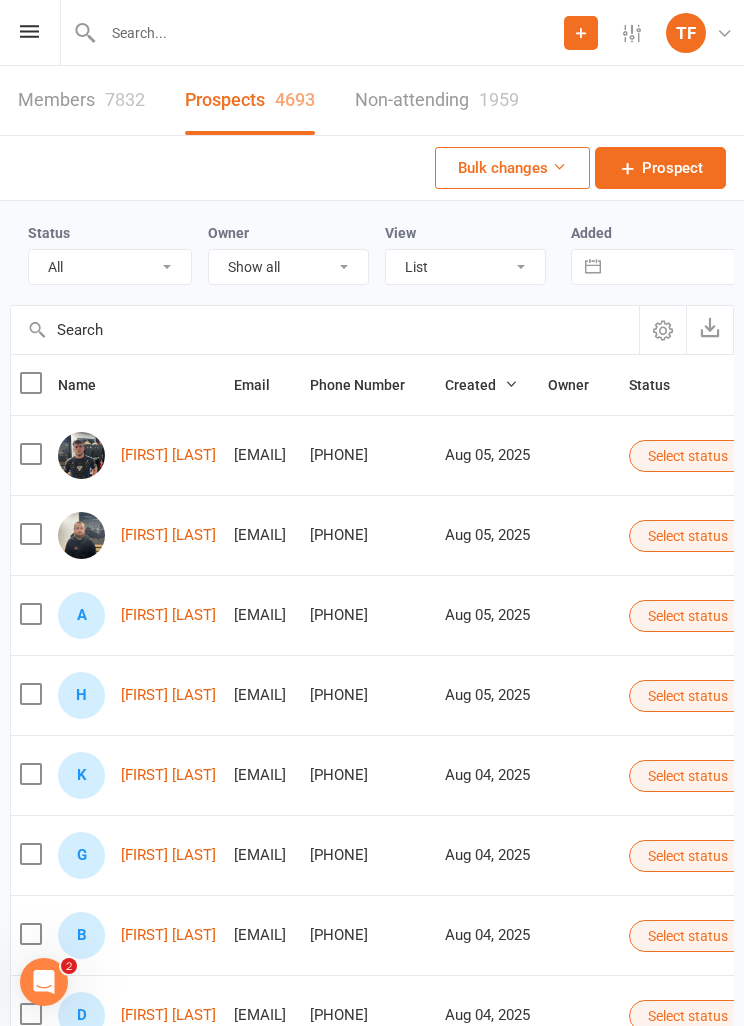 click on "[FIRST] [LAST]" at bounding box center [168, 615] 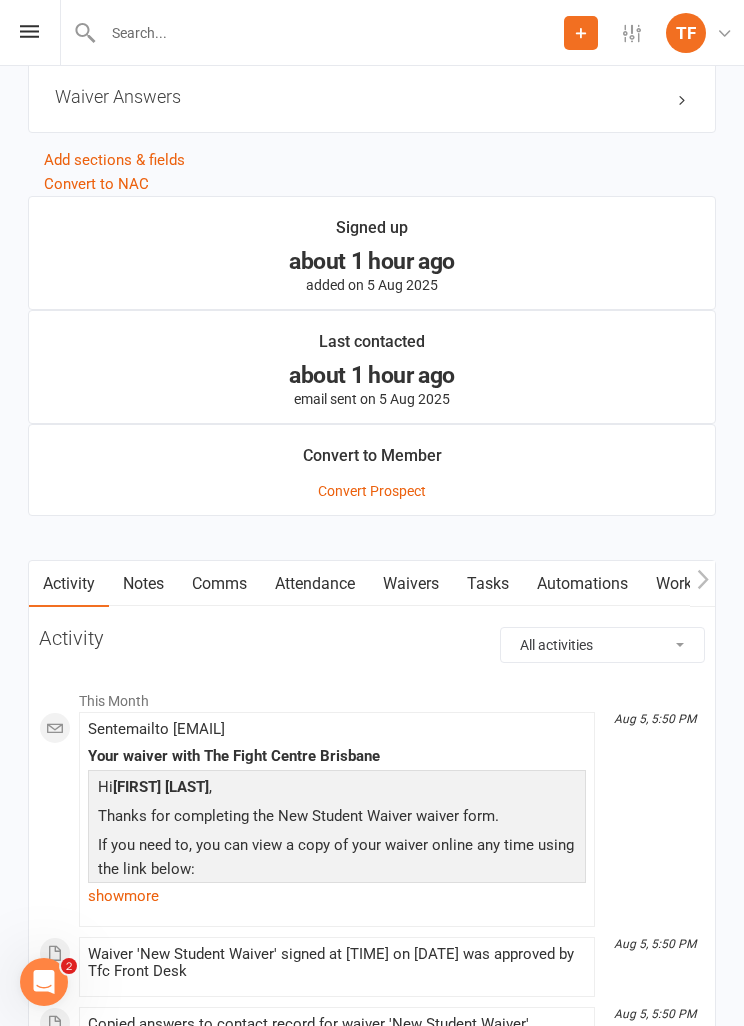 click on "Waivers" at bounding box center [411, 584] 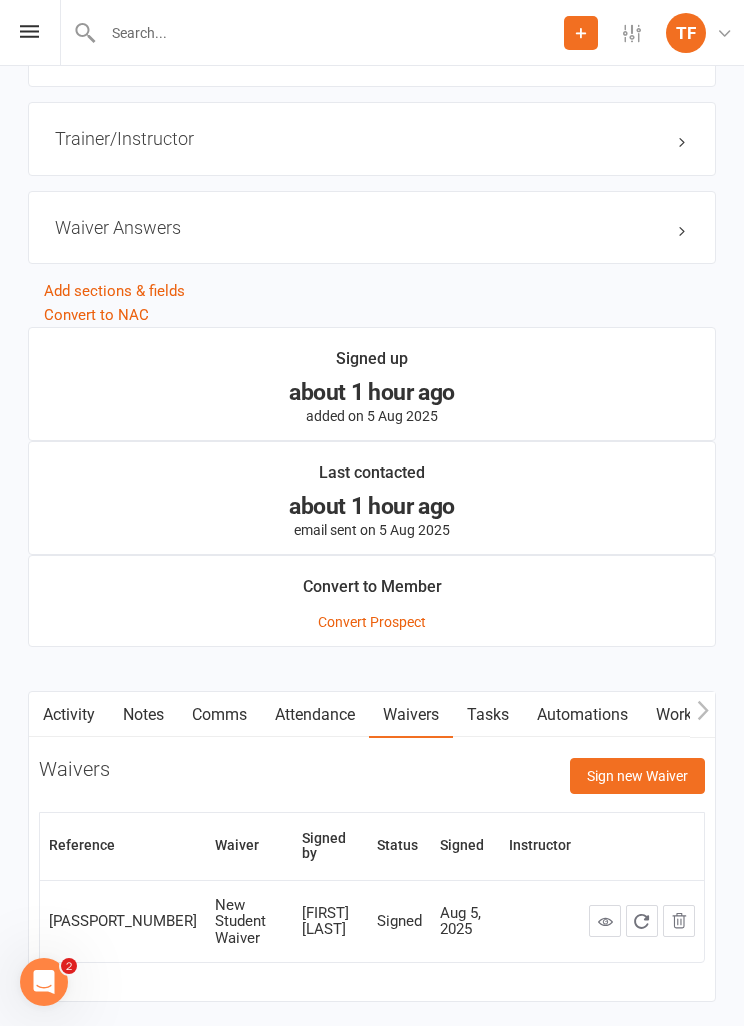 click on "Sign new Waiver" at bounding box center [637, 776] 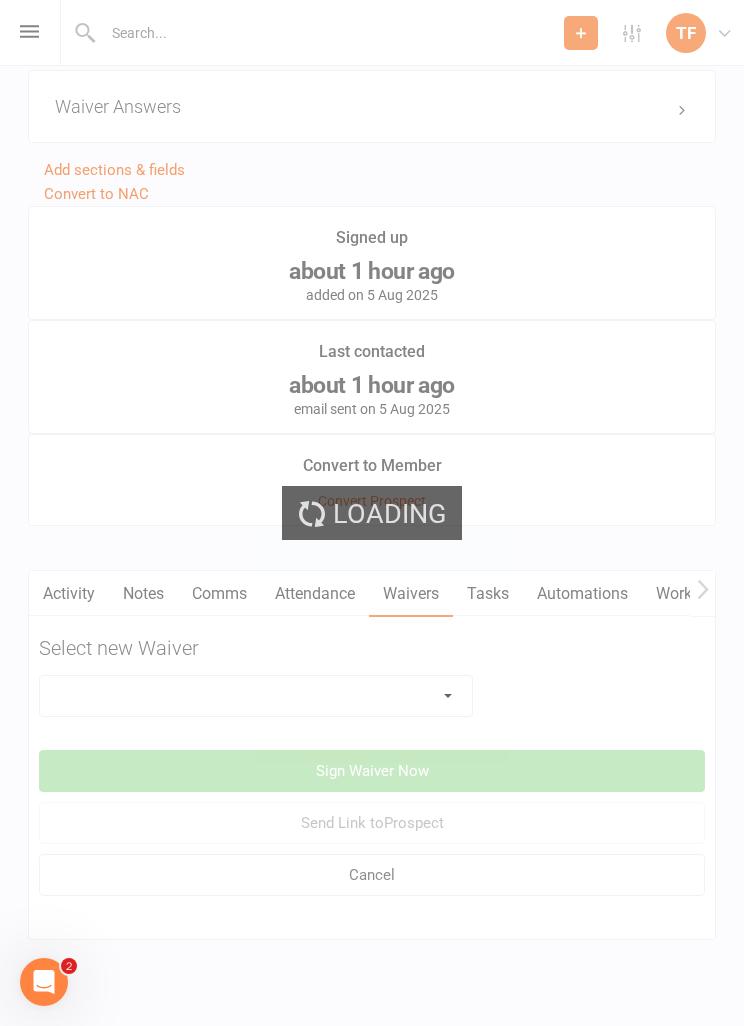 scroll, scrollTop: 1807, scrollLeft: 0, axis: vertical 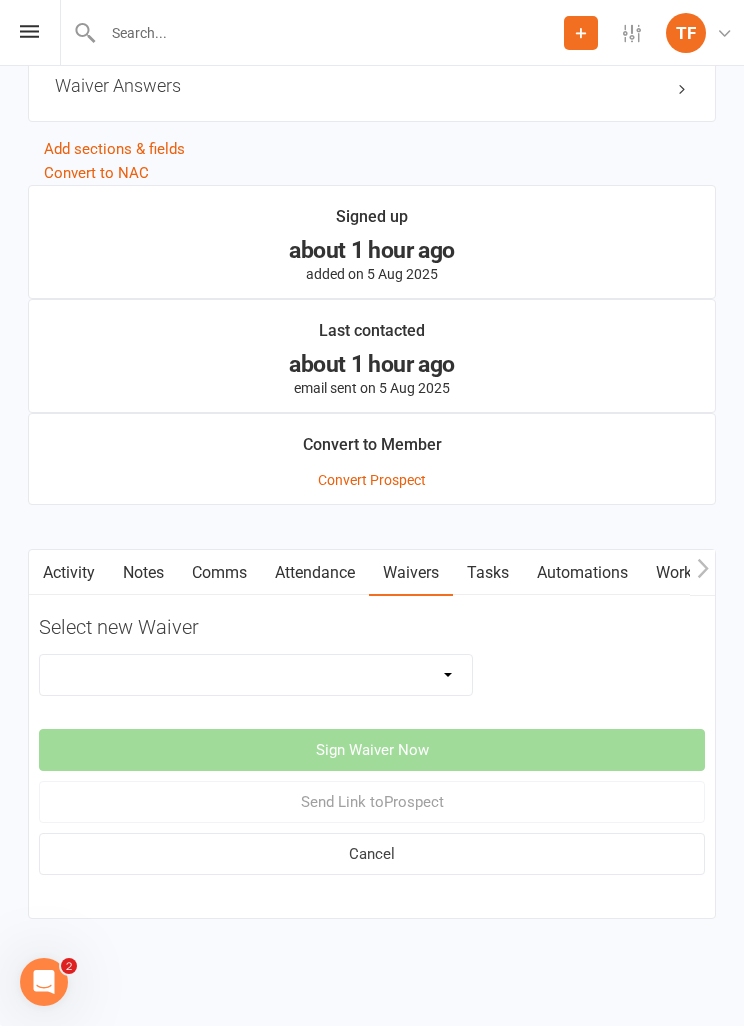 click on "Direct Debit Contract New Student Waiver Online - Adults - 12 Month DD Online - Adults - 6 Month DD Online - Adults - 6 Month UP FRONT Online - Adults - Flexi DD Online - Adults - Intro Pass Online - Student - 12 Month DD Online - Student - 6 Month DD Online - Student - 6 Month UP FRONT Online - Student - Flexi DD Online - Student - Intro Pass Online - Student - Limited Pass - 6 Month DD TFC Online Direct Debit Waiver Up front NO PAYMENT DETAILS Contract X-Pass Direct Debit Contract" at bounding box center (256, 675) 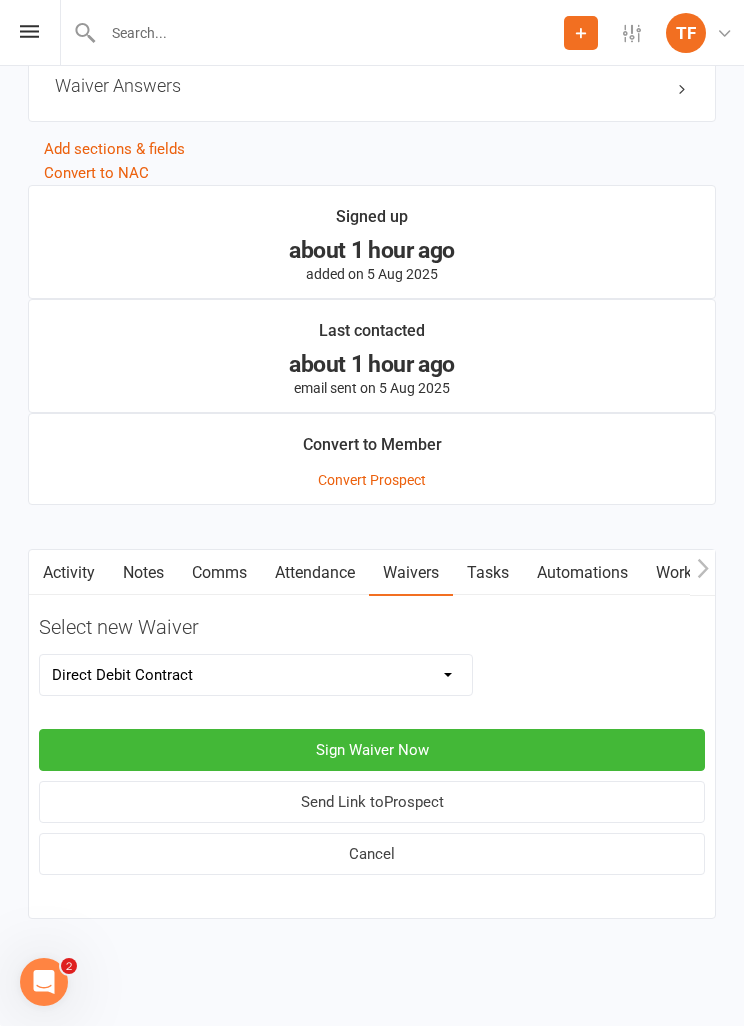 click on "Sign Waiver Now" at bounding box center (372, 750) 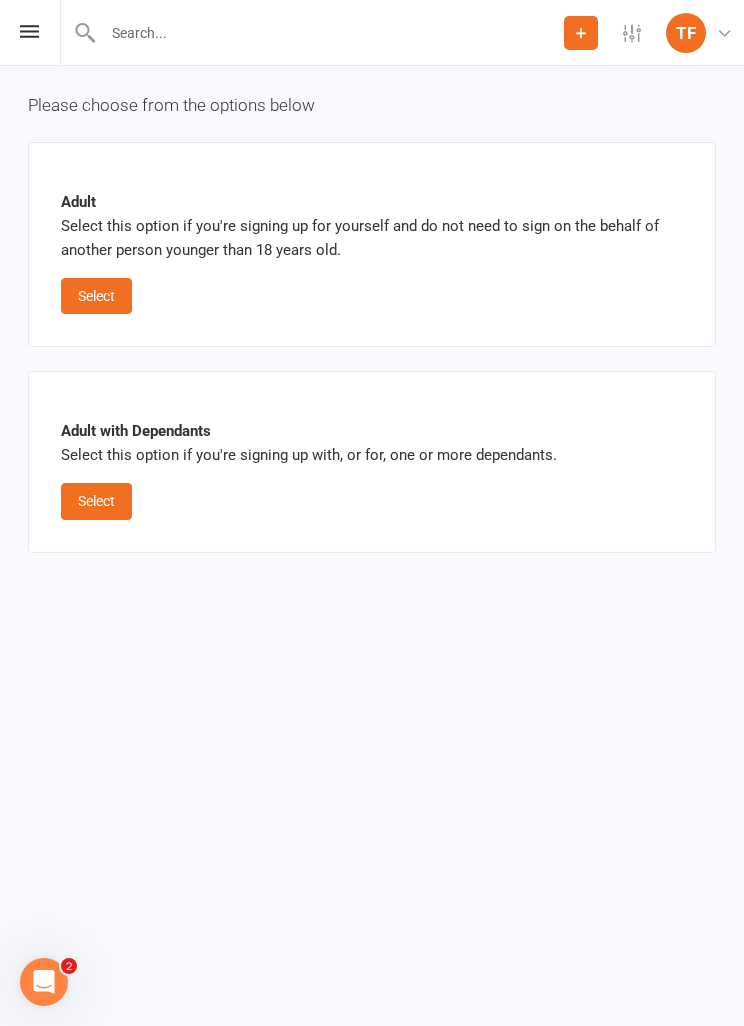 scroll, scrollTop: 0, scrollLeft: 0, axis: both 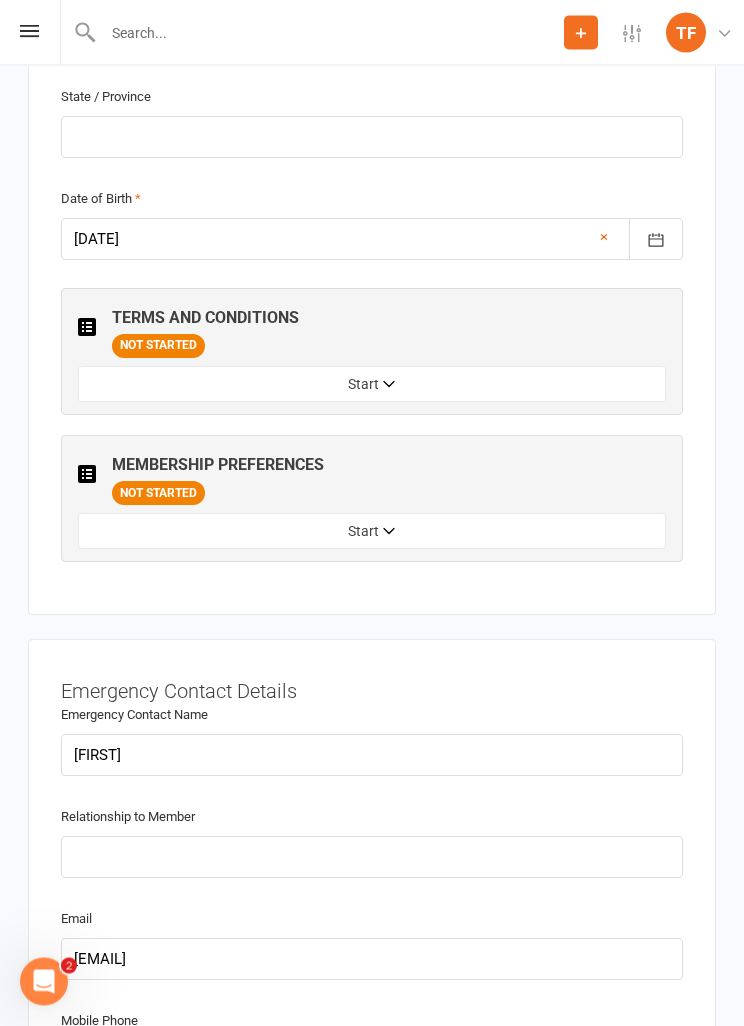 click on "Start" at bounding box center (372, 532) 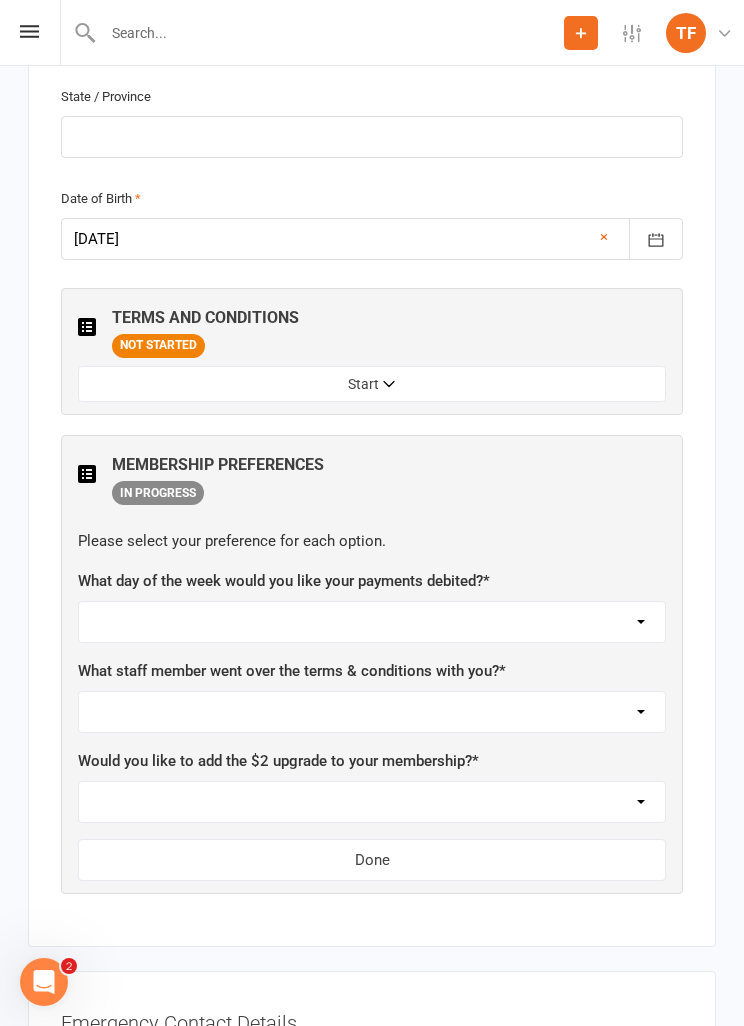 click on "Monday Tuesday Wednesday Thursday Friday" at bounding box center (372, 622) 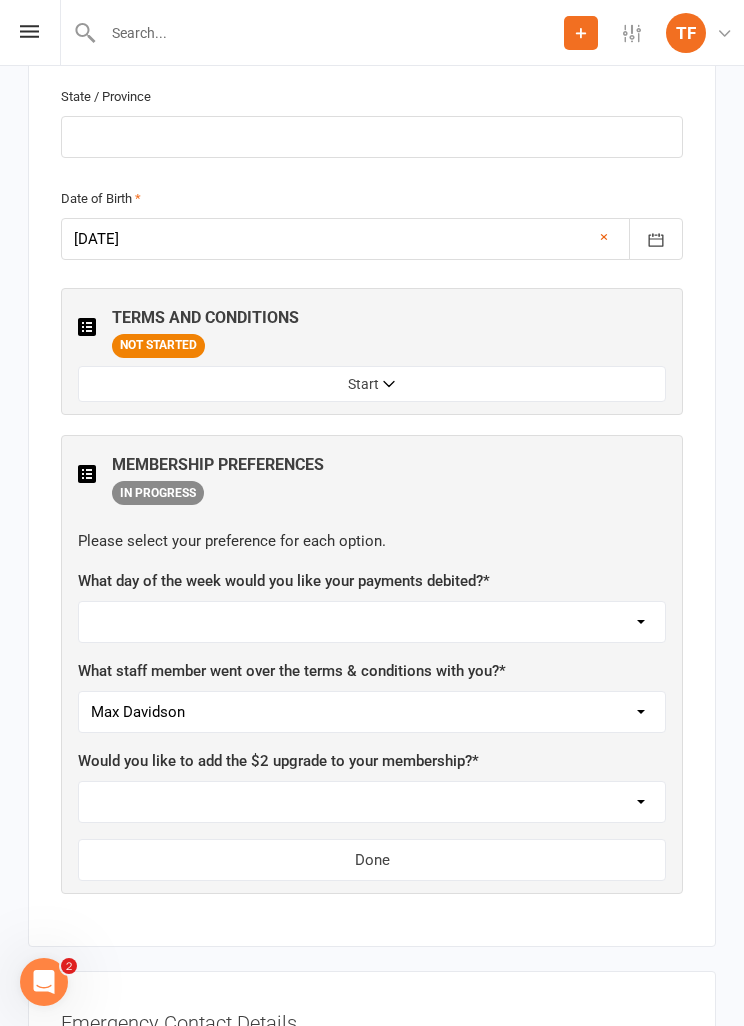 click on "Yes, please add Not at this time" at bounding box center (372, 802) 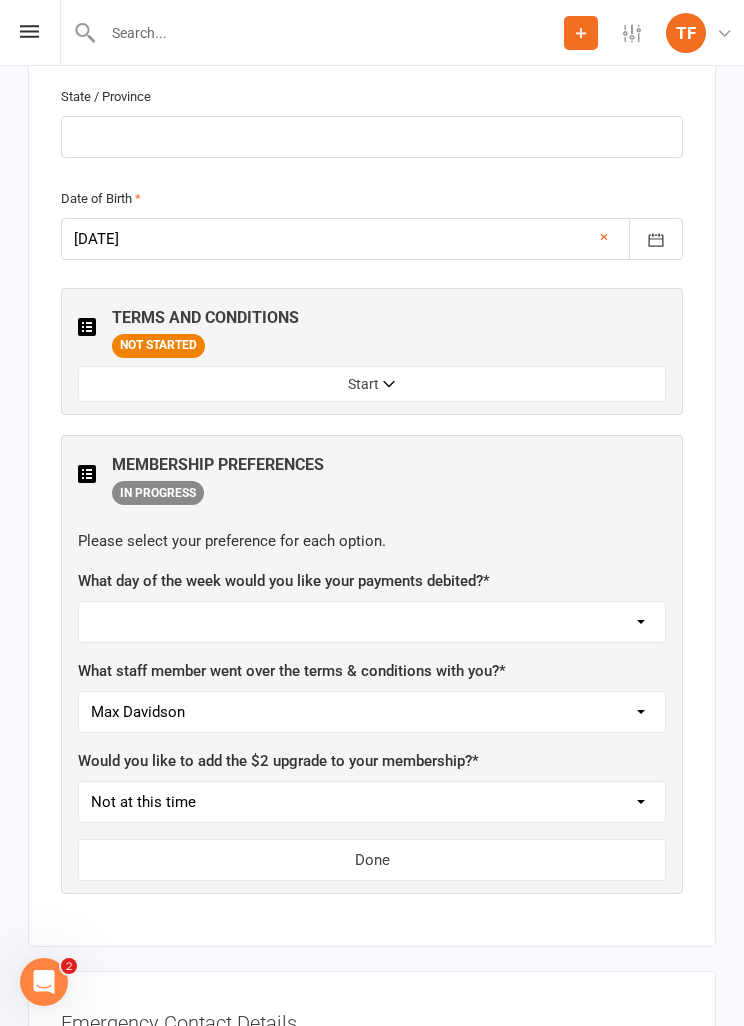 click on "Monday Tuesday Wednesday Thursday Friday" at bounding box center [372, 622] 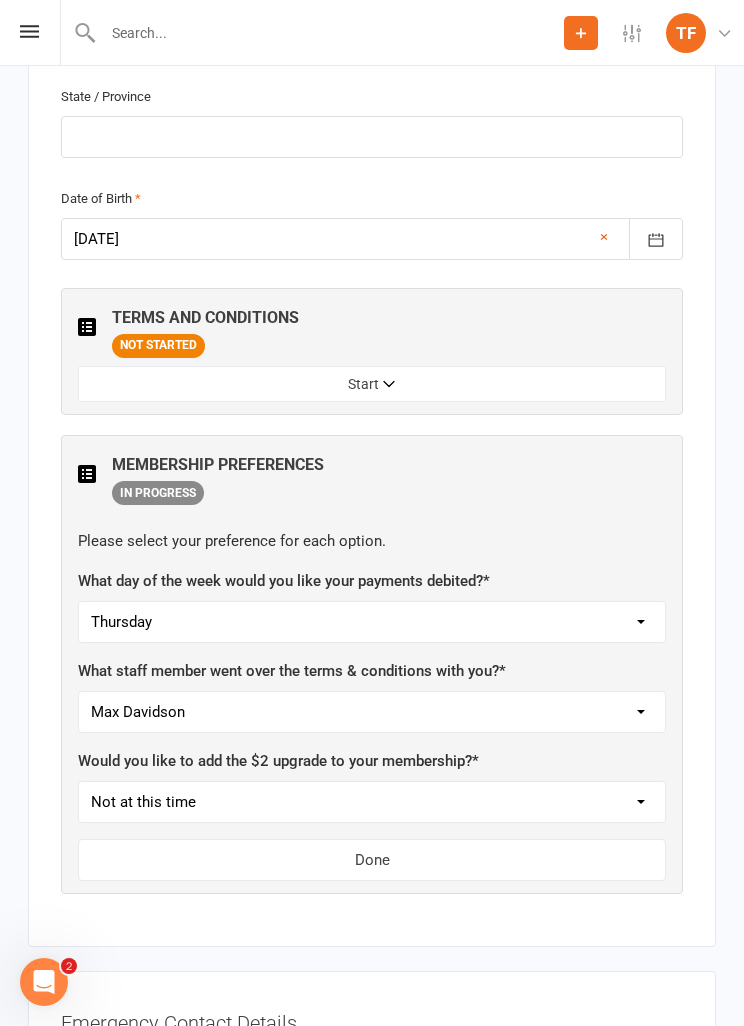 click on "Done" at bounding box center (372, 860) 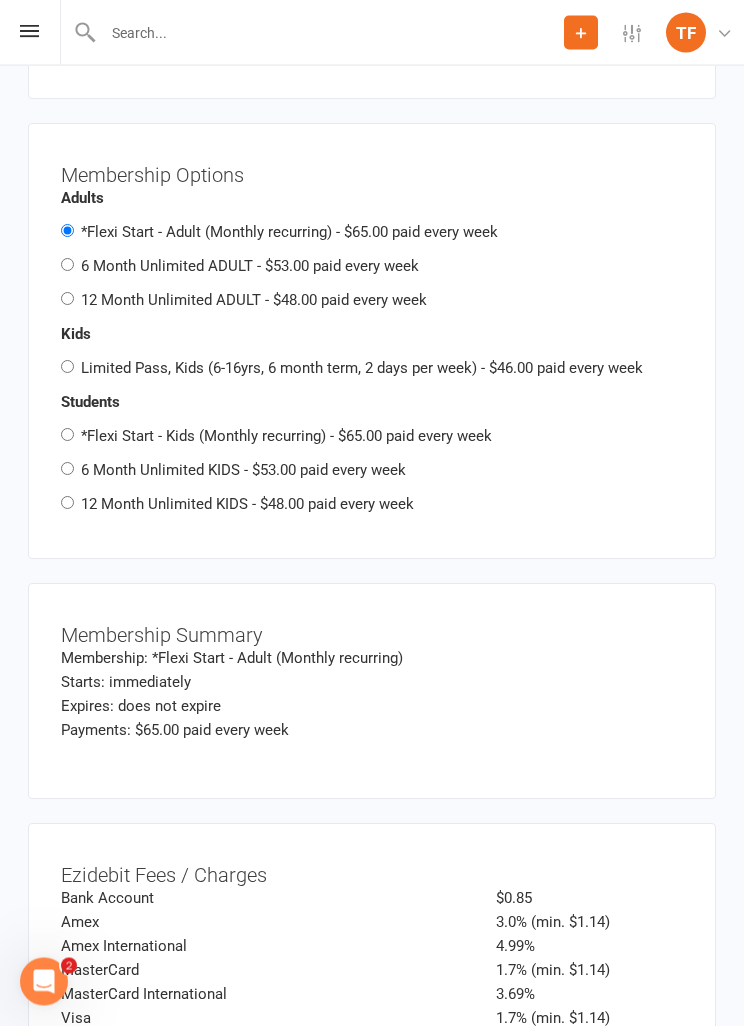 click on "12 Month Unlimited ADULT - $48.00 paid every week" at bounding box center (254, 301) 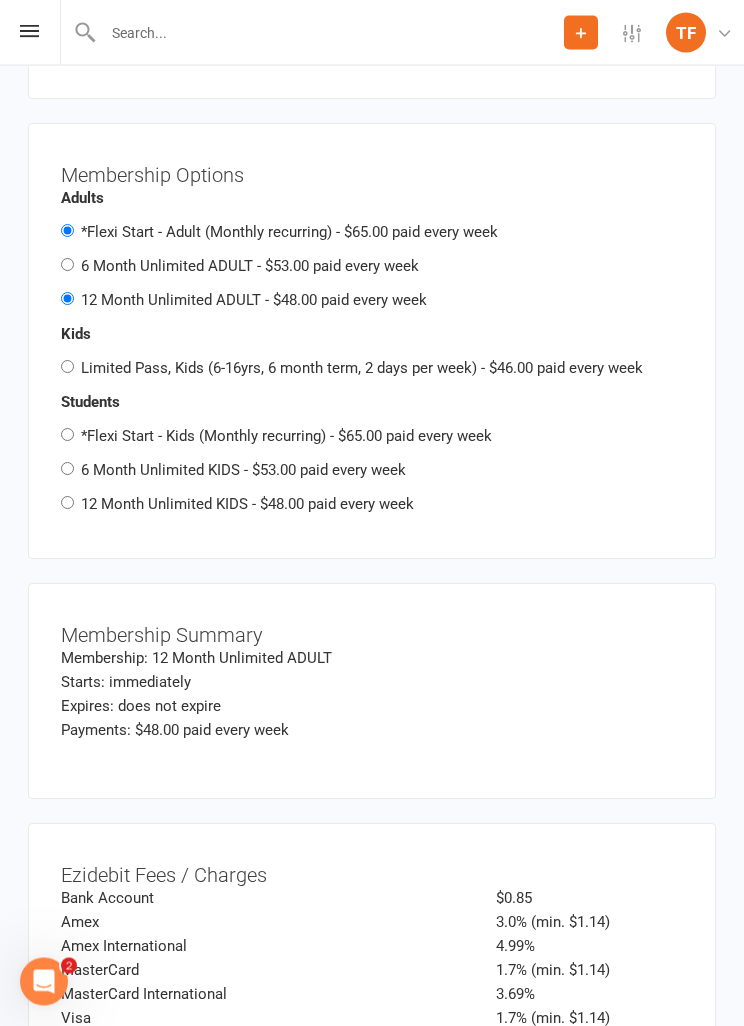 radio on "false" 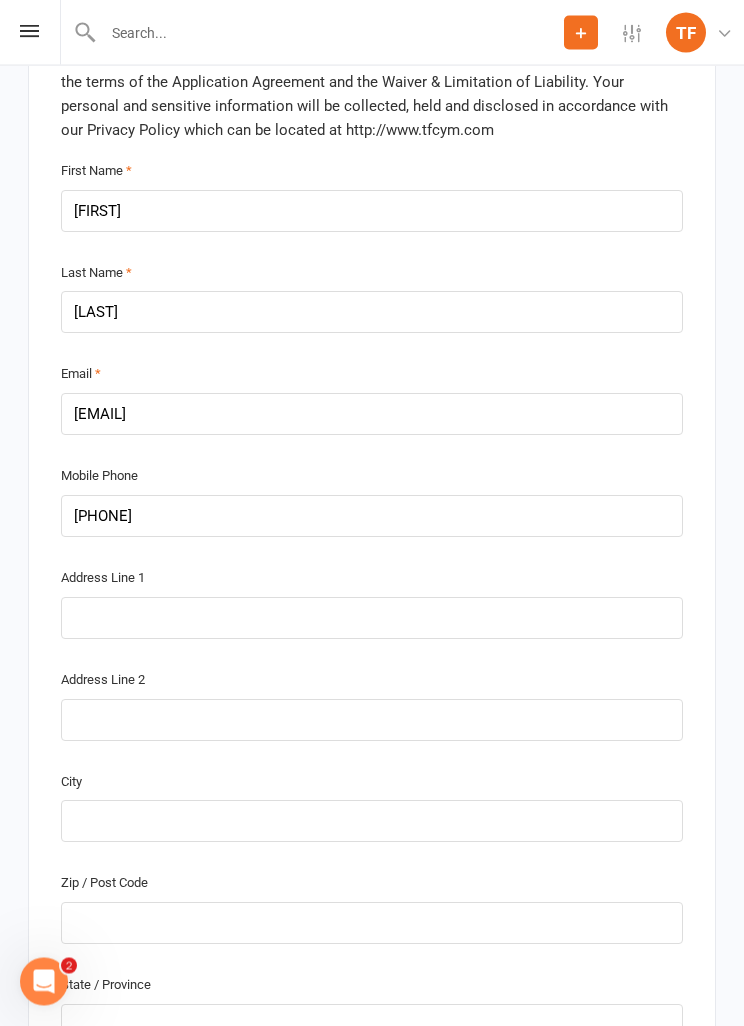 scroll, scrollTop: 608, scrollLeft: 0, axis: vertical 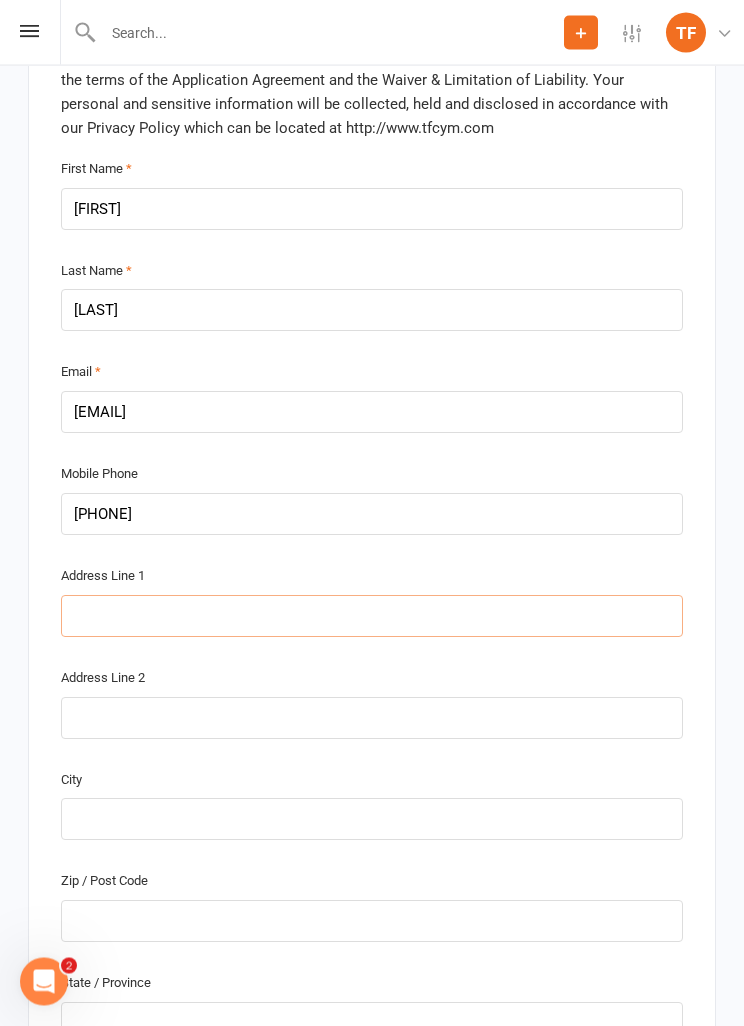 click at bounding box center (372, 617) 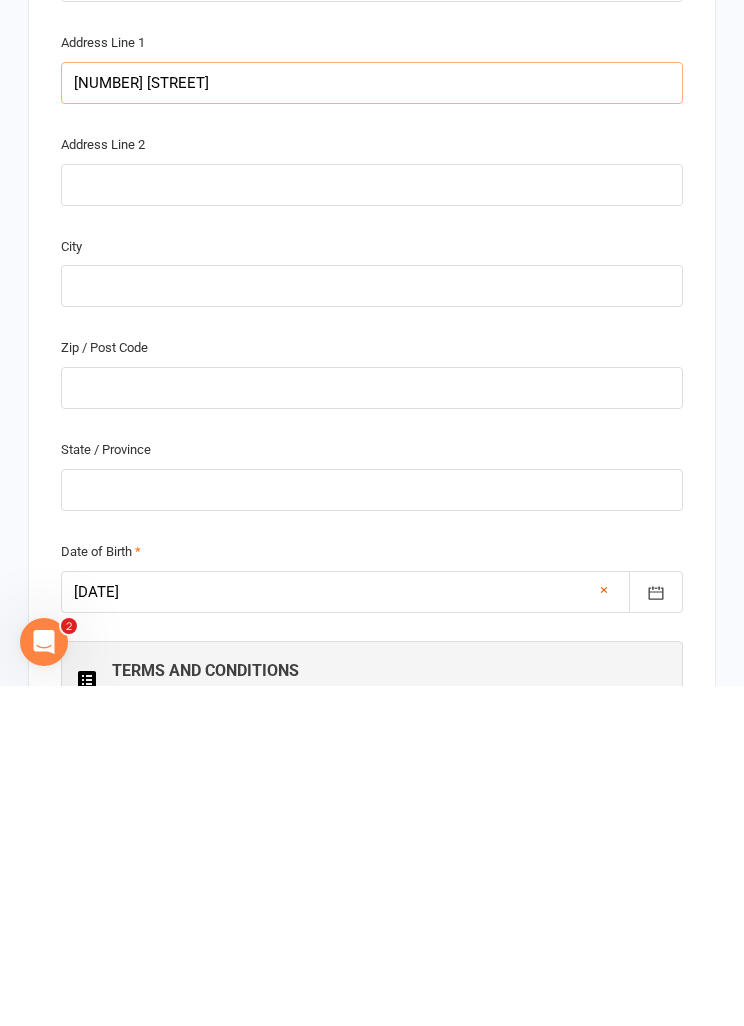 scroll, scrollTop: 817, scrollLeft: 0, axis: vertical 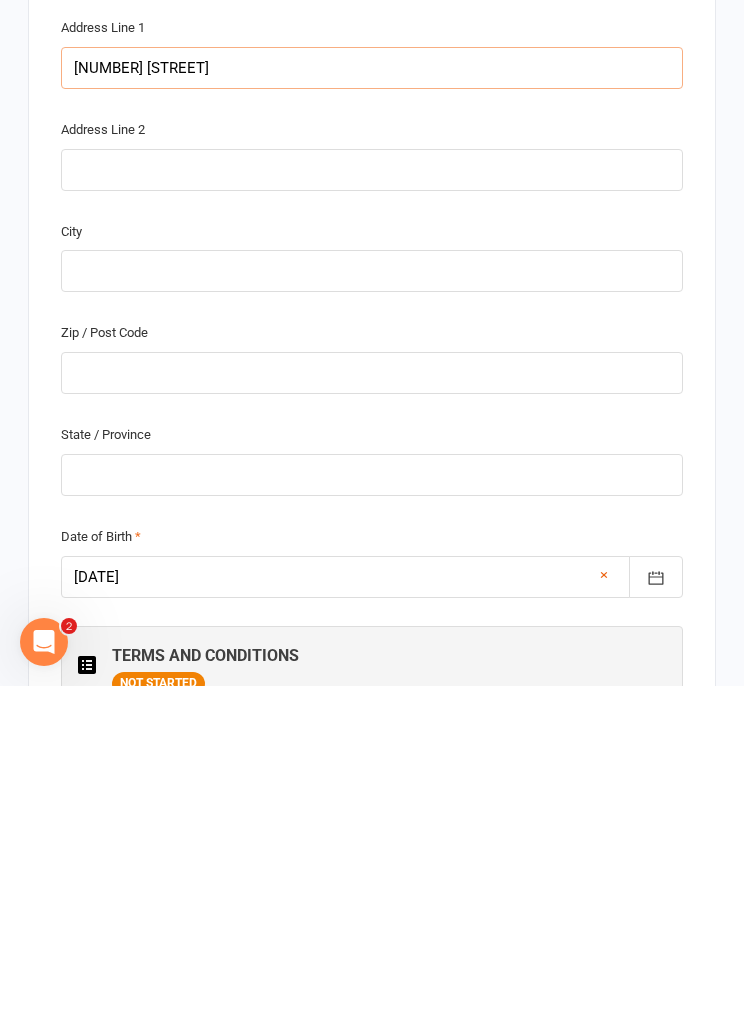 type on "[NUMBER] [STREET]" 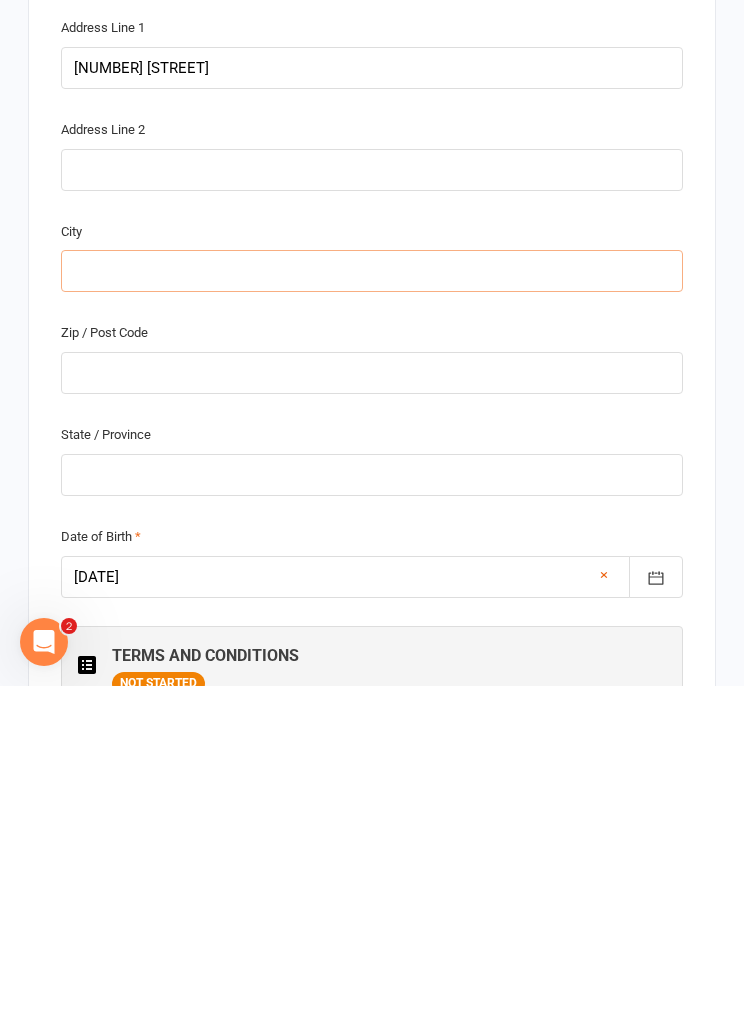 click at bounding box center (372, 611) 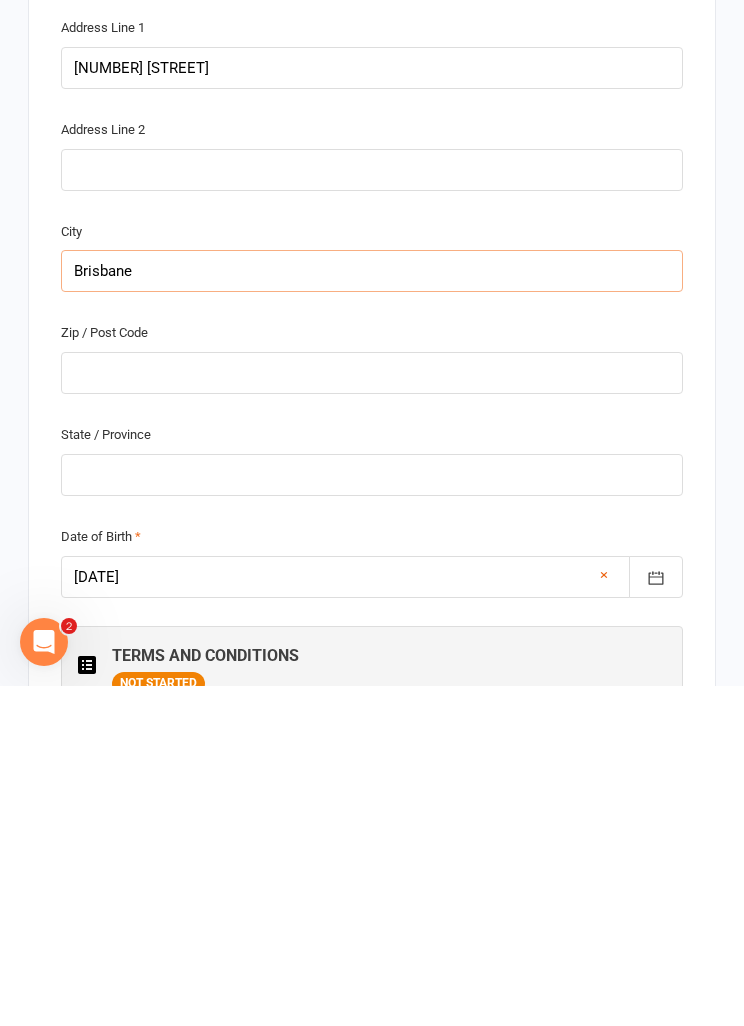 type on "Brisbane" 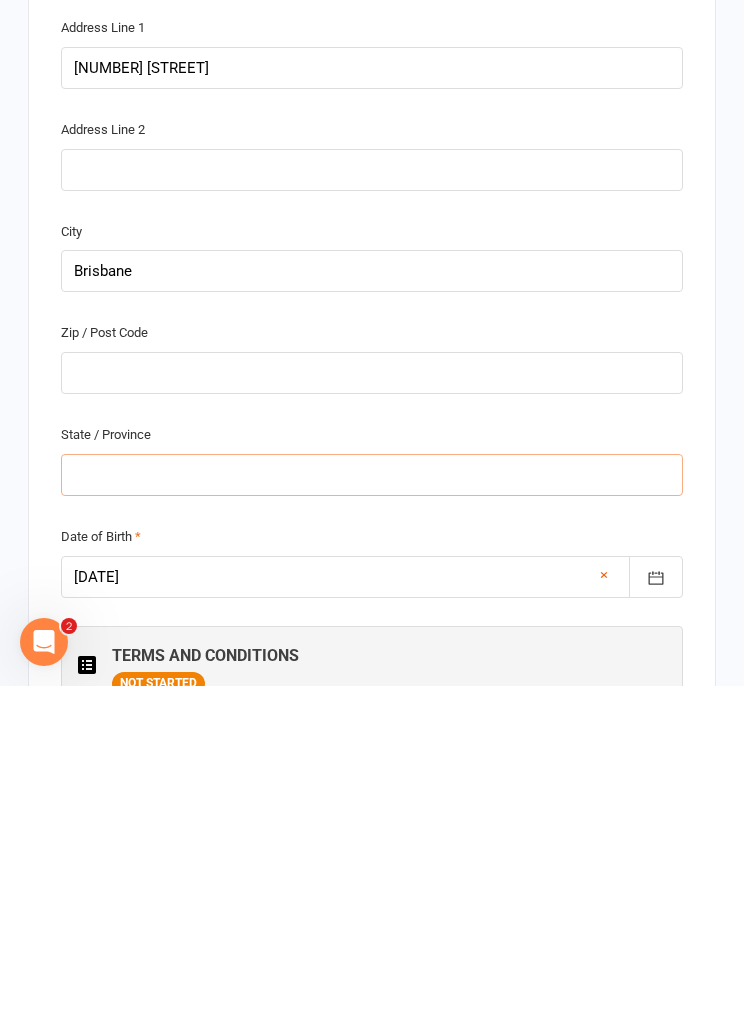 click at bounding box center (372, 815) 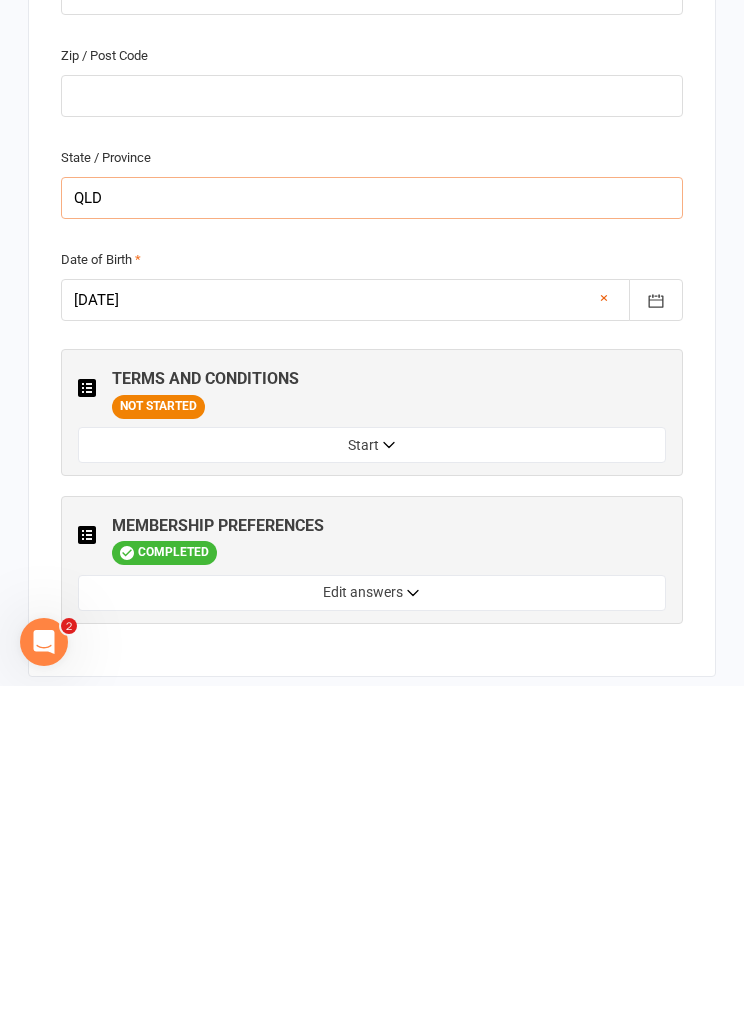 type on "QLD" 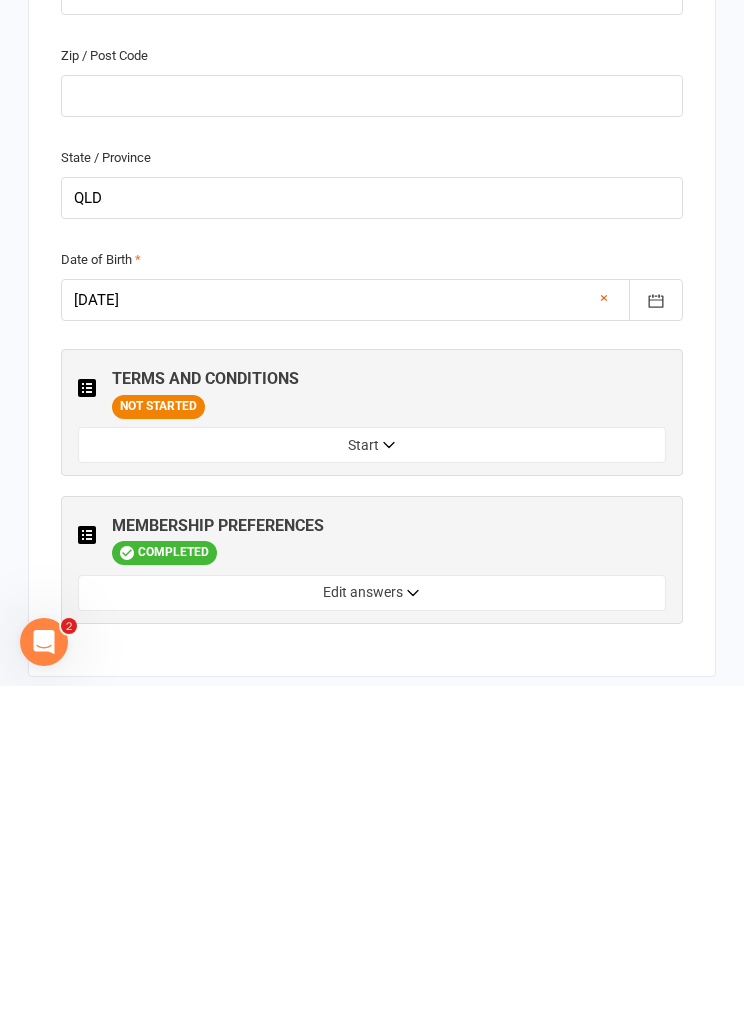 click on "Start" at bounding box center (372, 785) 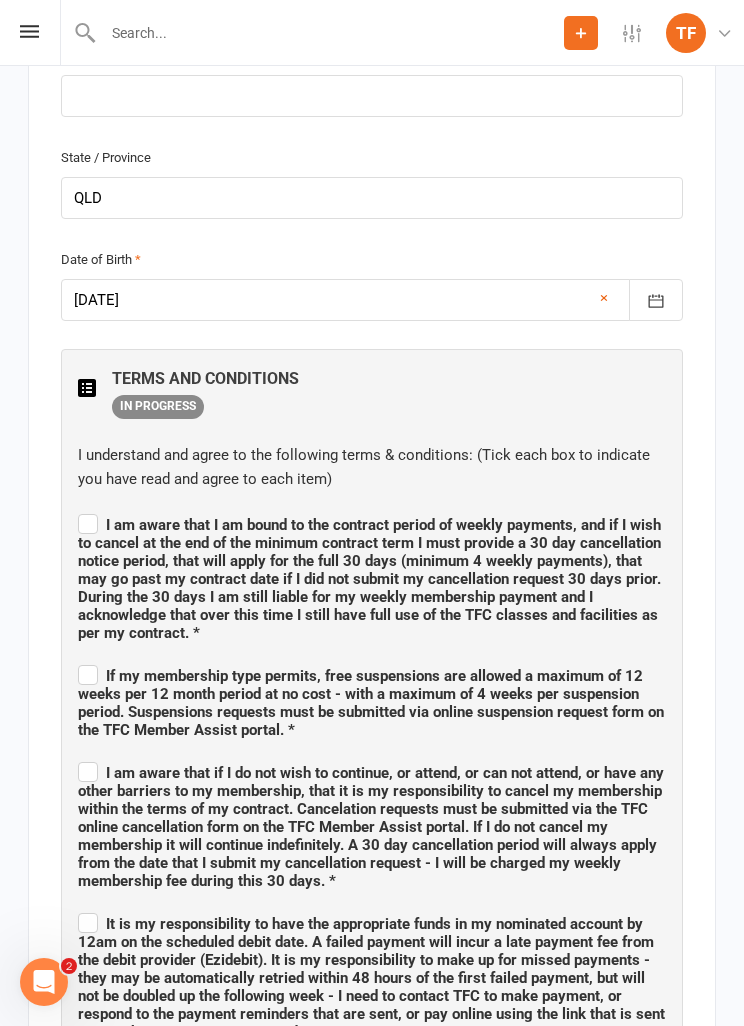 click on "I understand and agree to the following terms & conditions: (Tick each box to indicate you have read and agree to each item) I am aware that I am bound to the contract period of weekly payments, and if I wish to cancel at the end of the minimum contract term I must provide a 30 day cancellation notice period, that will apply for the full 30 days (minimum 4 weekly payments), that may go past my contract date if I did not submit my cancellation request 30 days prior.   During the 30 days I am still liable for my weekly membership payment and I acknowledge that over this time I still have full use of the TFC classes and facilities as per my contract.   * If my membership type permits, free suspensions are allowed a maximum of 12 weeks per 12 month period at no cost - with a maximum of 4 weeks per suspension period. Suspensions requests must be submitted via online suspension request form on the TFC Member Assist portal.   *   *   *   *   *   *   *   *   * Done" at bounding box center (372, 1089) 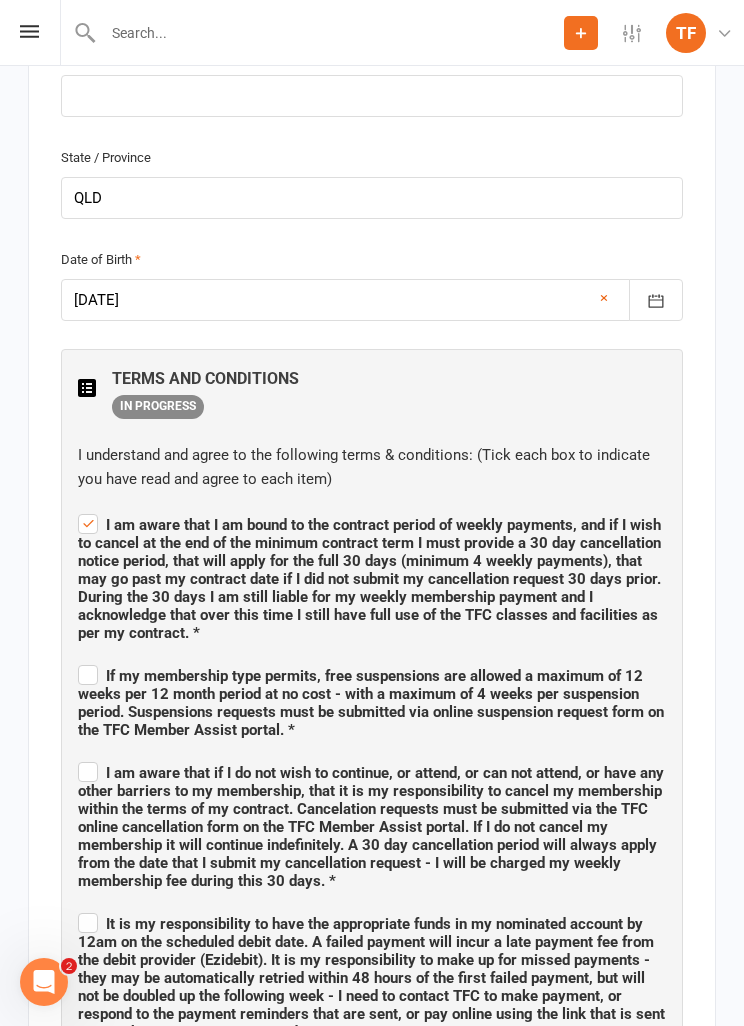 checkbox on "true" 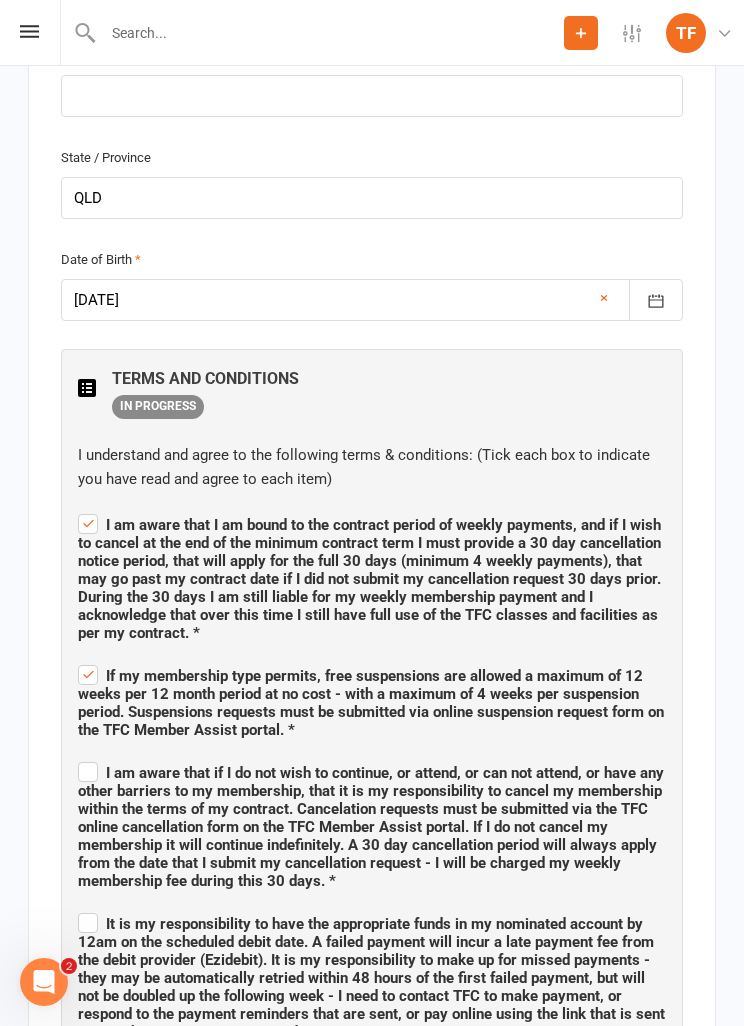 checkbox on "true" 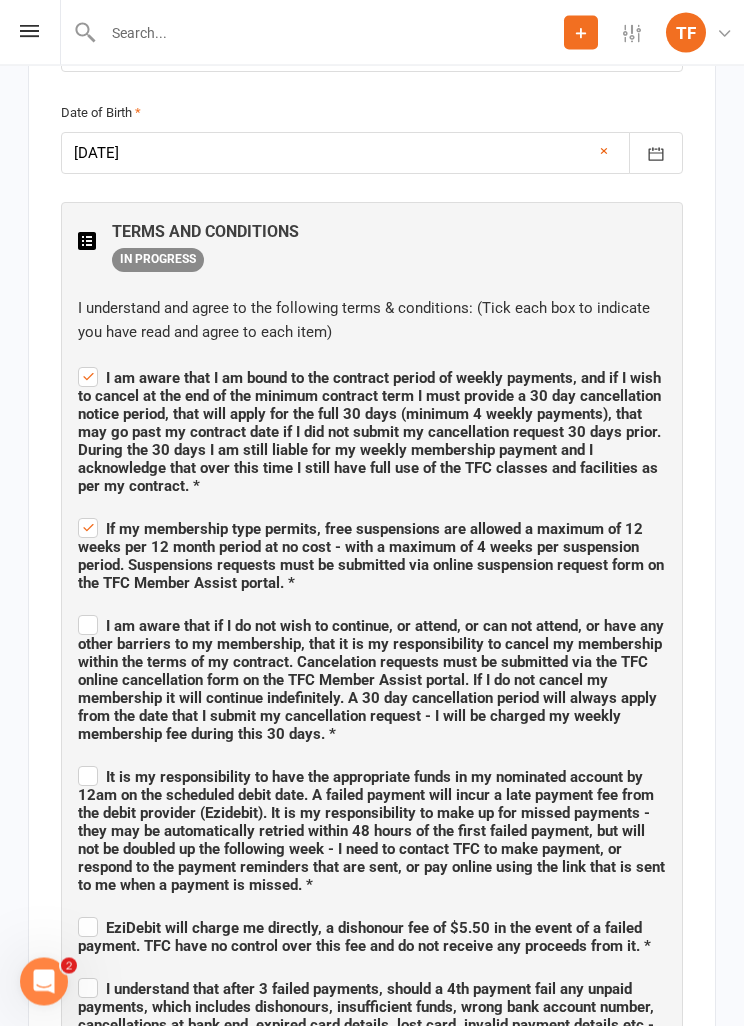 click on "I am aware that if I do not wish to continue, or attend, or can not attend, or have any other barriers to my membership, that it is my responsibility to cancel my membership within the terms of my contract.  Cancelation requests must be submitted via the TFC online cancellation form on the TFC Member Assist portal. If I do not cancel my membership it will continue indefinitely.  A 30 day cancellation period will always apply from the date that I submit my cancellation request - I will be charged my weekly membership fee during this 30 days.   *" at bounding box center (372, 678) 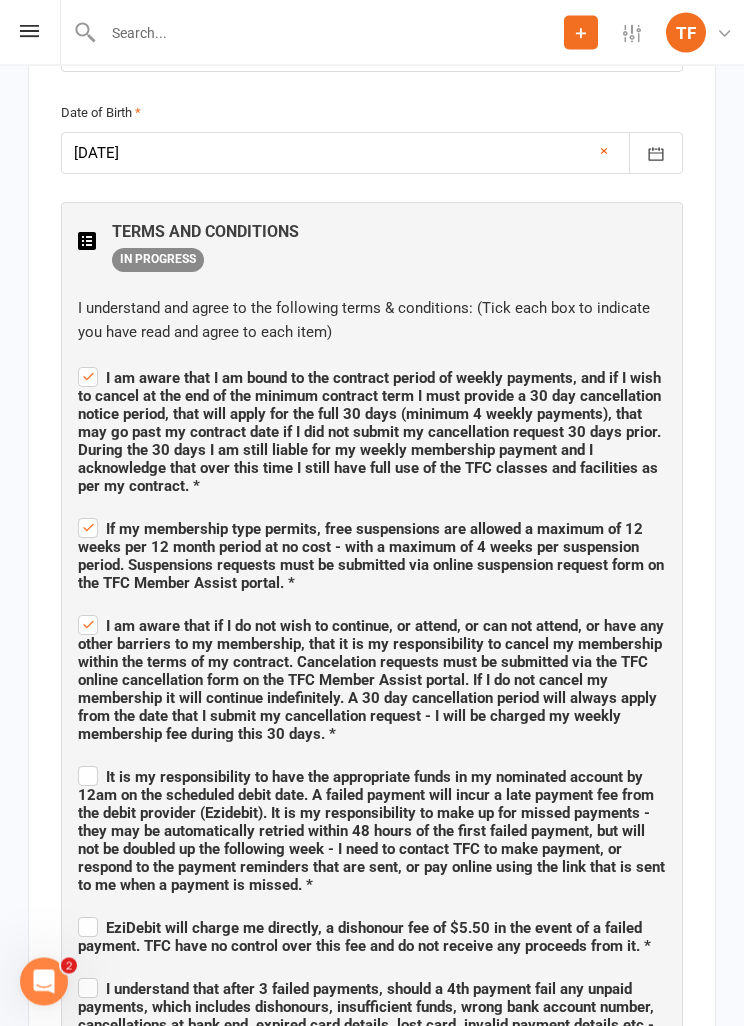 checkbox on "true" 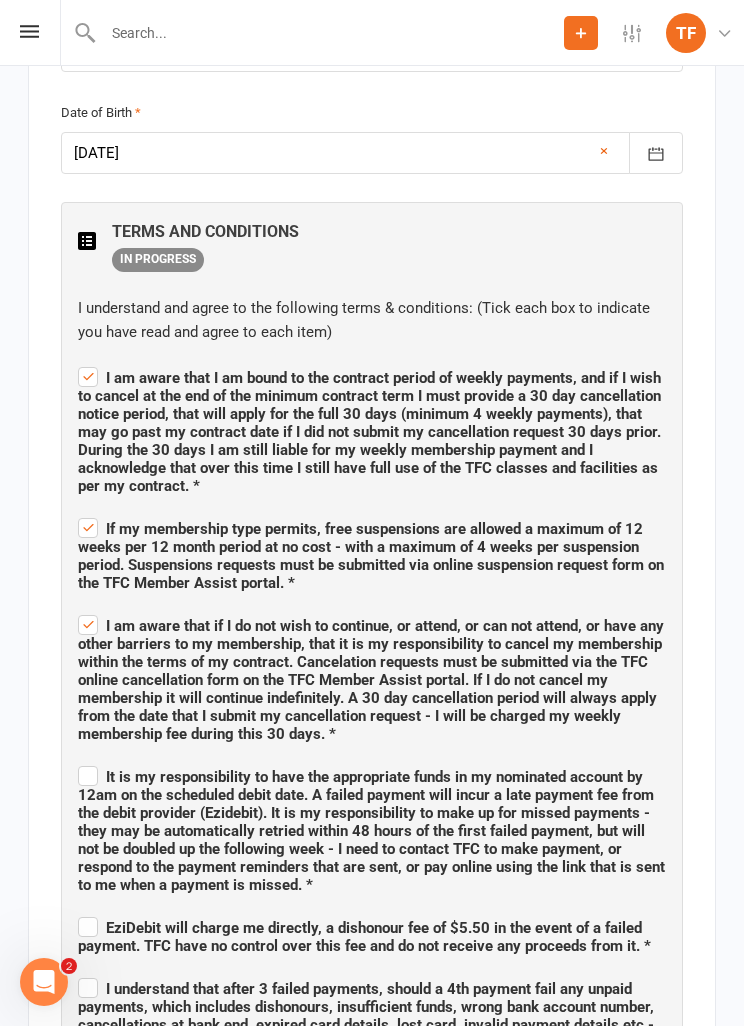 click on "It is my responsibility to have the appropriate funds in my nominated account by 12am on the scheduled debit date.  A failed payment will incur a late payment fee from the debit provider (Ezidebit). It is my responsibility to make up for missed payments - they may be automatically retried within 48 hours of the first failed payment, but will not be doubled up the following week - I need to contact TFC to make payment, or respond to the payment reminders that are sent, or pay online using the link that is sent to me when a payment is missed.   *" at bounding box center [372, 828] 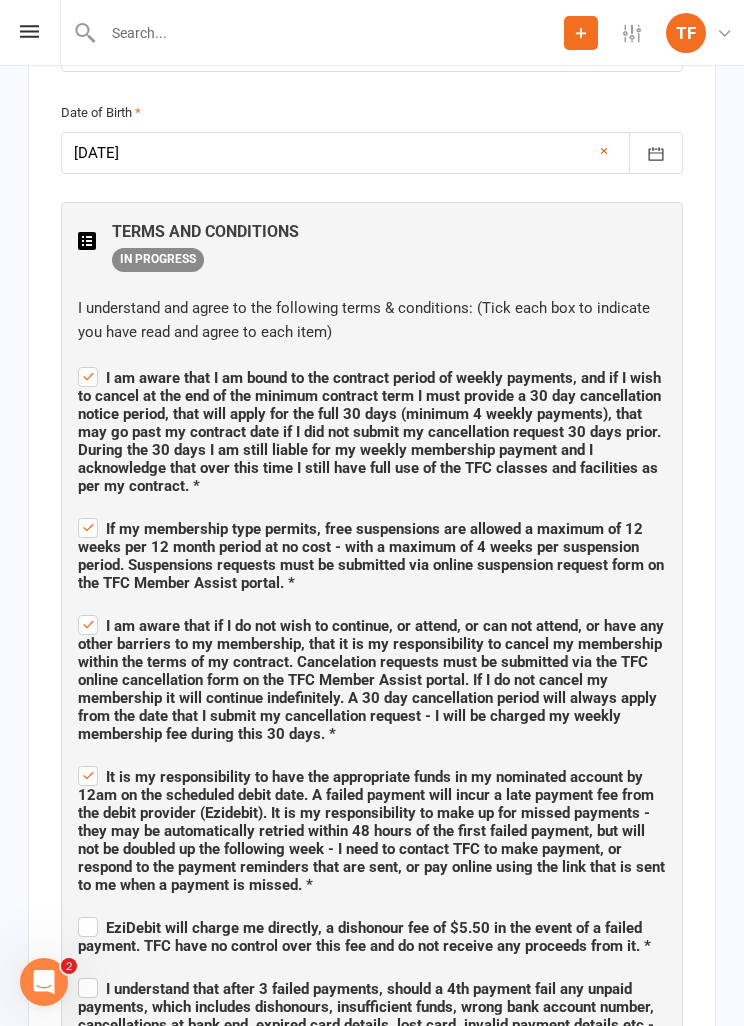 checkbox on "true" 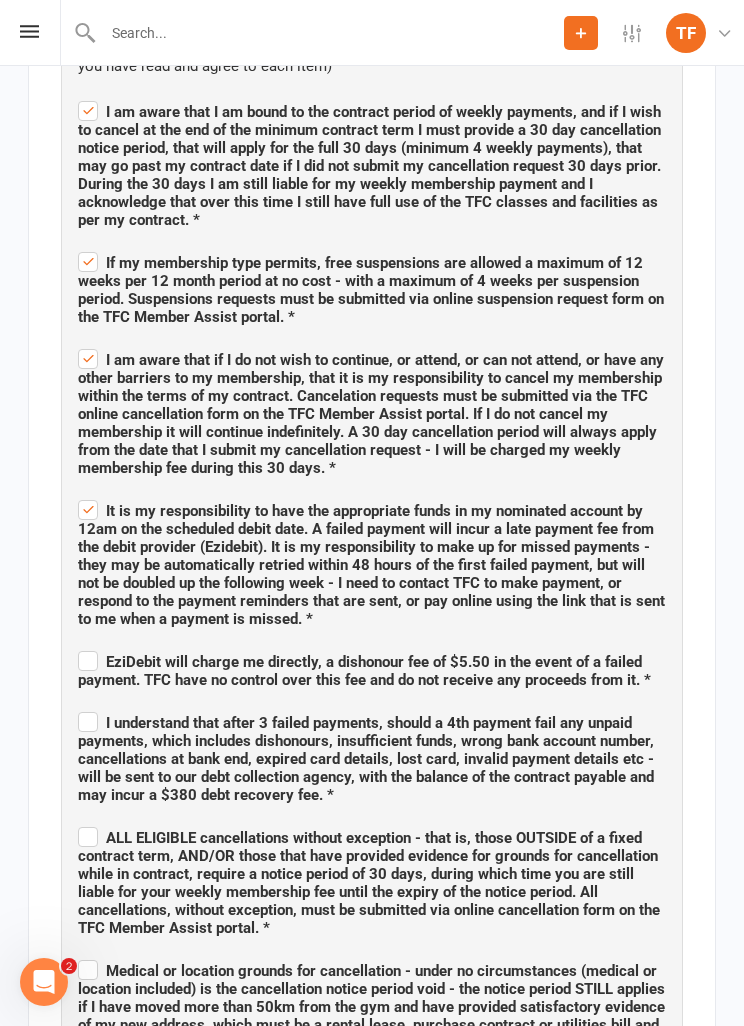 click on "EziDebit will charge me directly, a dishonour fee of $5.50 in the event of a failed payment. TFC have no control over this fee and do not receive any proceeds from it.   *" at bounding box center (364, 671) 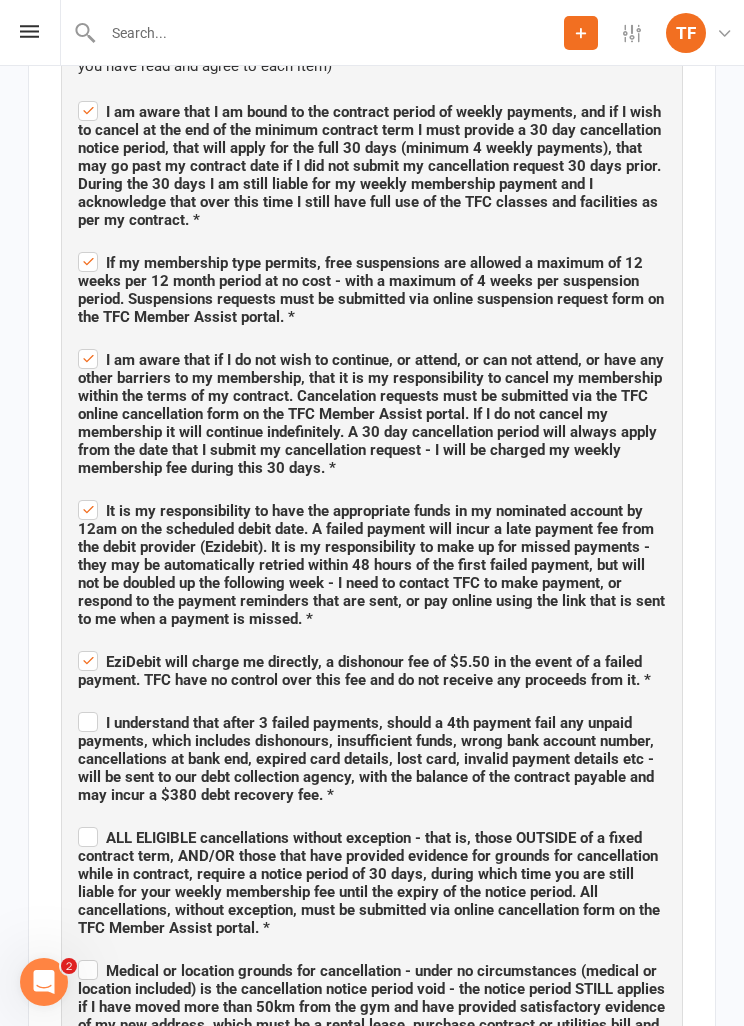 checkbox on "true" 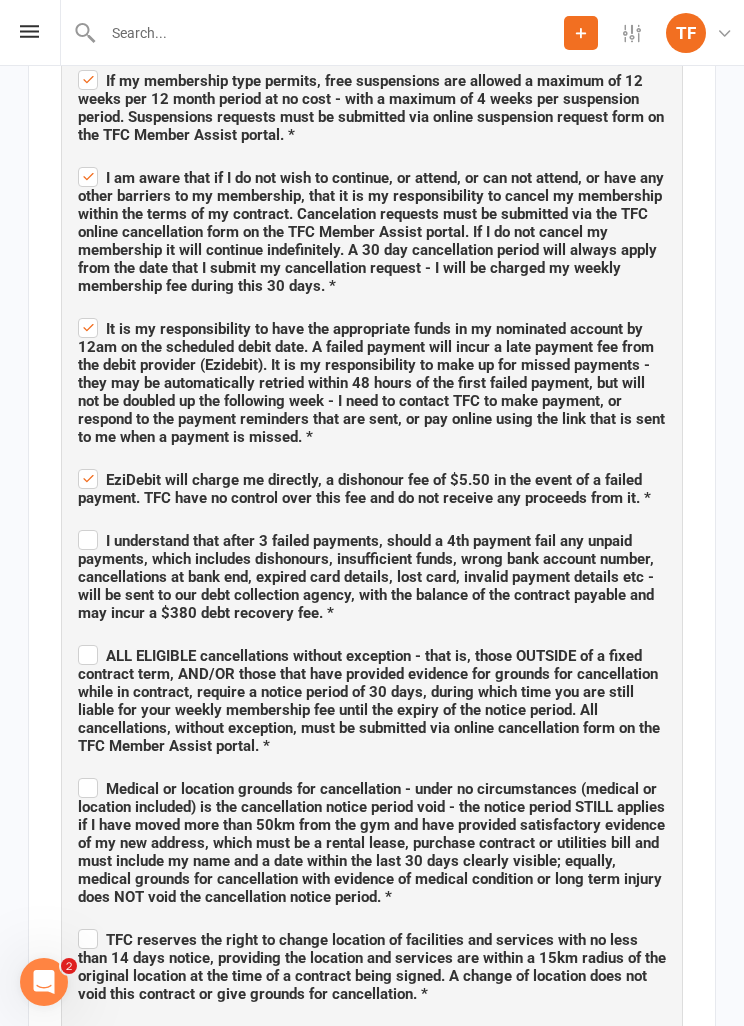 scroll, scrollTop: 2027, scrollLeft: 0, axis: vertical 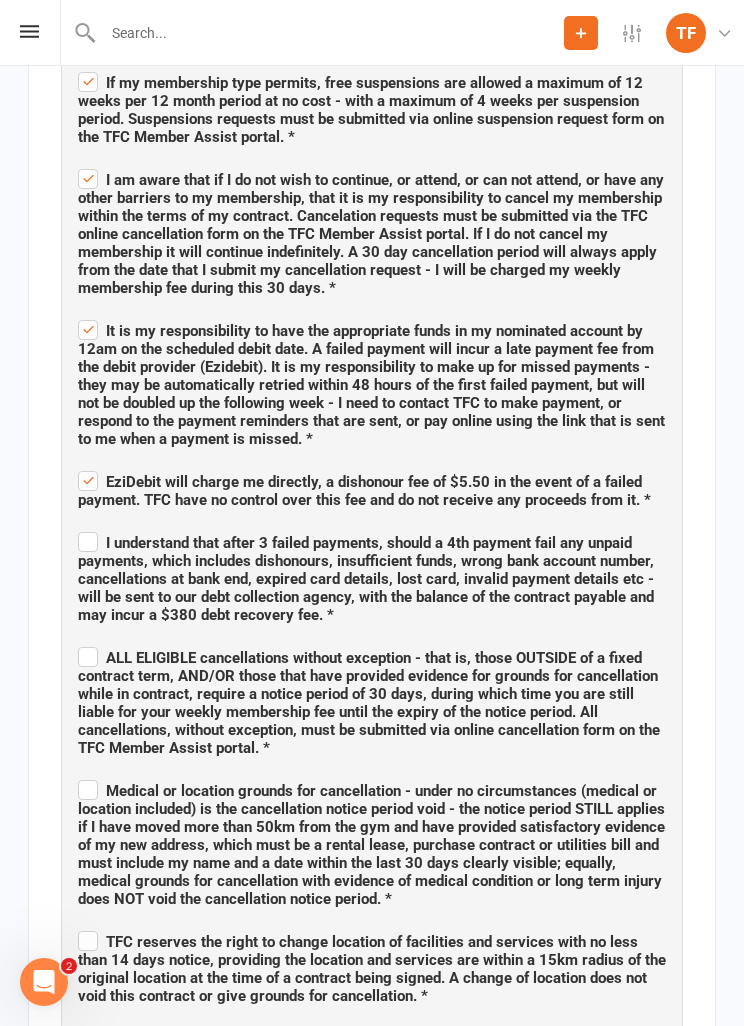 click on "ALL ELIGIBLE cancellations without exception - that is, those OUTSIDE of a fixed contract term, AND/OR those that have provided evidence for grounds for cancellation while in contract, require a notice period of 30 days, during which time you are still liable for your weekly membership fee until the expiry of the notice period.  All cancellations, without exception, must be submitted via online cancellation form on the TFC Member Assist portal.   *" at bounding box center (372, 700) 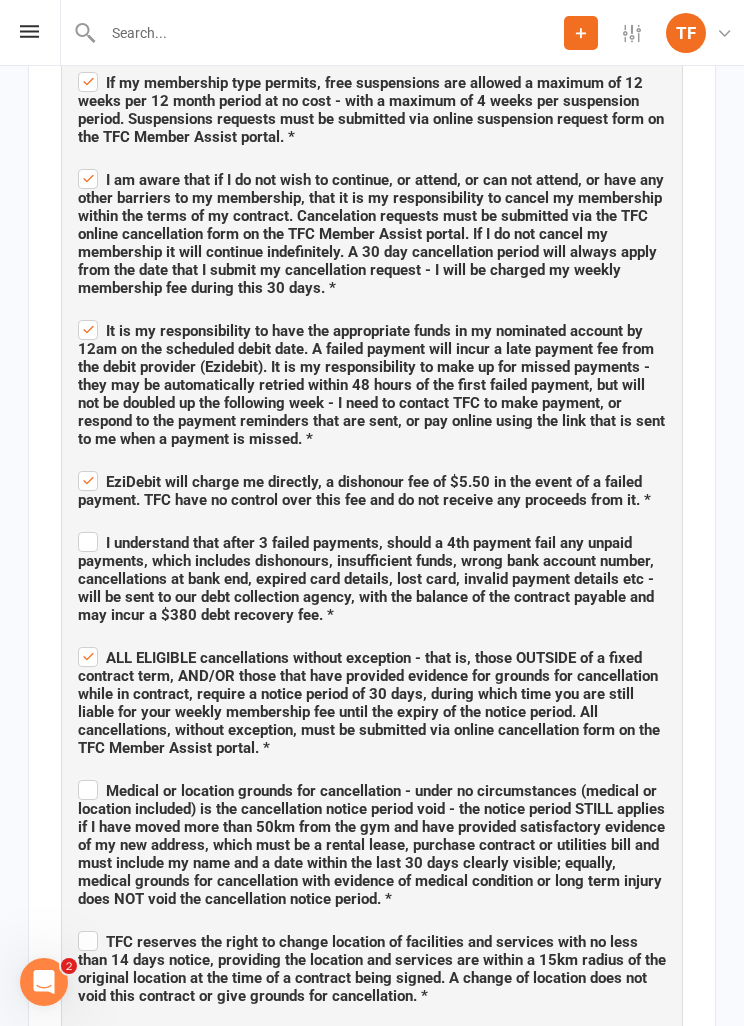 checkbox on "true" 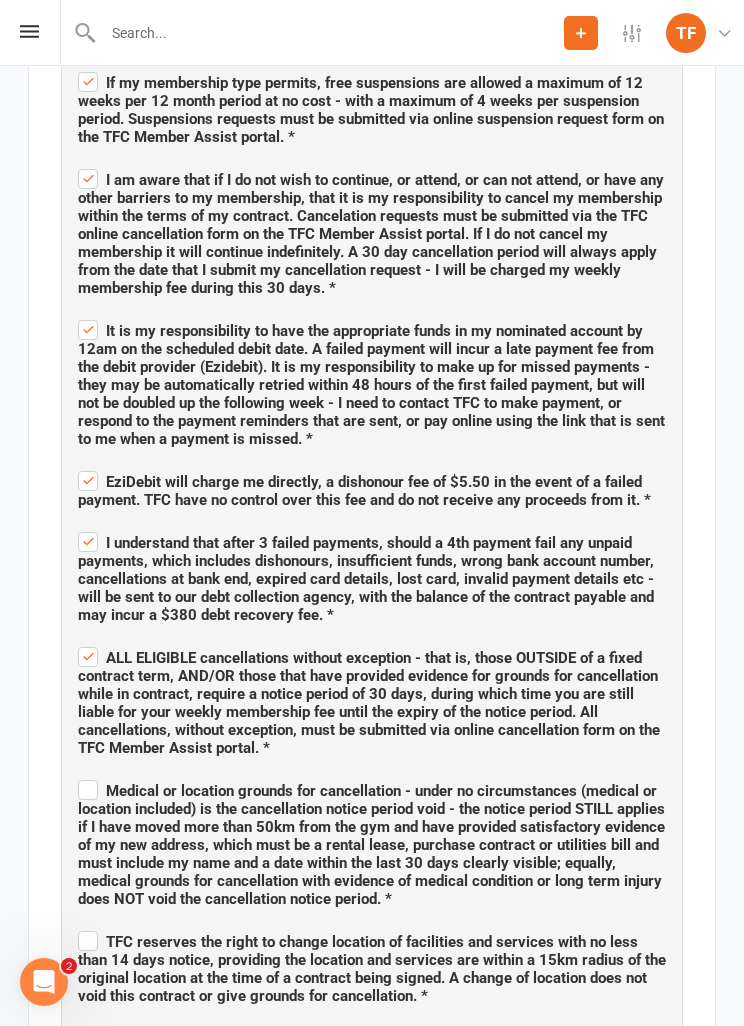 click on "Medical or location grounds for cancellation - under no circumstances (medical or location included) is the cancellation notice period void - the notice period STILL applies if I have moved more than 50km from the gym and have provided satisfactory evidence of my new address, which must be a rental lease, purchase contract or utilities bill and must include my name and a date within the last 30 days clearly visible; equally, medical grounds for cancellation with evidence of medical condition or long term injury does NOT void the cancellation notice period.   *" at bounding box center (372, 842) 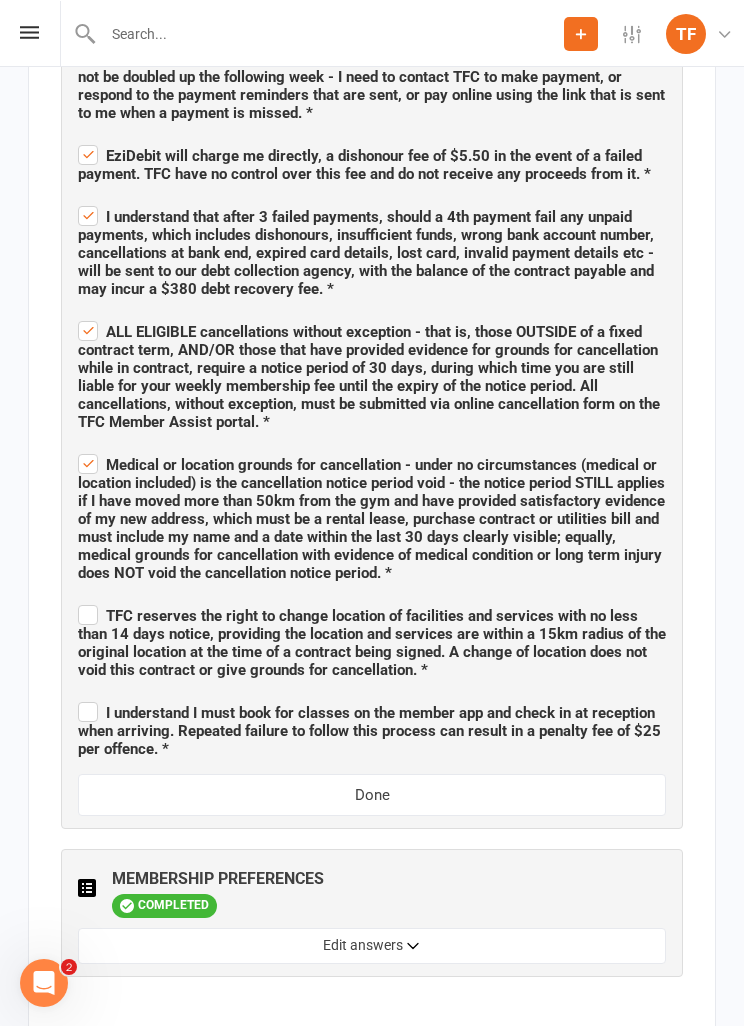 click on "TFC reserves the right to change location of facilities and services with no less than 14 days notice, providing the location and services are within a 15km radius of the original location at the time of a contract being signed.  A change of location does not void this contract or give grounds for cancellation.   *" at bounding box center [372, 642] 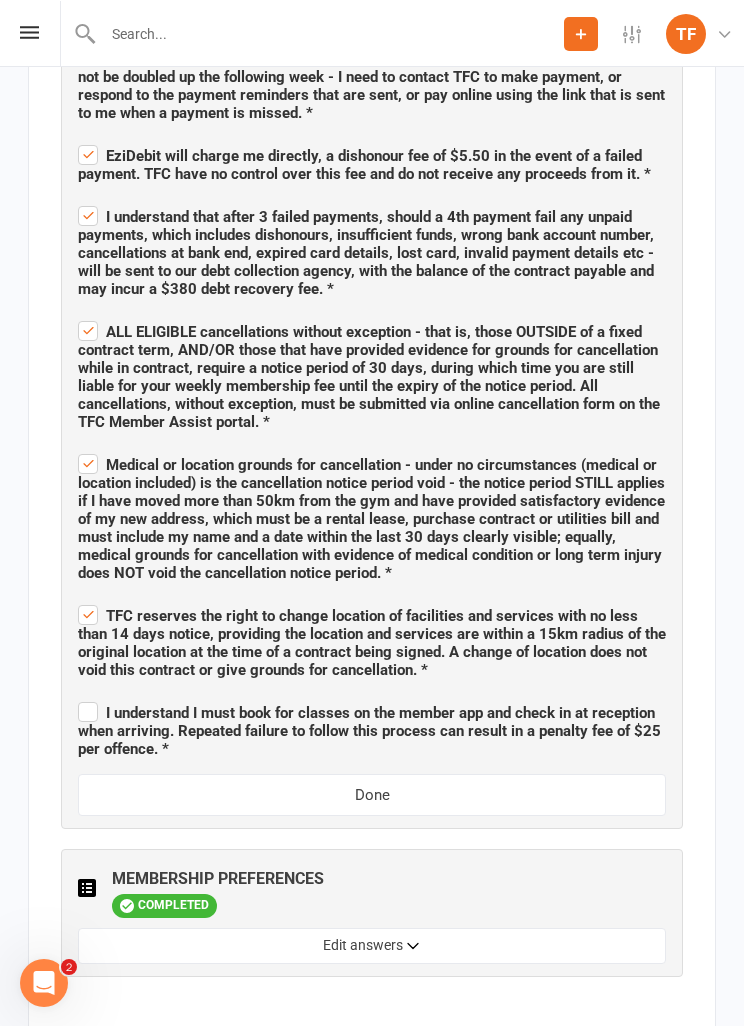 scroll, scrollTop: 2353, scrollLeft: 0, axis: vertical 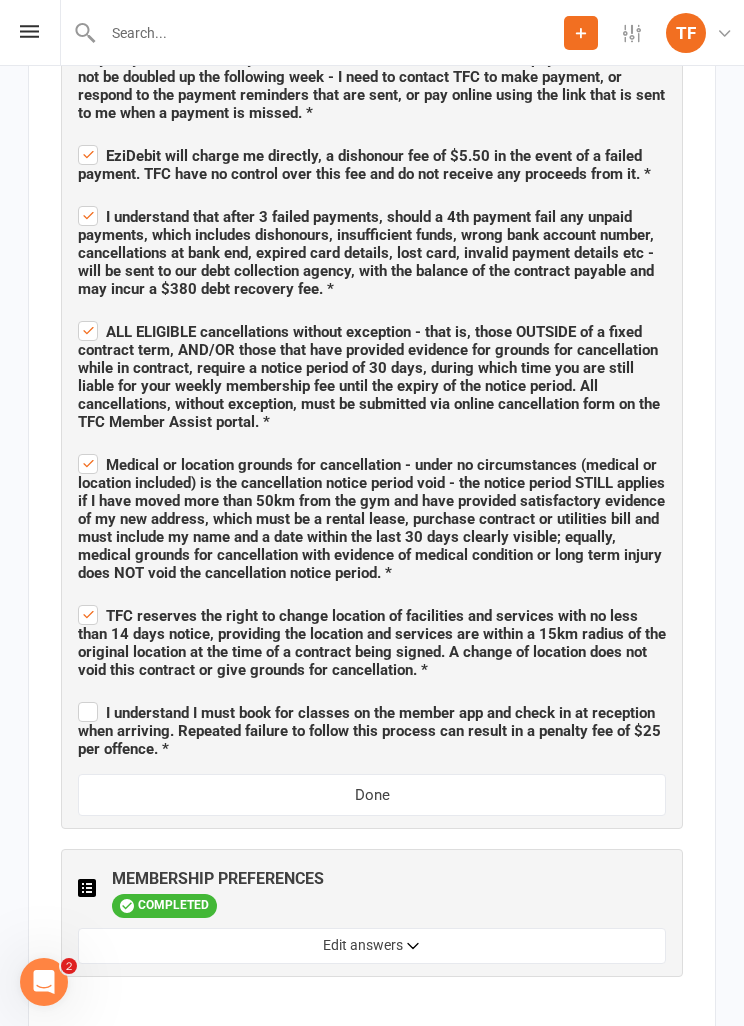 click on "I understand I must book for classes on the member app and check in at reception when arriving.  Repeated failure to follow this process can result in a penalty fee of $25 per offence.   *" at bounding box center (369, 731) 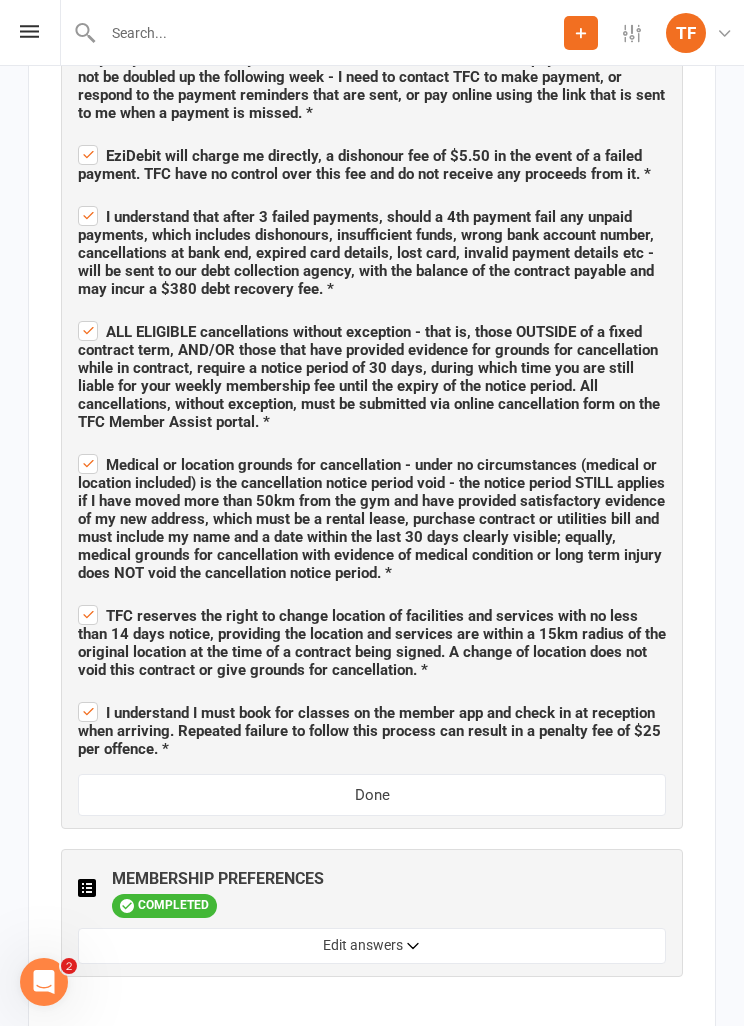 click on "Done" at bounding box center [372, 795] 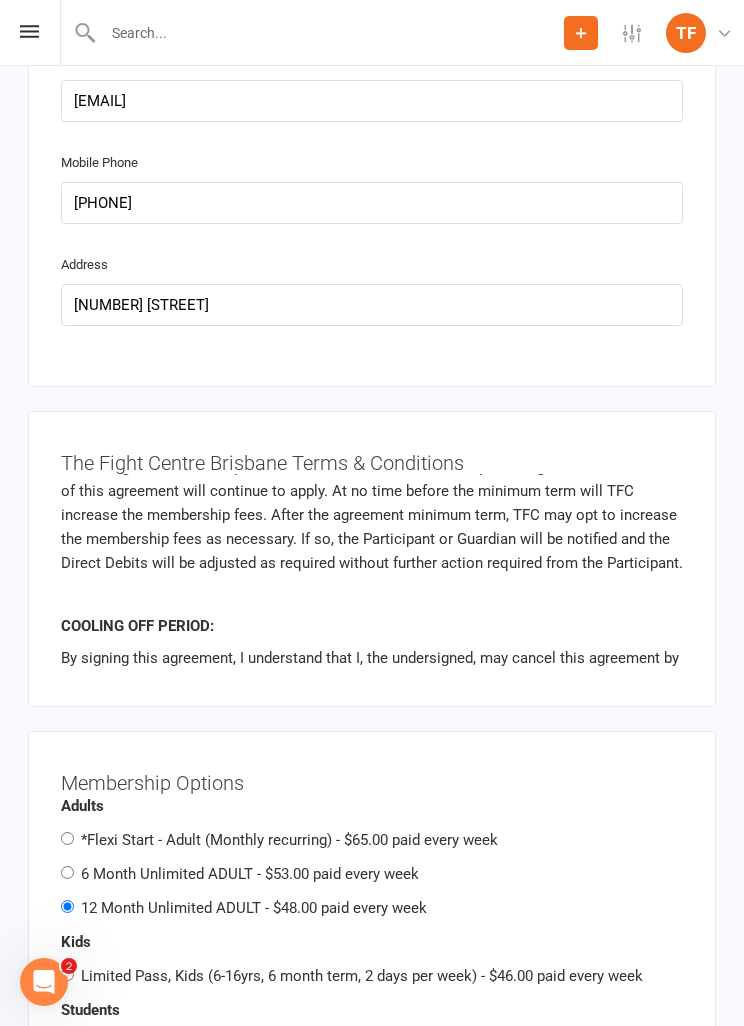scroll, scrollTop: 546, scrollLeft: 0, axis: vertical 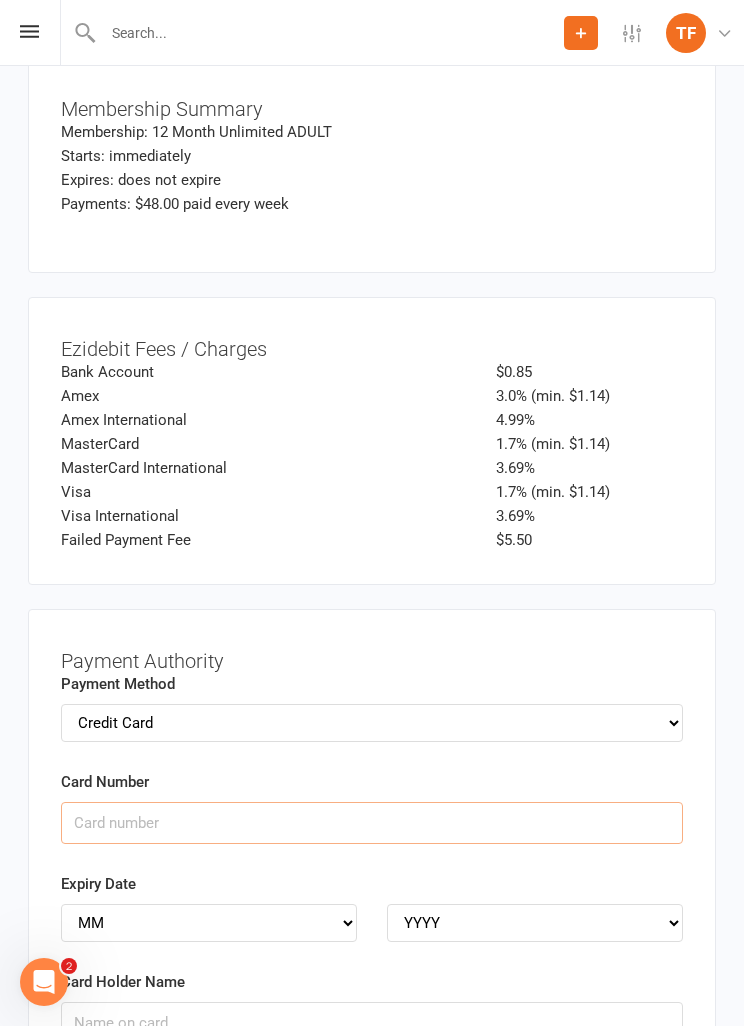 click on "Card Number" at bounding box center (372, 823) 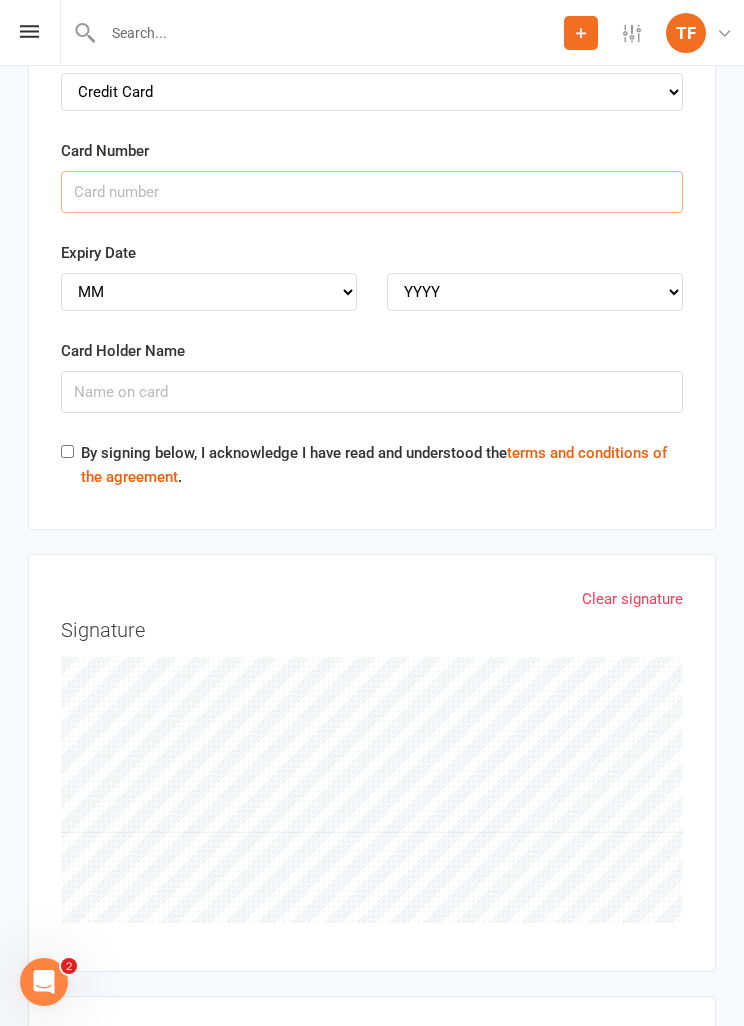 scroll, scrollTop: 4027, scrollLeft: 0, axis: vertical 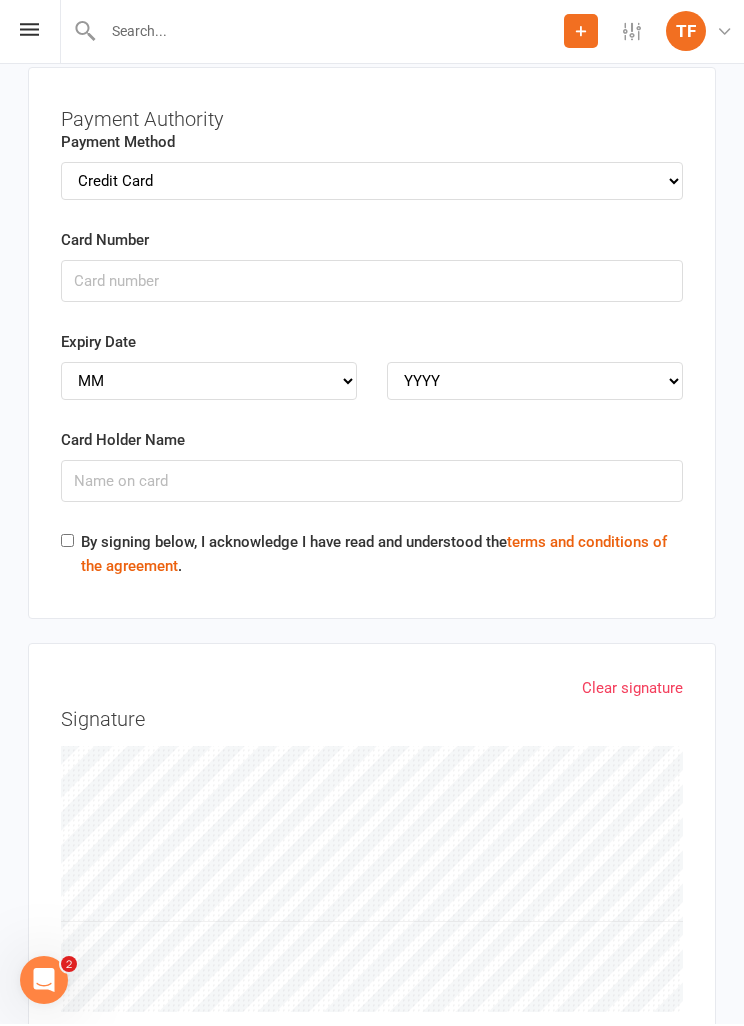 click on "Payment Method Credit Card Bank Account" at bounding box center (372, 167) 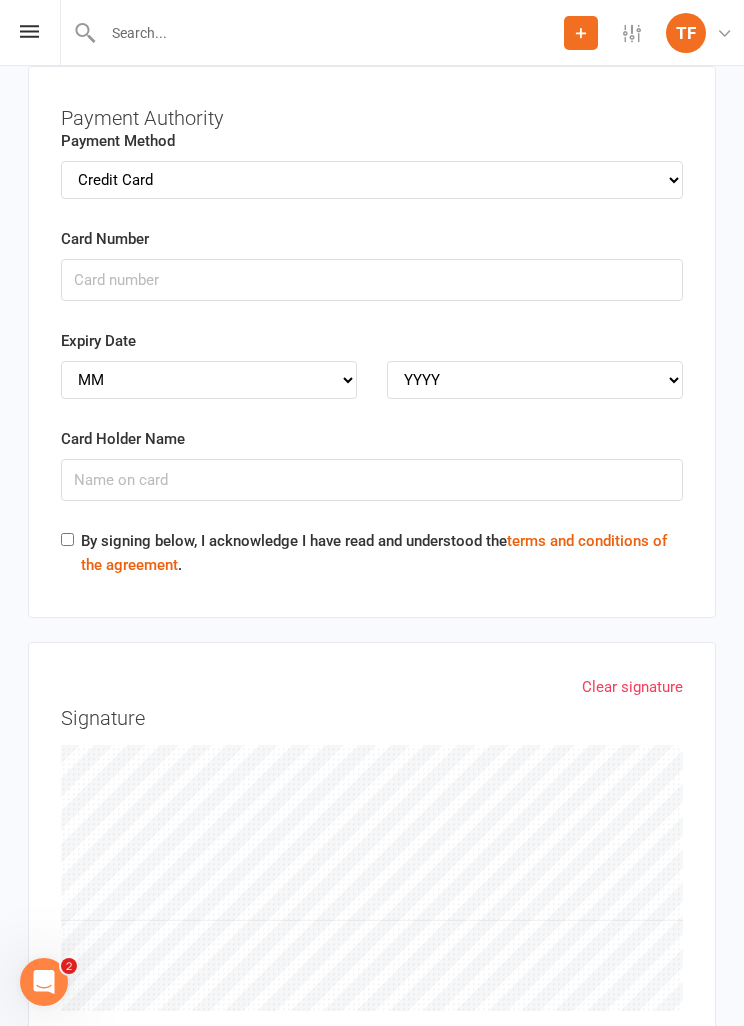 click on "Card Number" at bounding box center [105, 239] 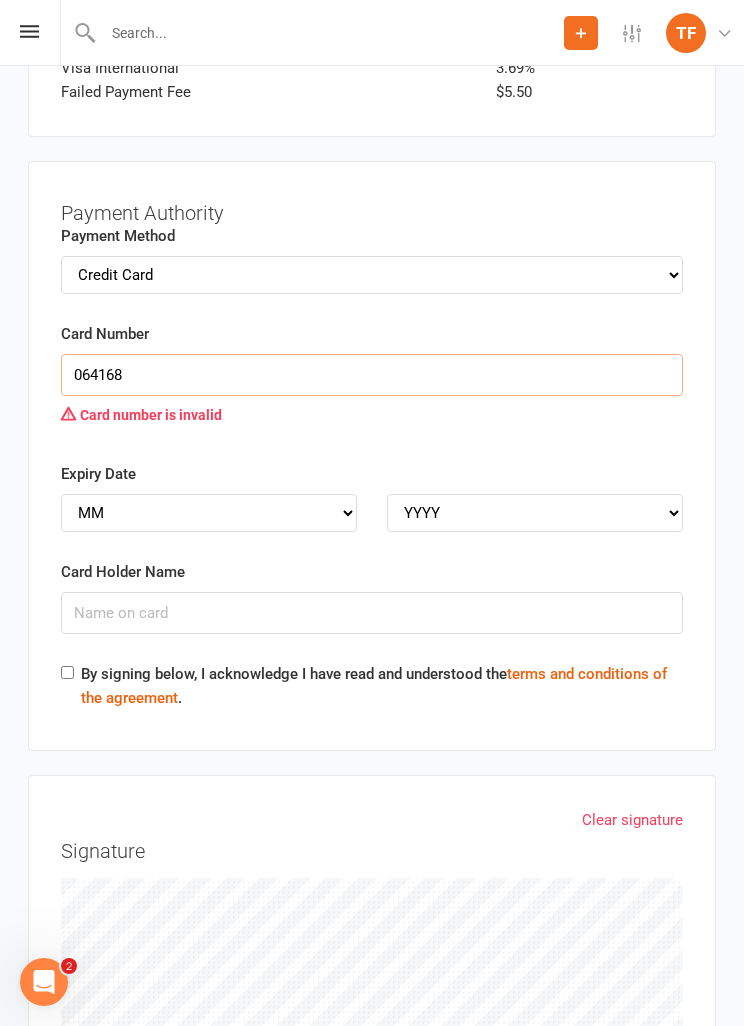 scroll, scrollTop: 3931, scrollLeft: 0, axis: vertical 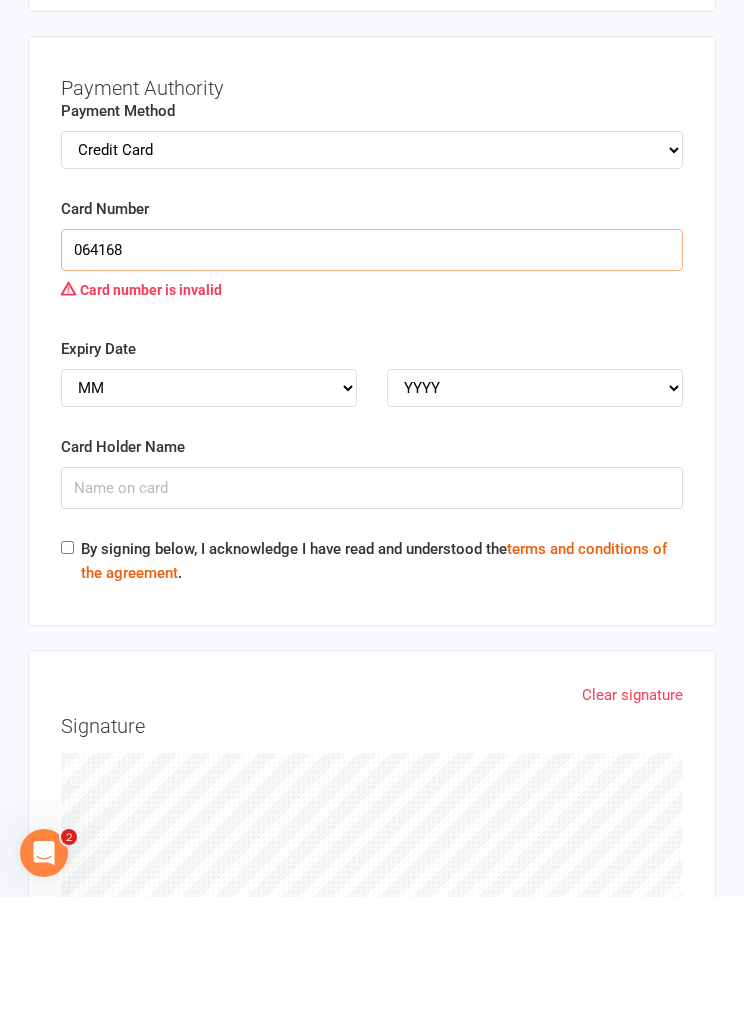 type on "064168" 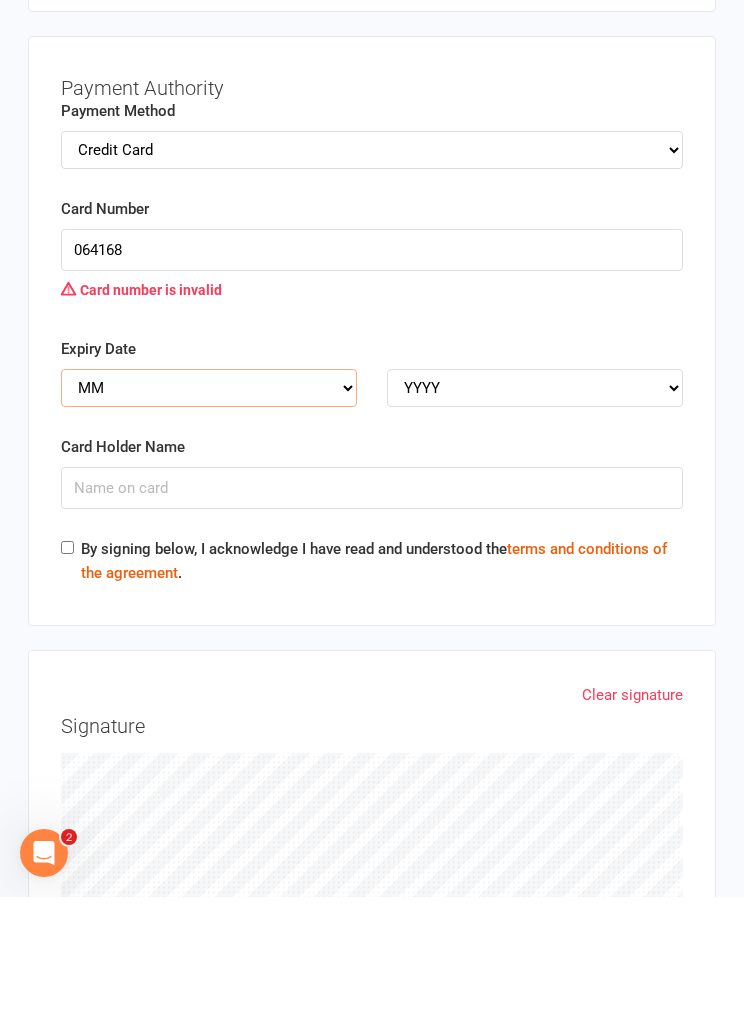click on "MM 01 02 03 04 05 06 07 08 09 10 11 12" at bounding box center [209, 517] 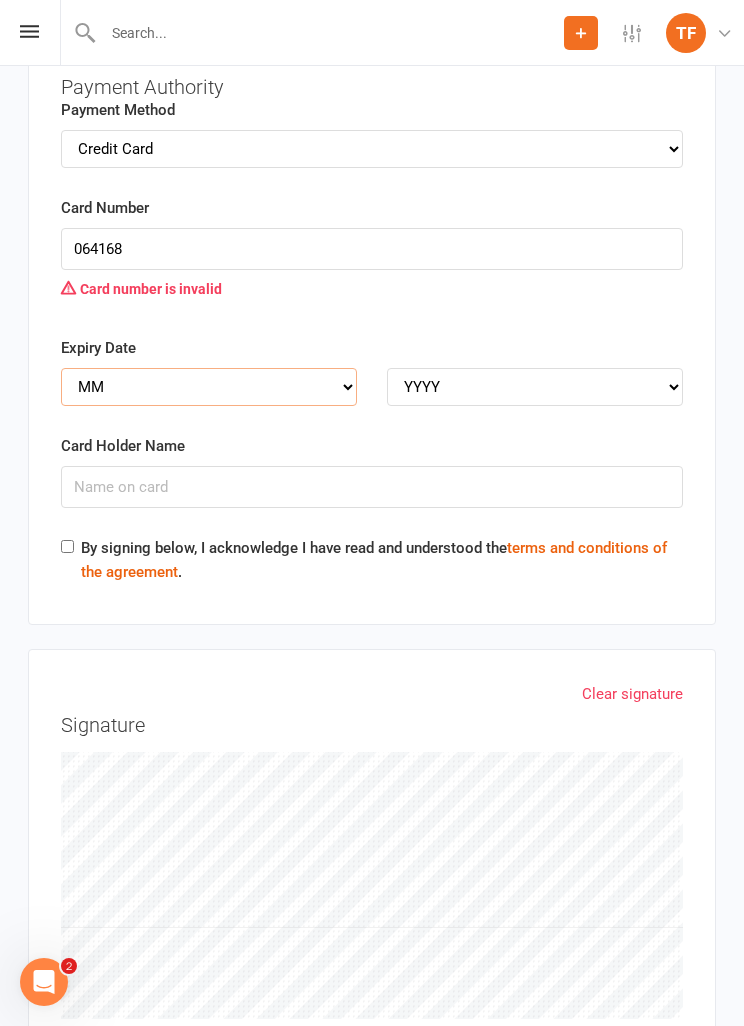 select on "04" 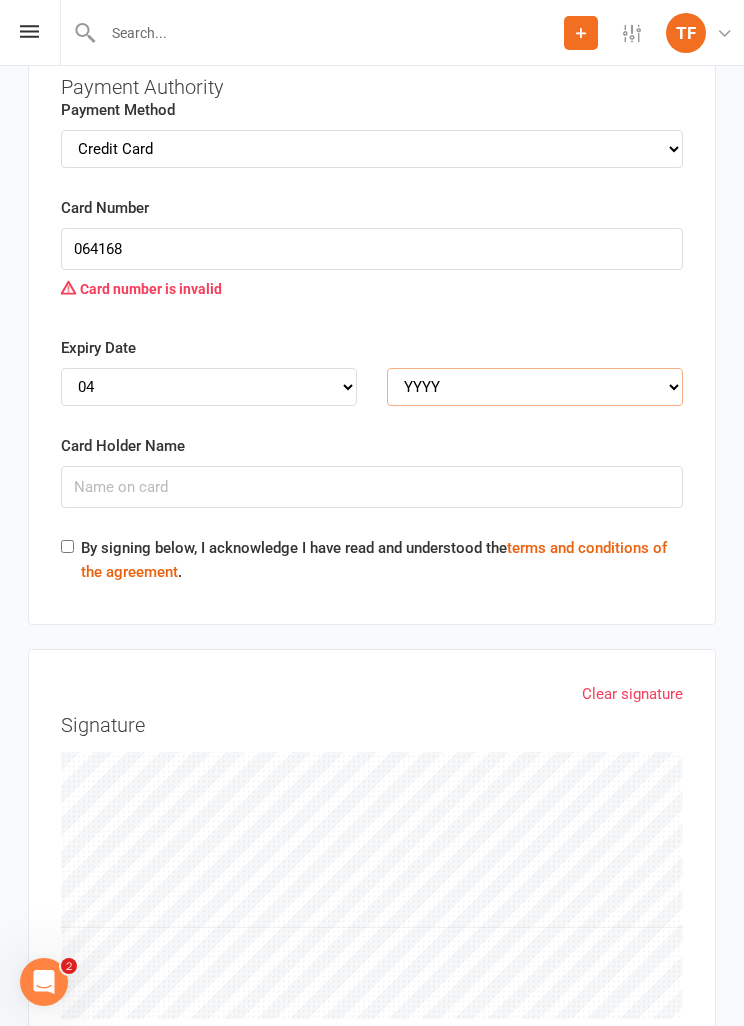 click on "YYYY 2025 2026 2027 2028 2029 2030 2031 2032 2033 2034" at bounding box center [535, 387] 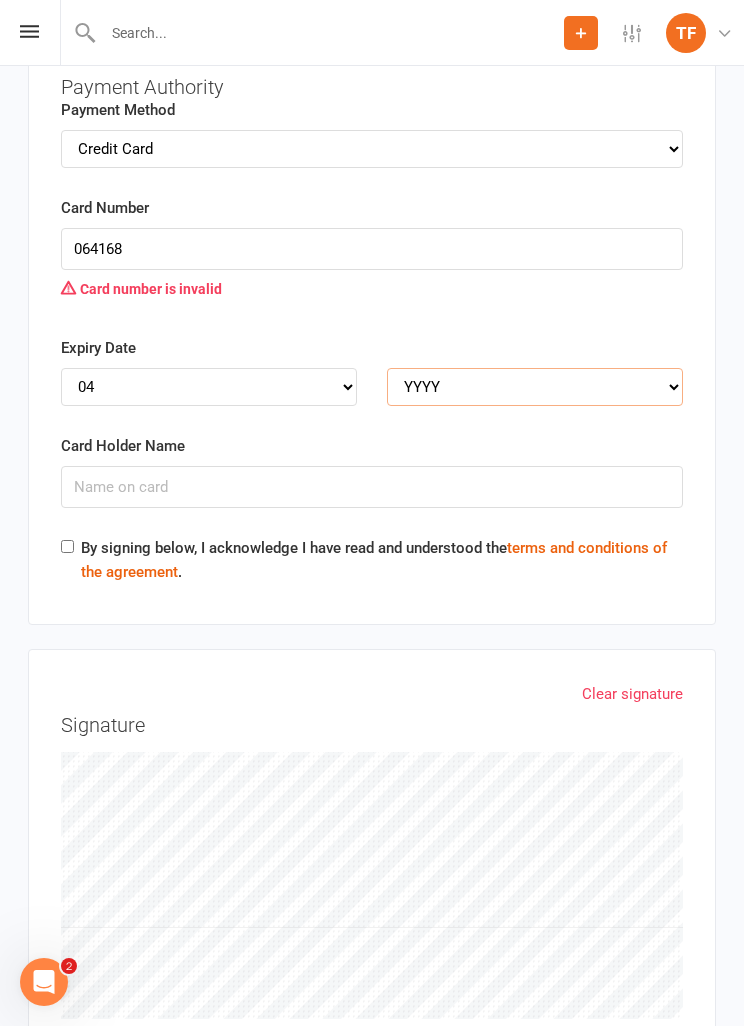 select on "2027" 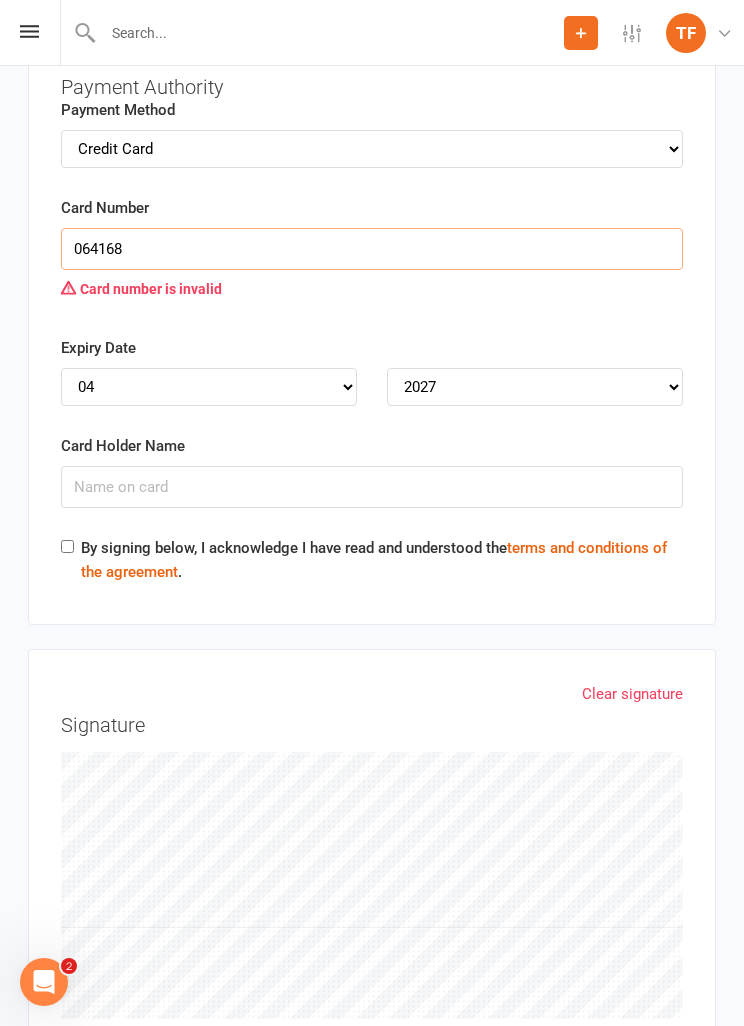 click on "064168" at bounding box center [372, 249] 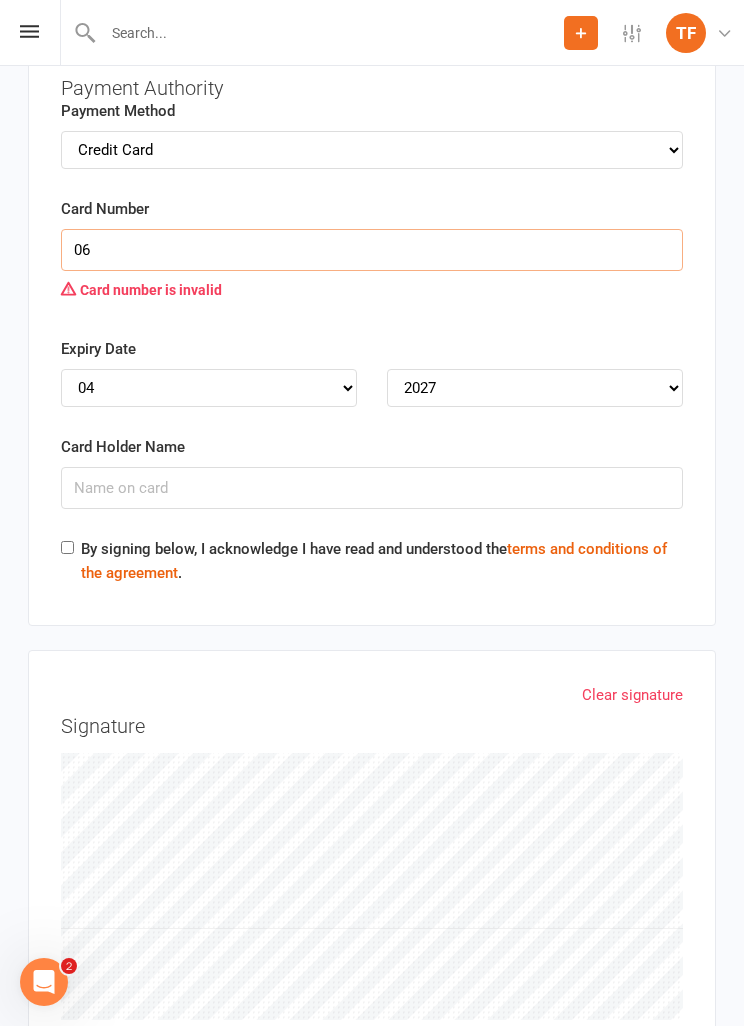 type on "0" 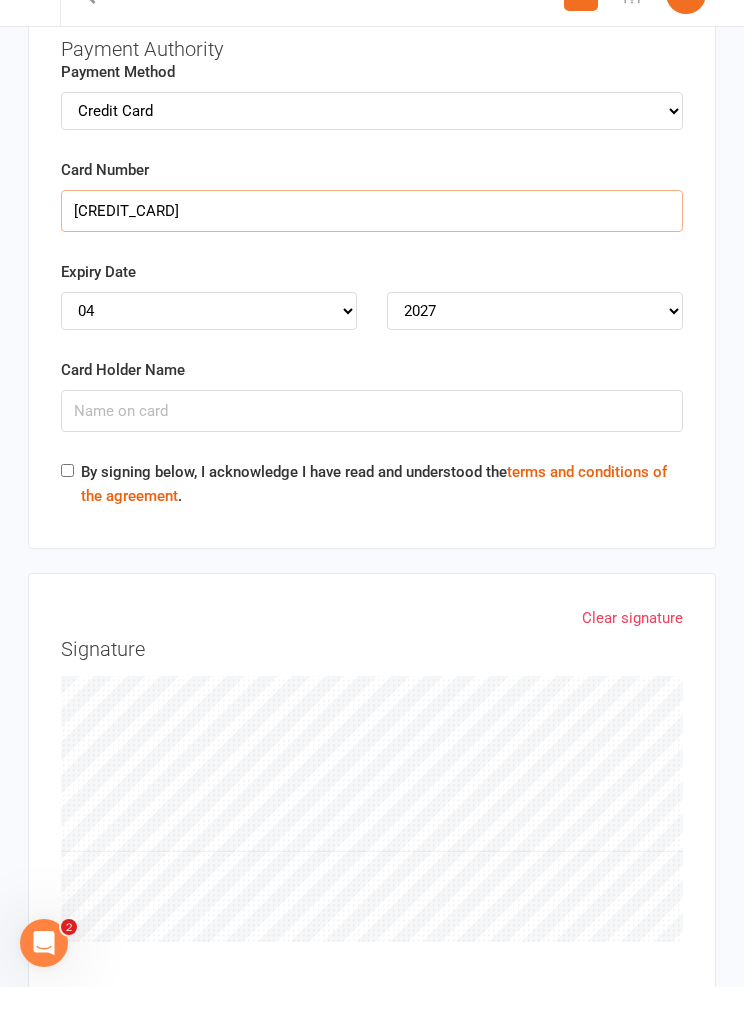 type on "[CREDIT_CARD]" 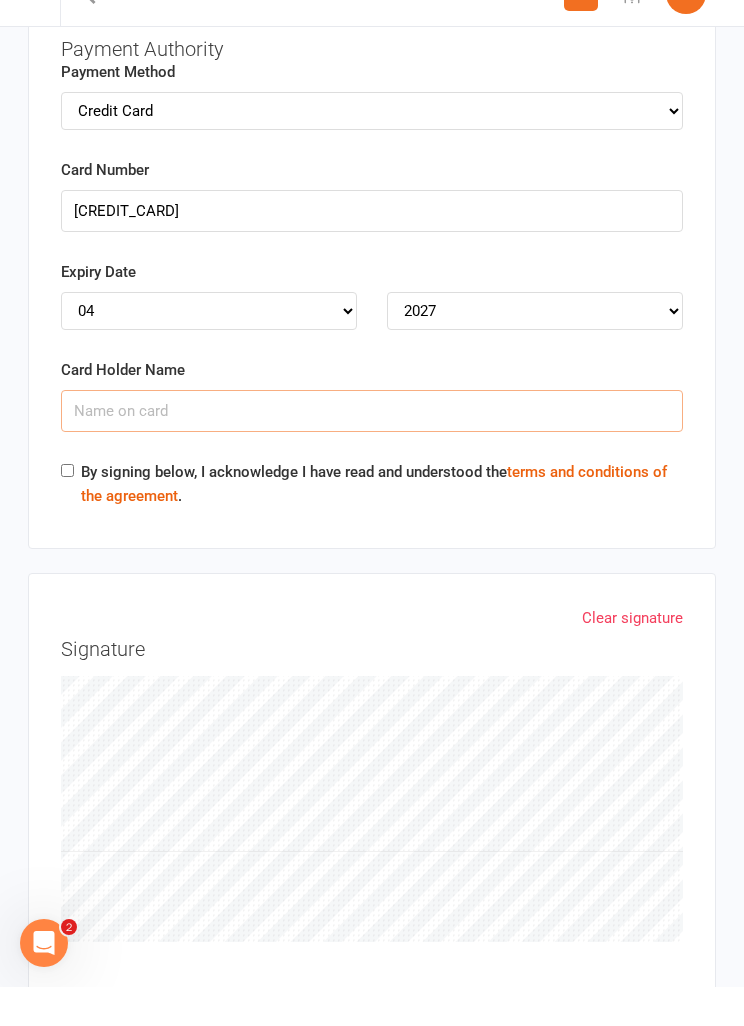 click on "Card Holder Name" at bounding box center (372, 450) 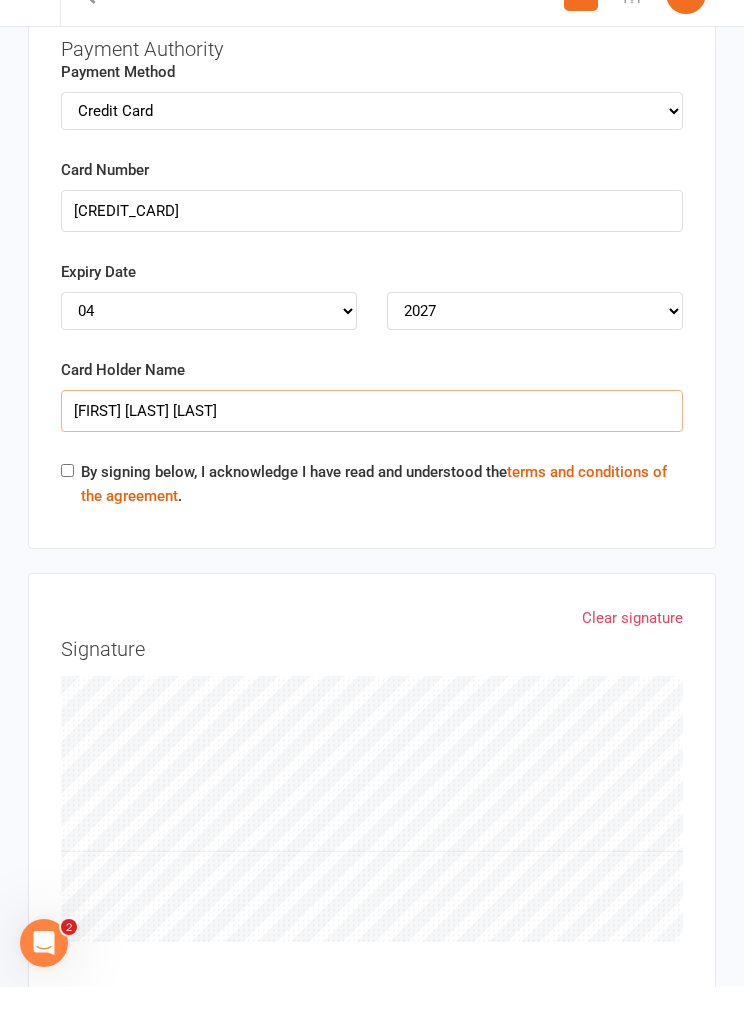 type on "[FIRST] [LAST] [LAST]" 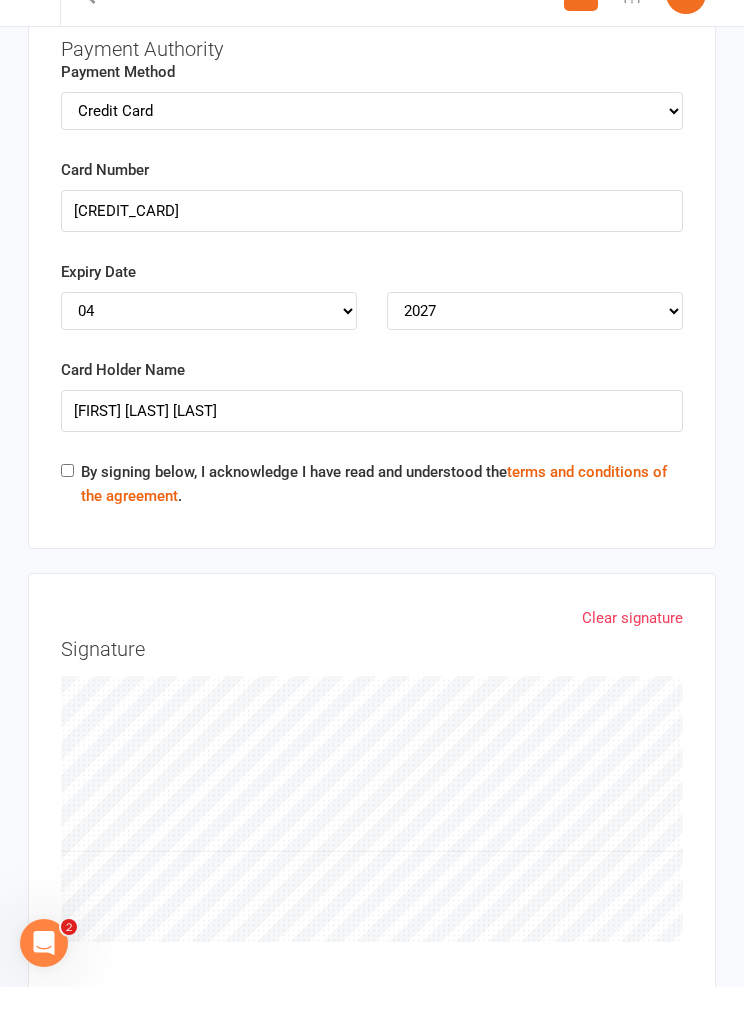 click on "By signing below, I acknowledge I have read and understood the  terms and conditions of the agreement ." at bounding box center [67, 509] 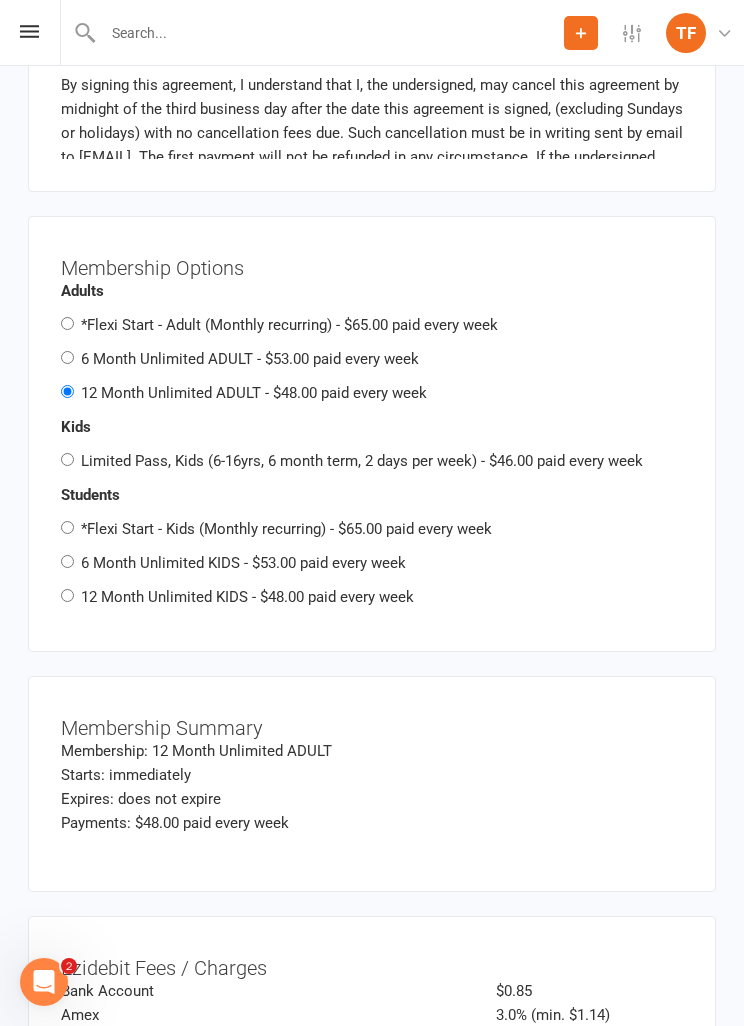 scroll, scrollTop: 2866, scrollLeft: 0, axis: vertical 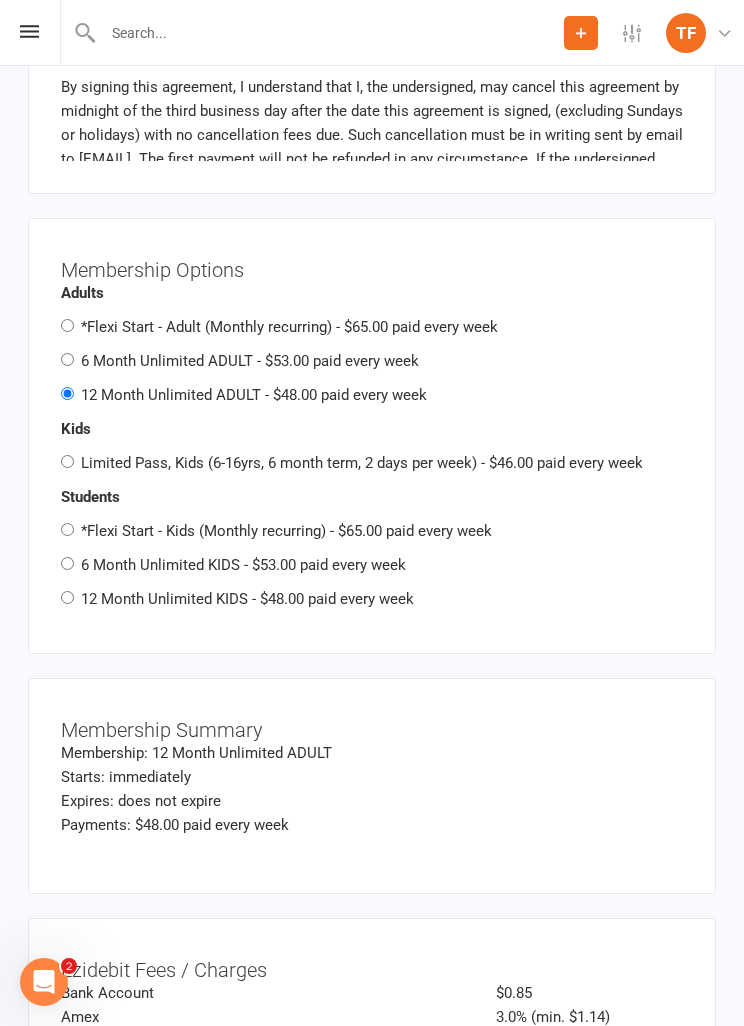 click on "Membership Options Adults *Flexi Start - Adult (Monthly recurring) - $65.00 paid every week 6 Month Unlimited ADULT - $53.00 paid every week 12 Month Unlimited ADULT - $48.00 paid every week Kids Limited Pass, Kids (6-16yrs, 6 month term, 2 days per week) - $46.00 paid every week Students *Flexi Start - Kids (Monthly recurring) - $65.00 paid every week 6 Month Unlimited KIDS - $53.00 paid every week 12 Month Unlimited KIDS - $48.00 paid every week" at bounding box center (372, 436) 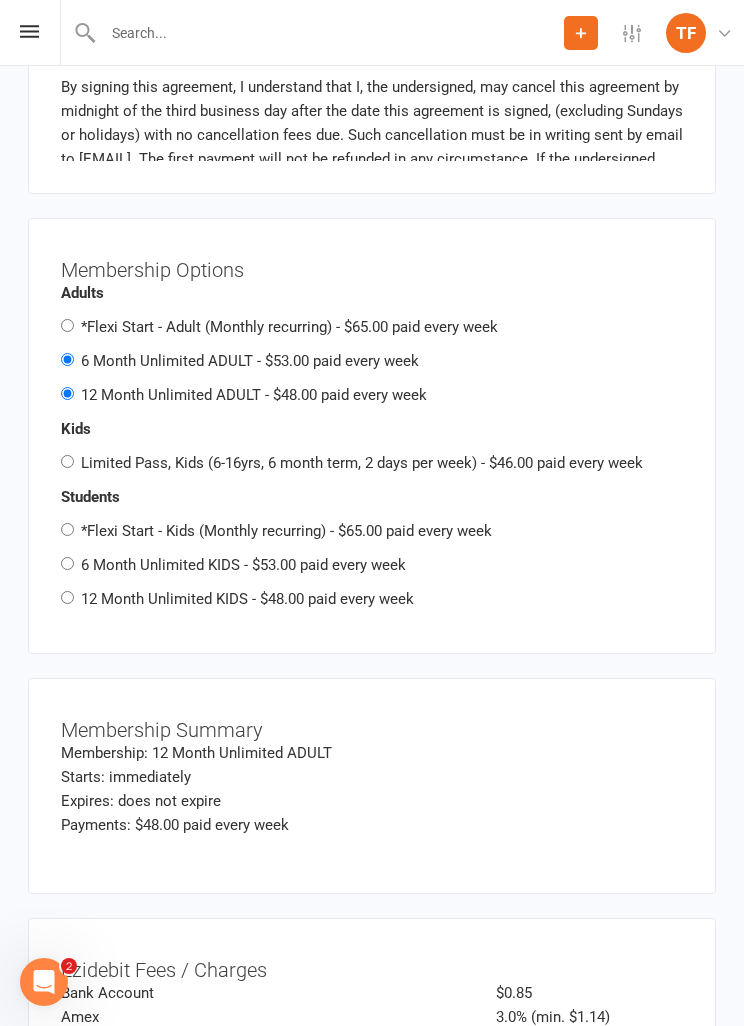 radio on "false" 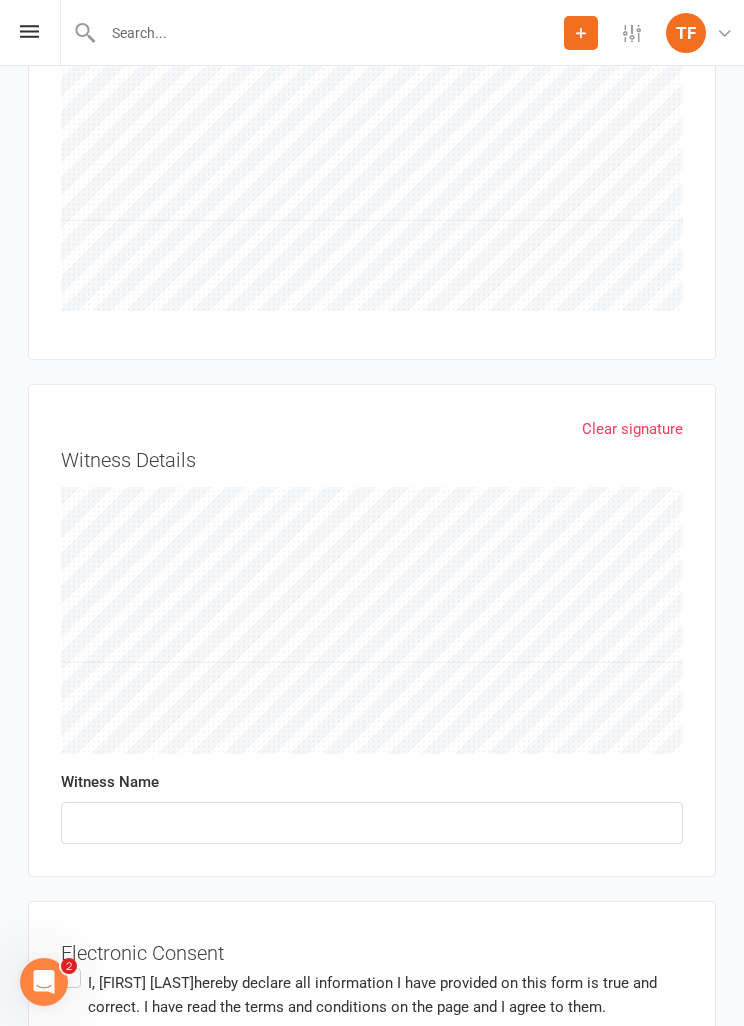 scroll, scrollTop: 4836, scrollLeft: 0, axis: vertical 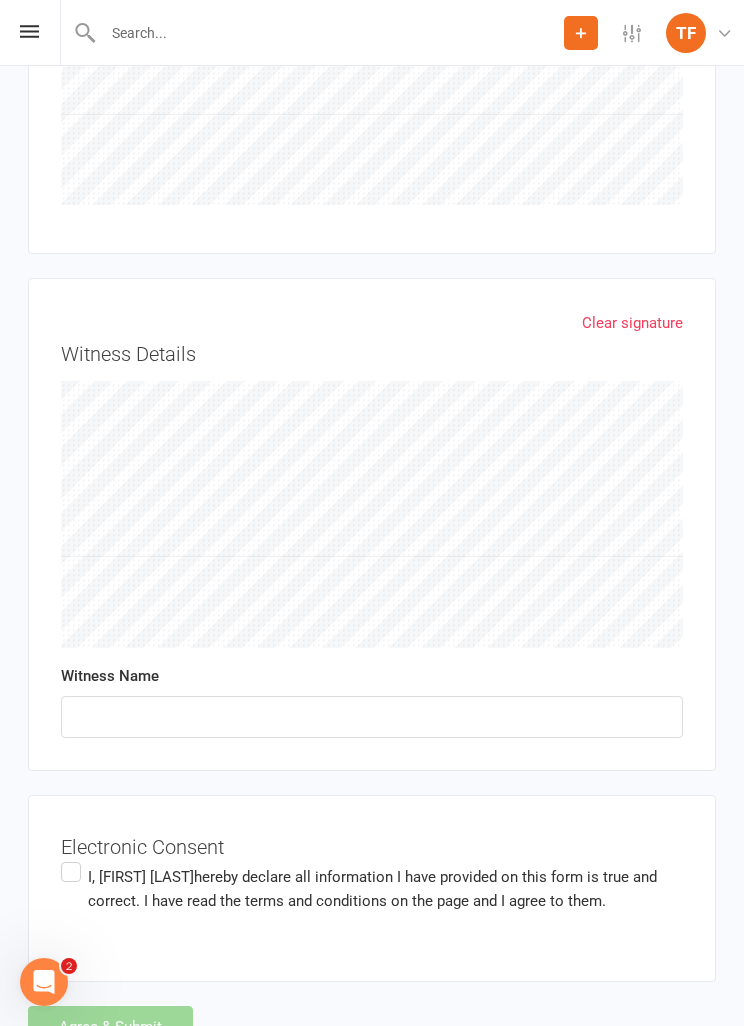 click on "I, [FIRST] [LAST] hereby declare all information I have provided on this form is true and correct. I have read the terms and conditions on the page and I agree to them." at bounding box center [372, 889] 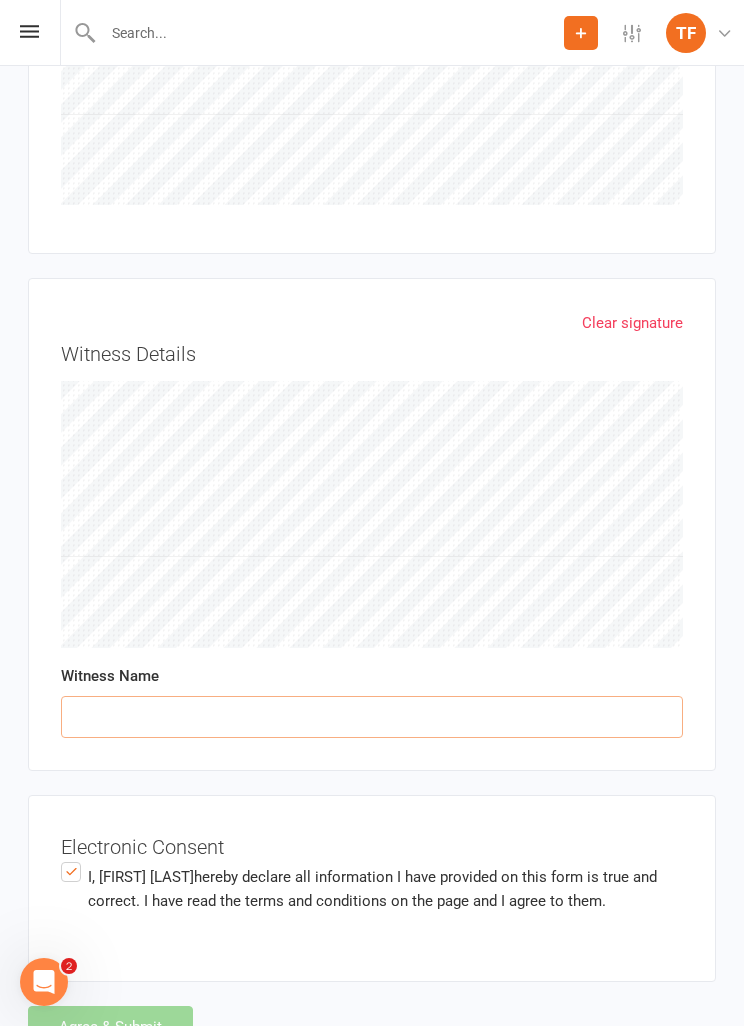 click at bounding box center [372, 717] 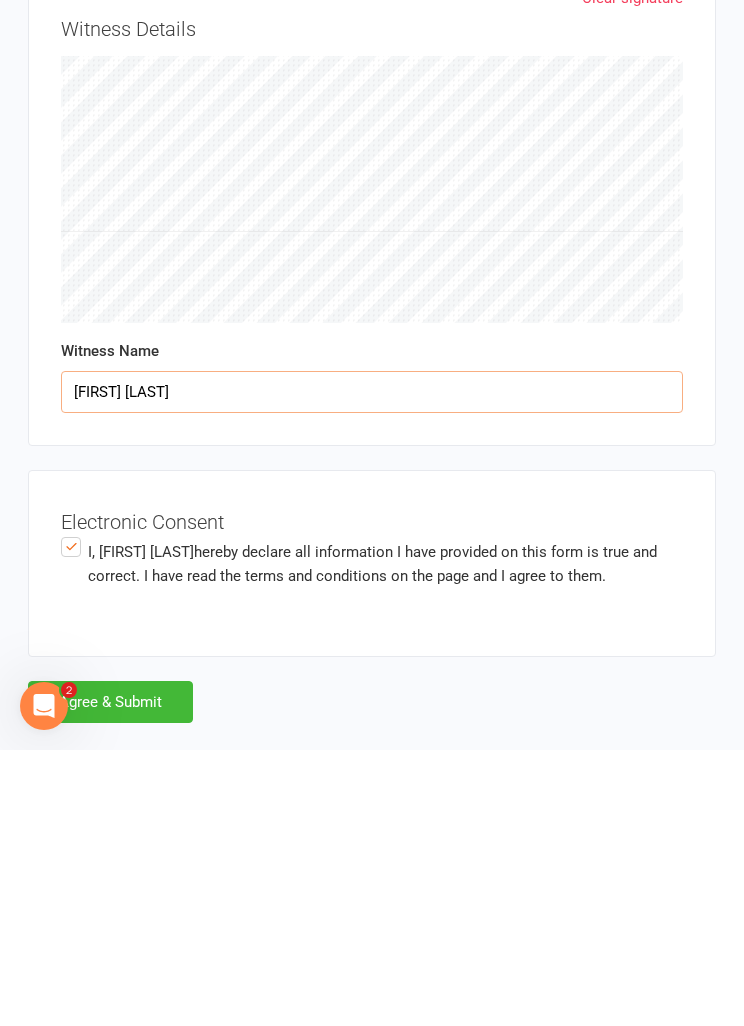 type on "[FIRST] [LAST]" 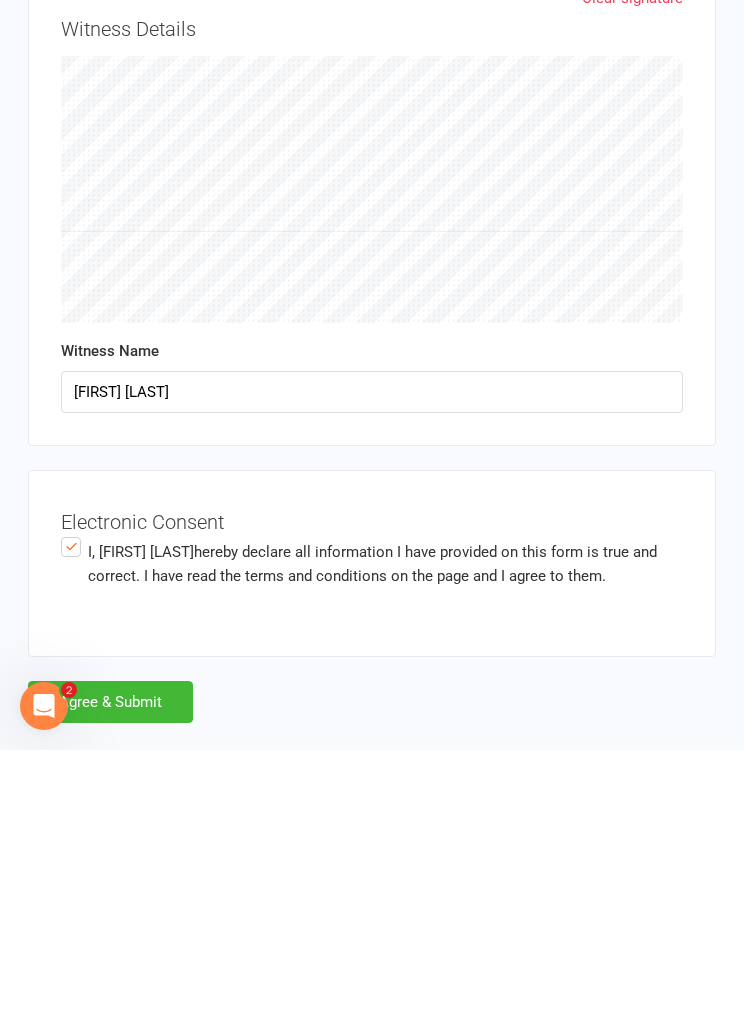 click on "Agree & Submit" at bounding box center (110, 978) 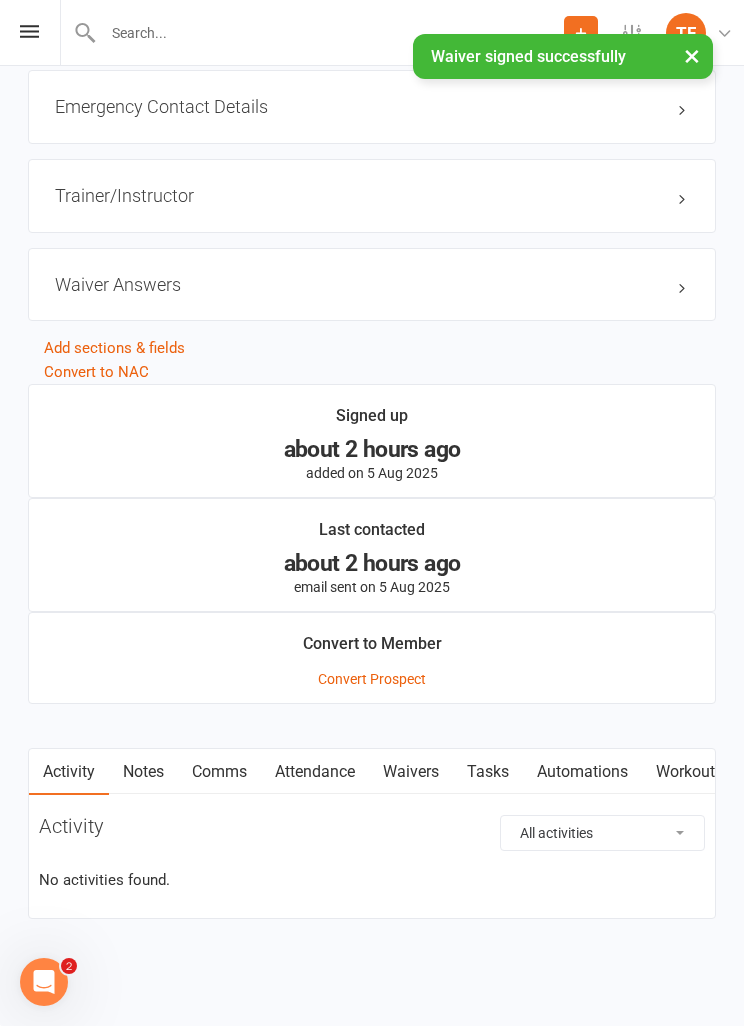 scroll, scrollTop: 0, scrollLeft: 0, axis: both 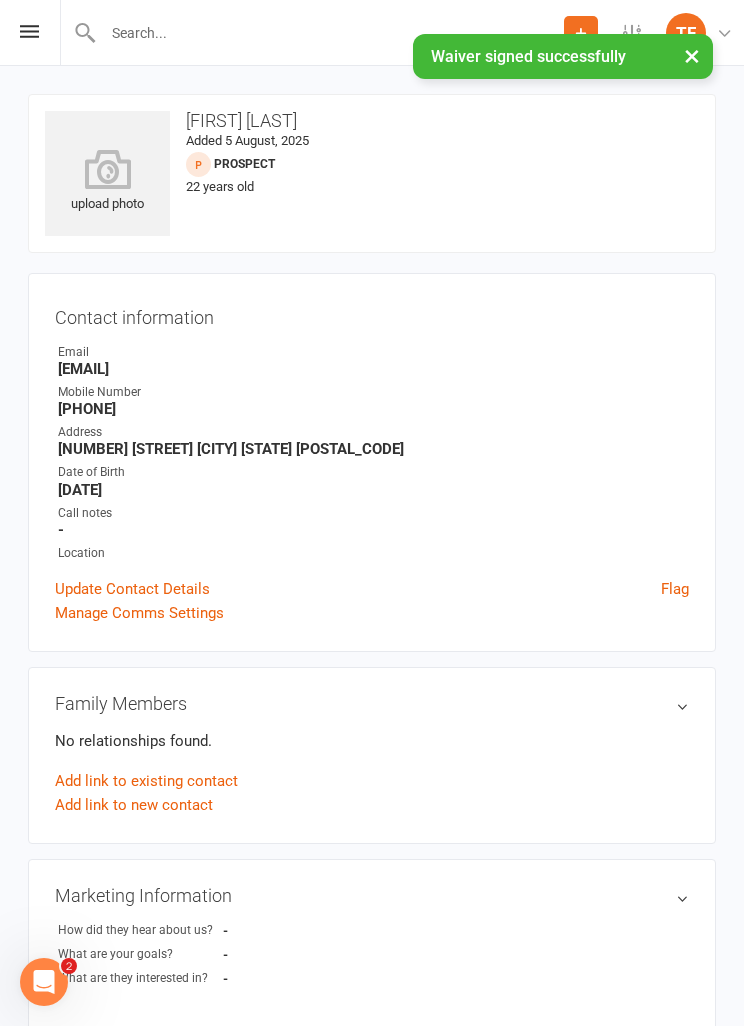 click at bounding box center (107, 169) 